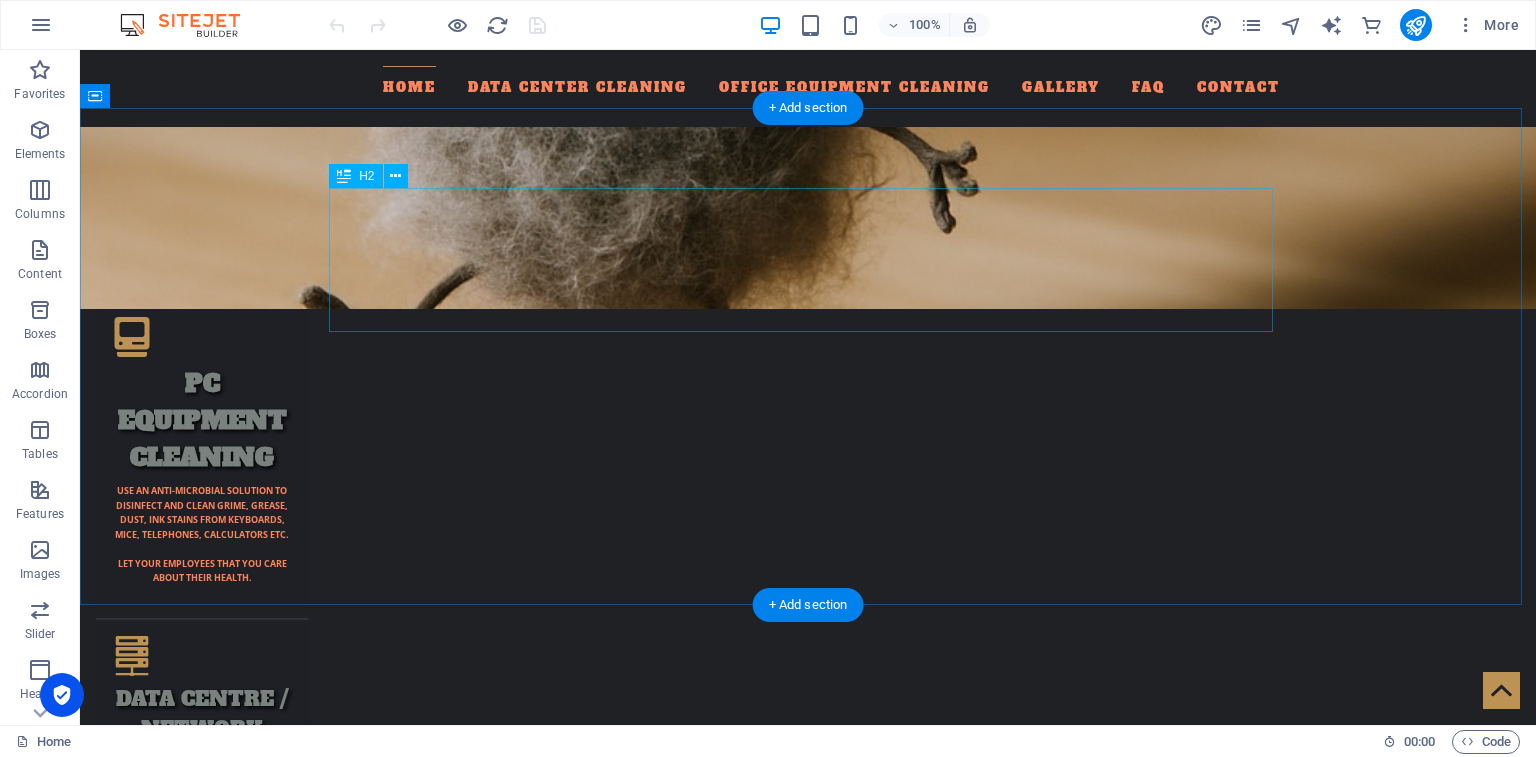 scroll, scrollTop: 2428, scrollLeft: 0, axis: vertical 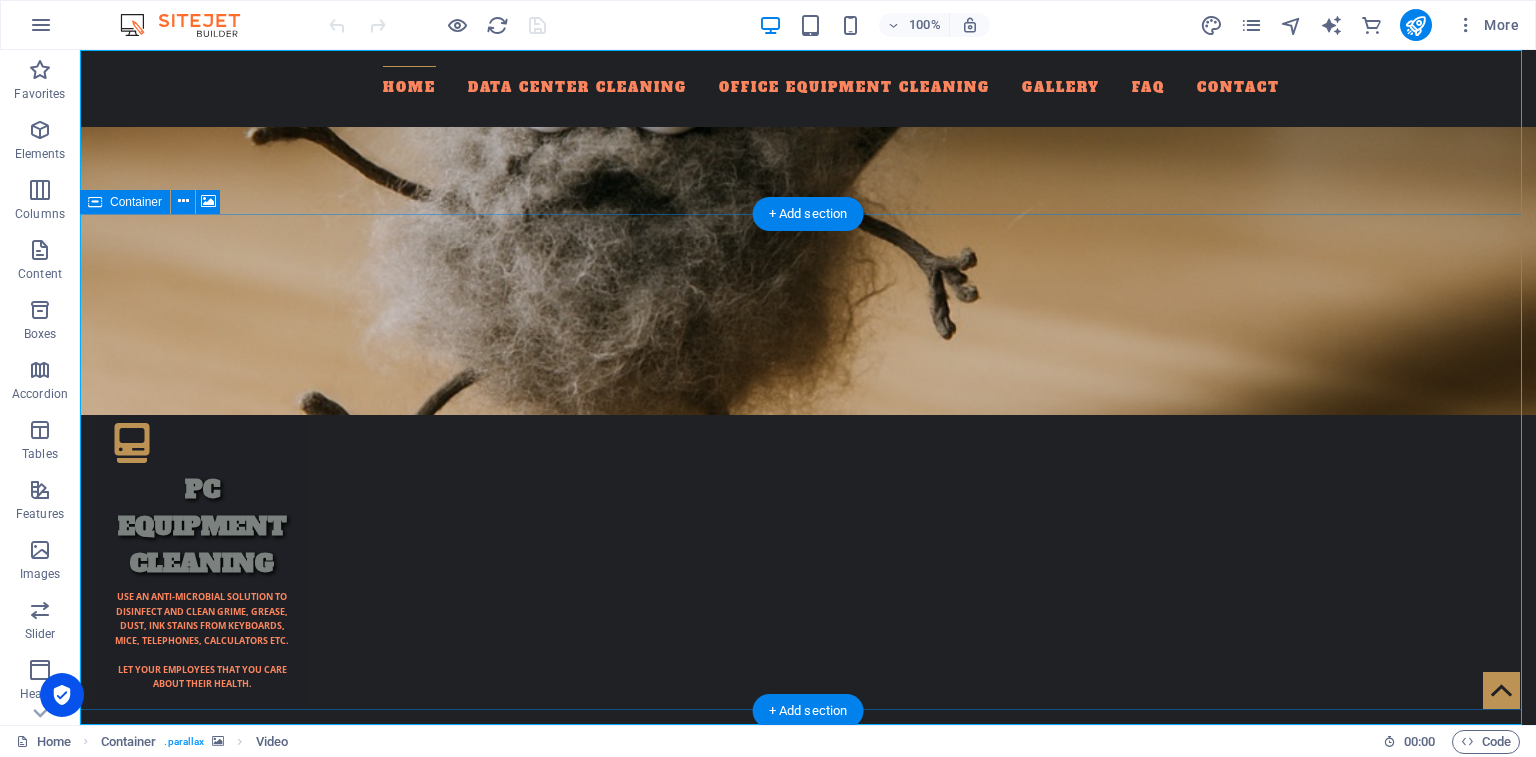 click at bounding box center [808, 3514] 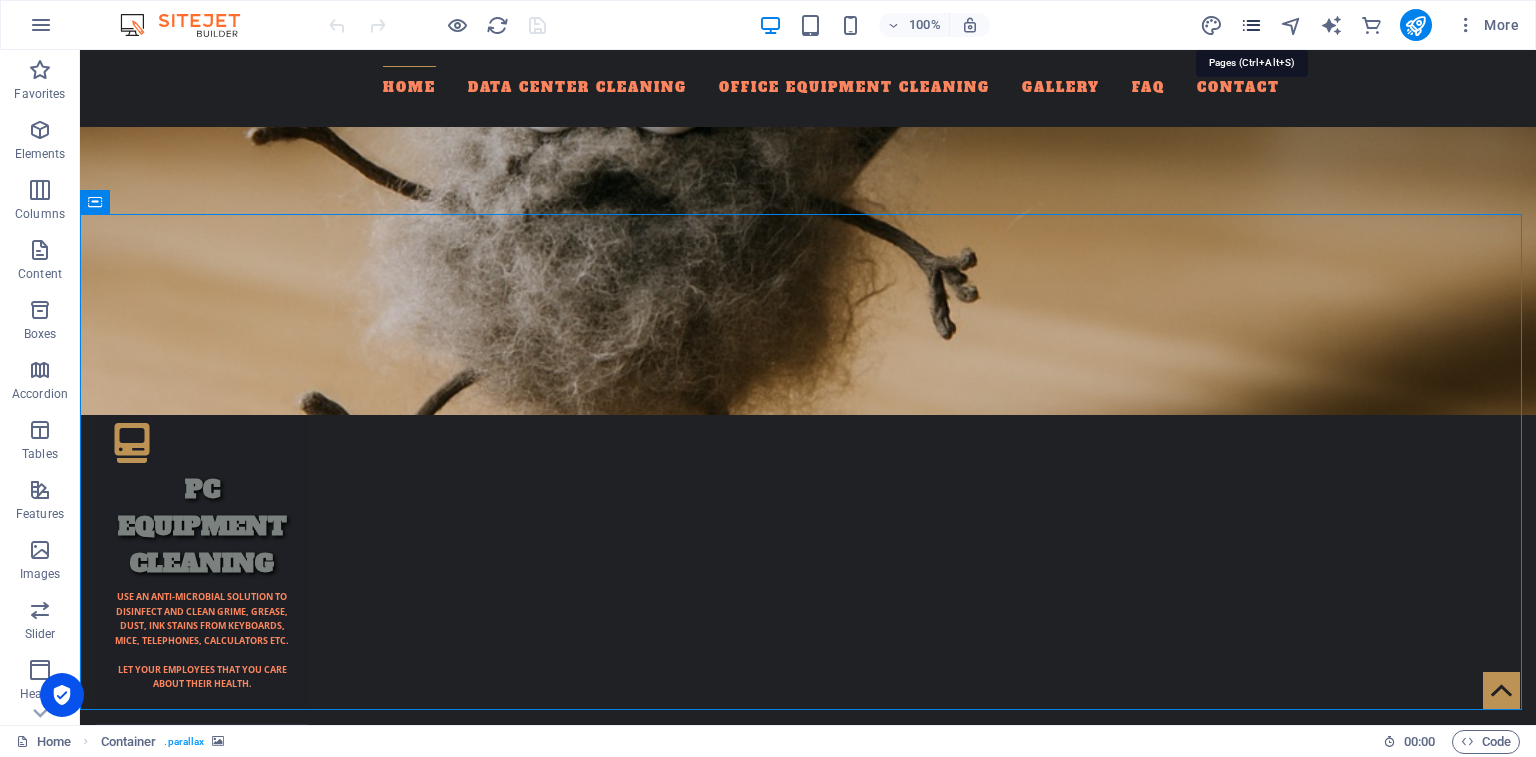 click at bounding box center [1251, 25] 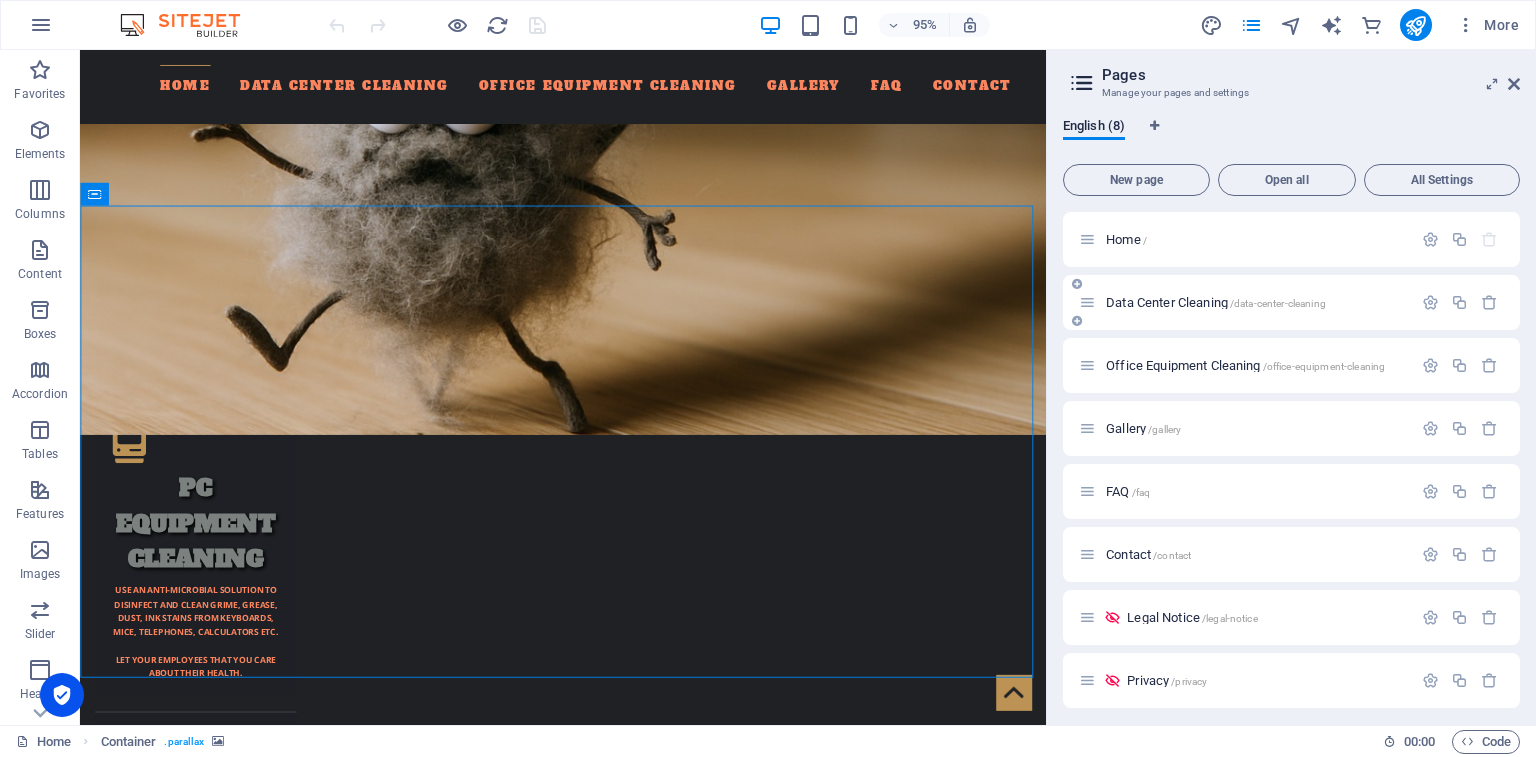 click on "Data Center Cleaning /data-center-cleaning" at bounding box center (1291, 302) 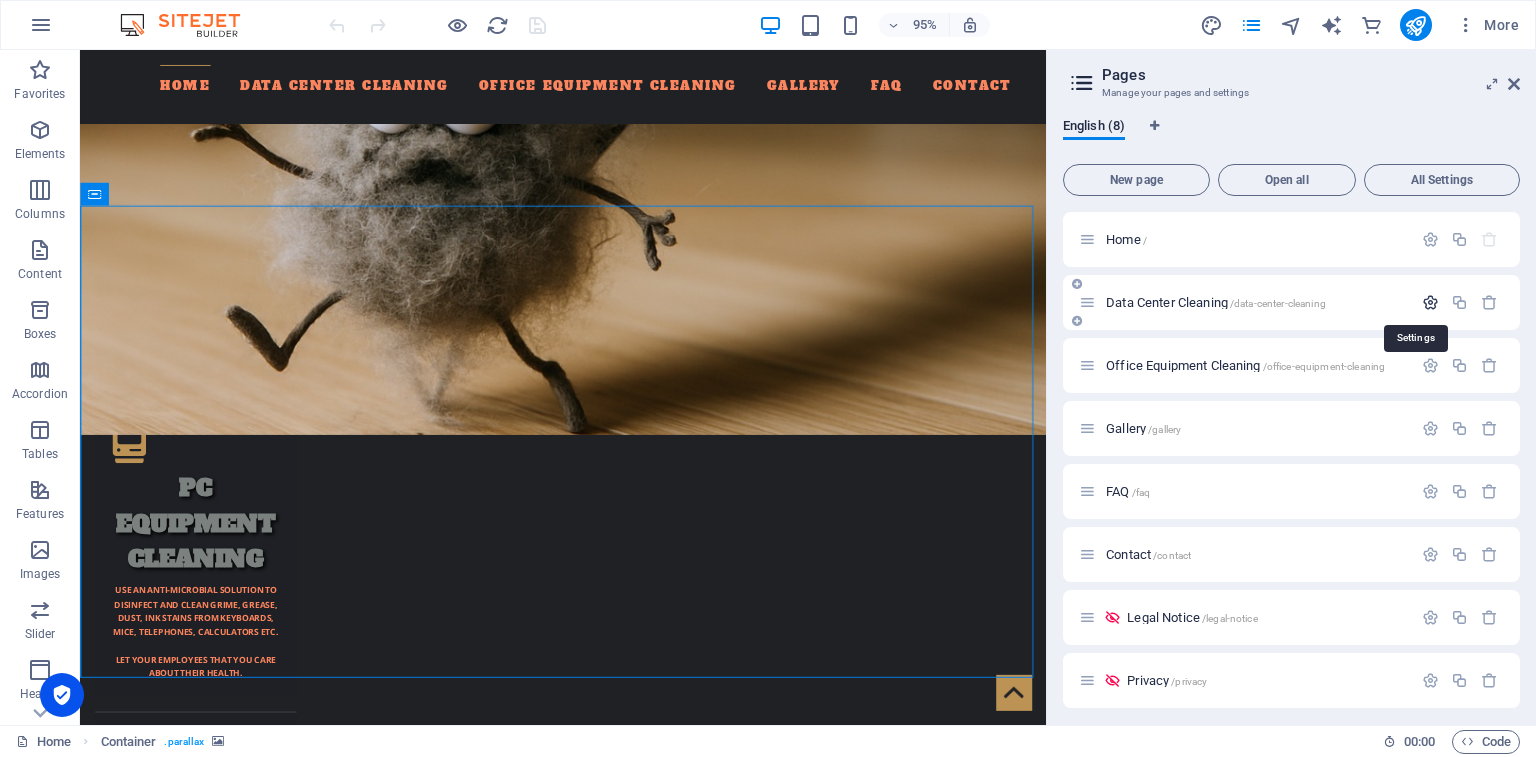 click at bounding box center [1430, 302] 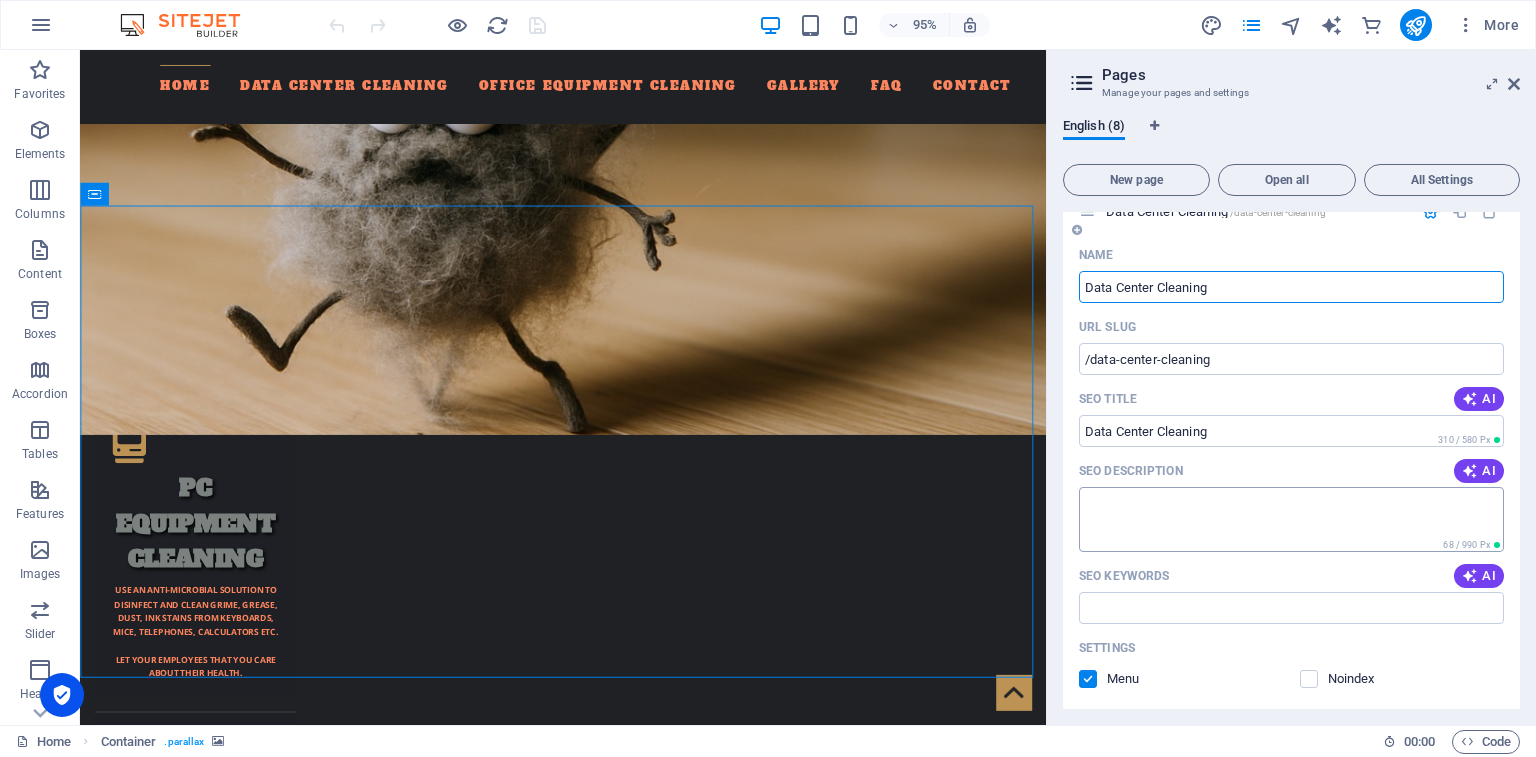 scroll, scrollTop: 0, scrollLeft: 0, axis: both 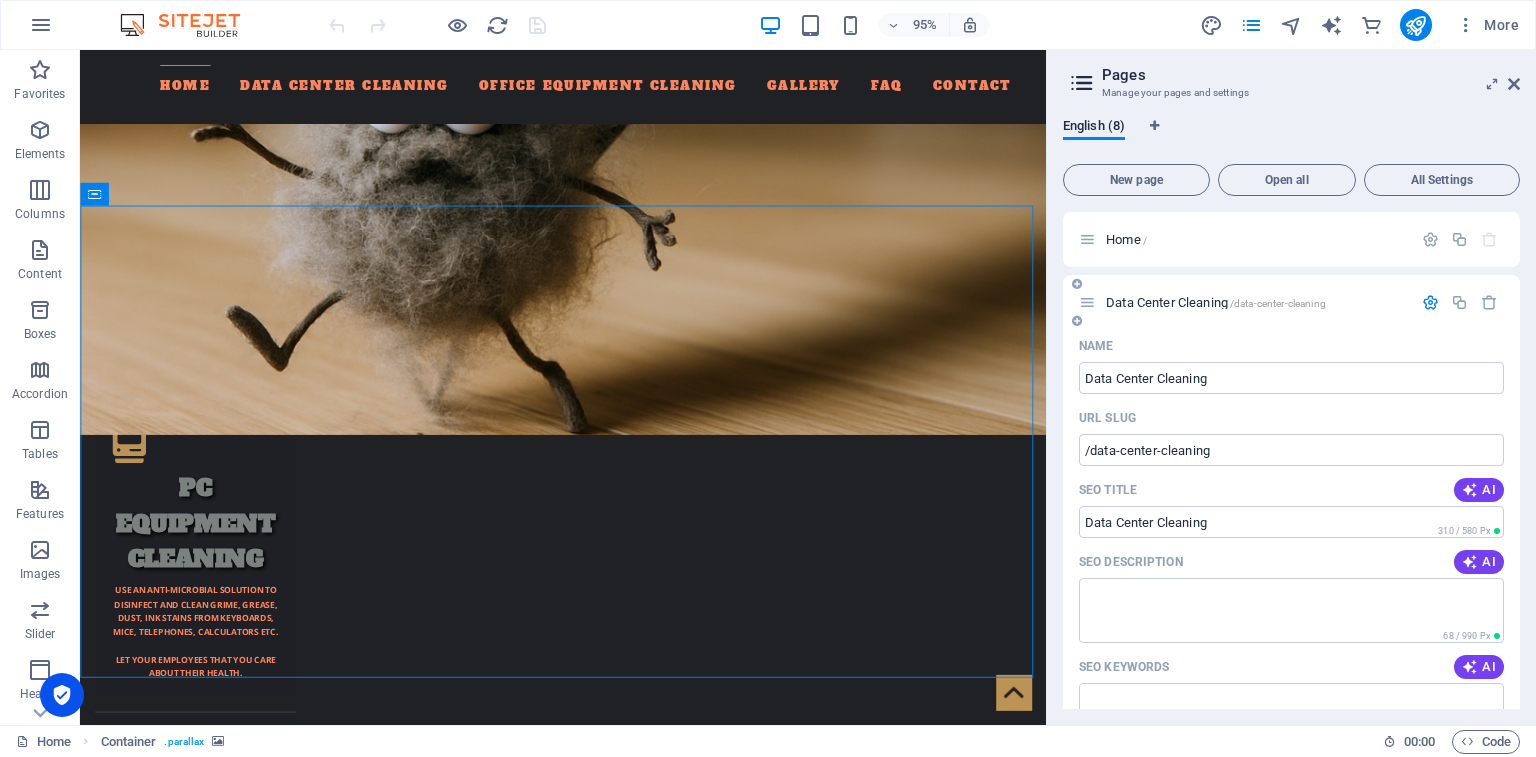 click at bounding box center (1430, 302) 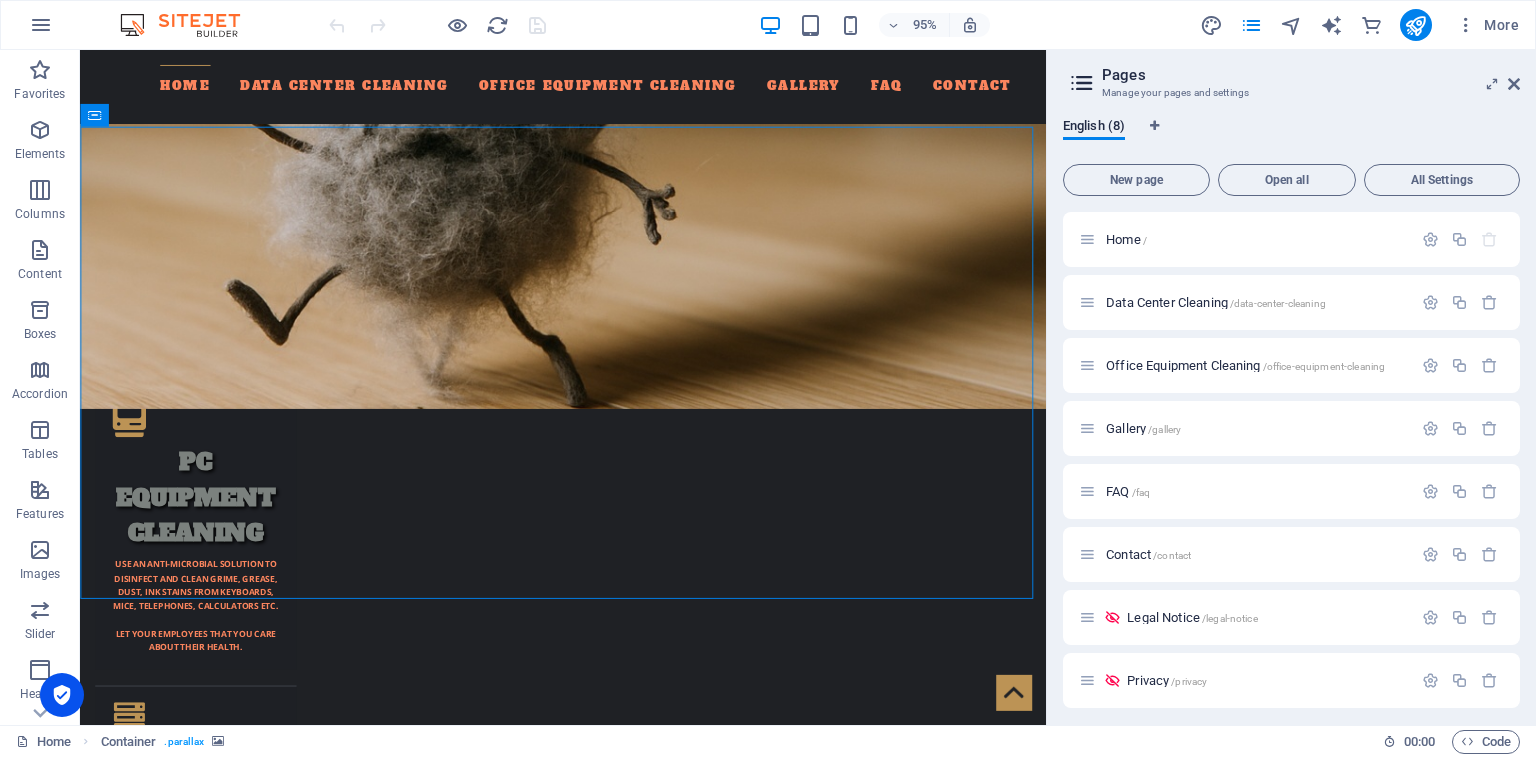 scroll, scrollTop: 2462, scrollLeft: 0, axis: vertical 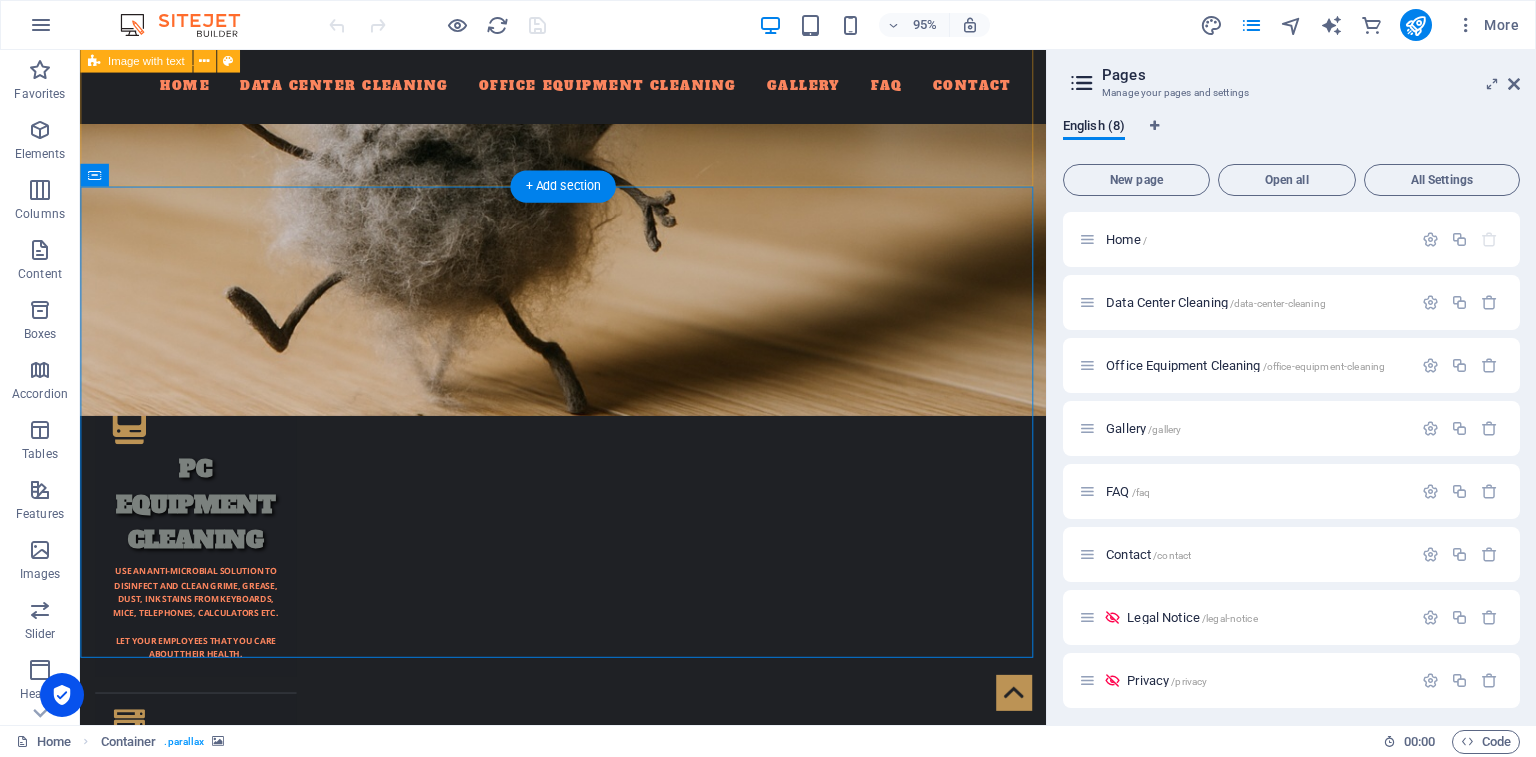 click on "OUR SERVICES *  Data Centre / Server Room Cleaning *  Network Closet / Riser Room Cleaning *  Underneath Subfloor Cleaning *  Overhead / Ceiling Tile Cleaning *  Floor maintenance  *  Post-Construction Room Cleaning *  Cable management *  PC & Workstation Cleaning *  CPU / Electronics dust removal *  Office Equipment & Misc. Cleaning *  Bank Machine Cleaning *  Lab Room & Small Cleanroom cleaning *  Carpet Cleaning  Call for a free quote on all your specialized cleaning needs. Tel. [PHONE_NUMBER],        Email: [EMAIL_ADDRESS][DOMAIN_NAME] FOLLOW US ON" at bounding box center [588, 2793] 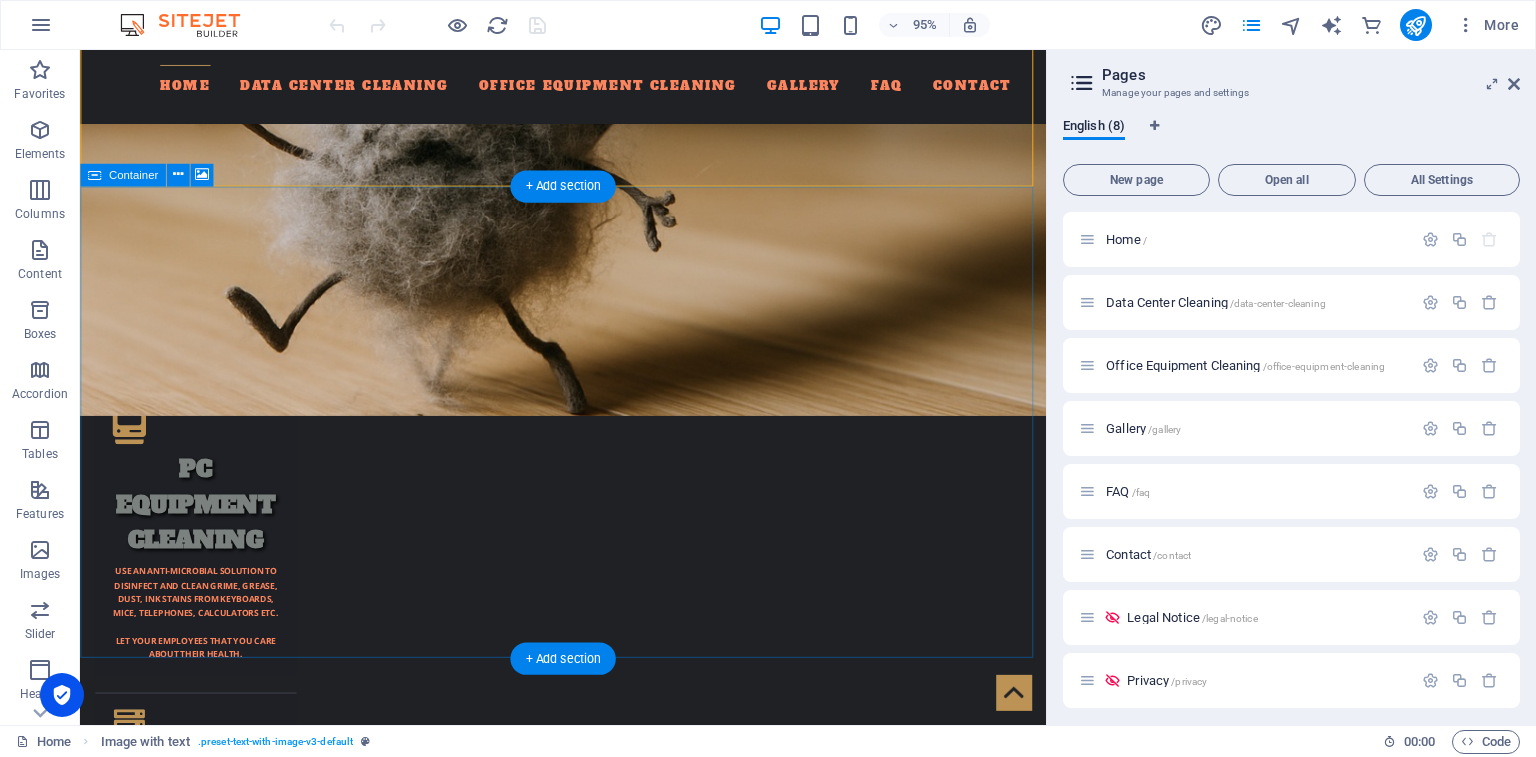 click at bounding box center [588, 3554] 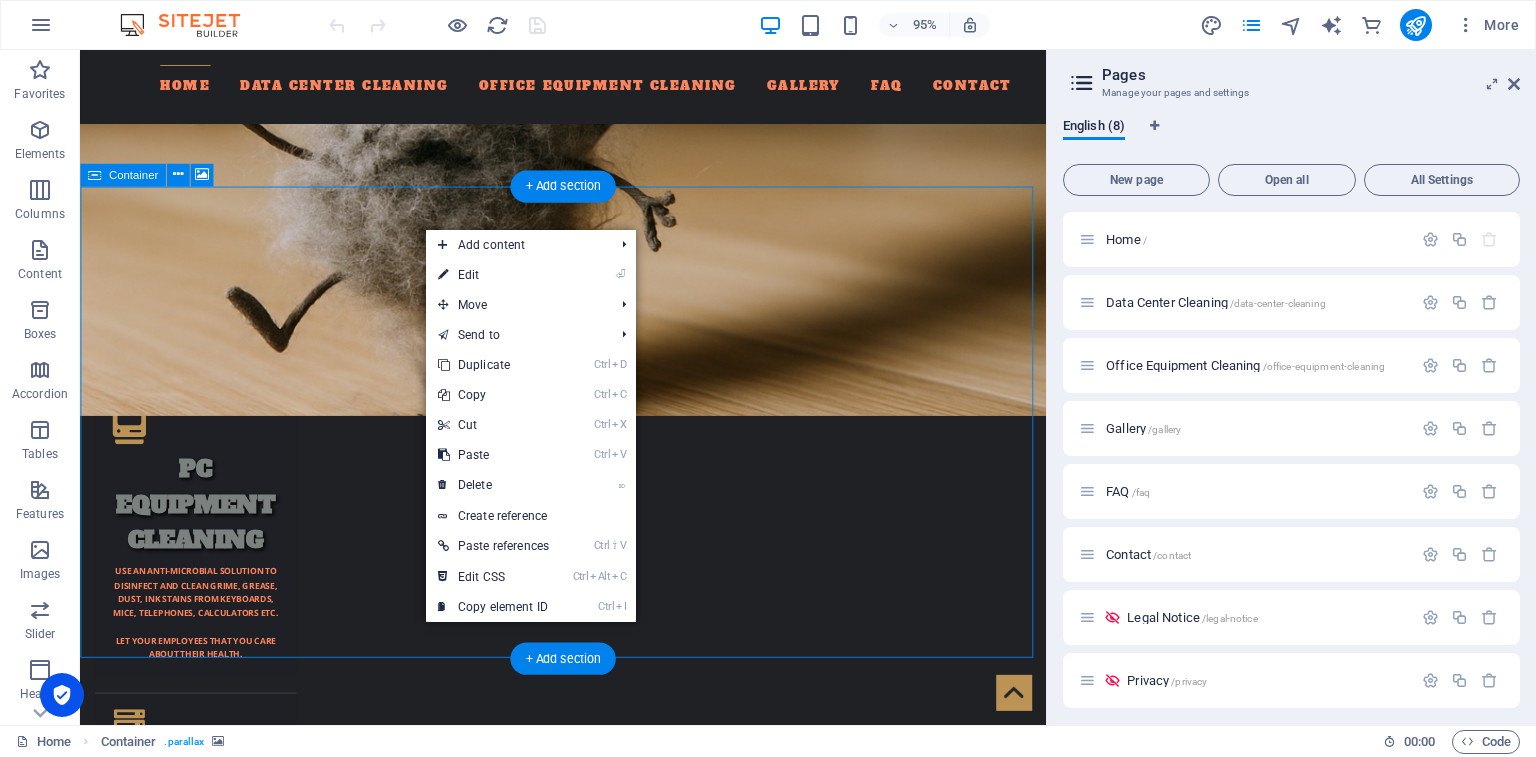 click at bounding box center (588, 3554) 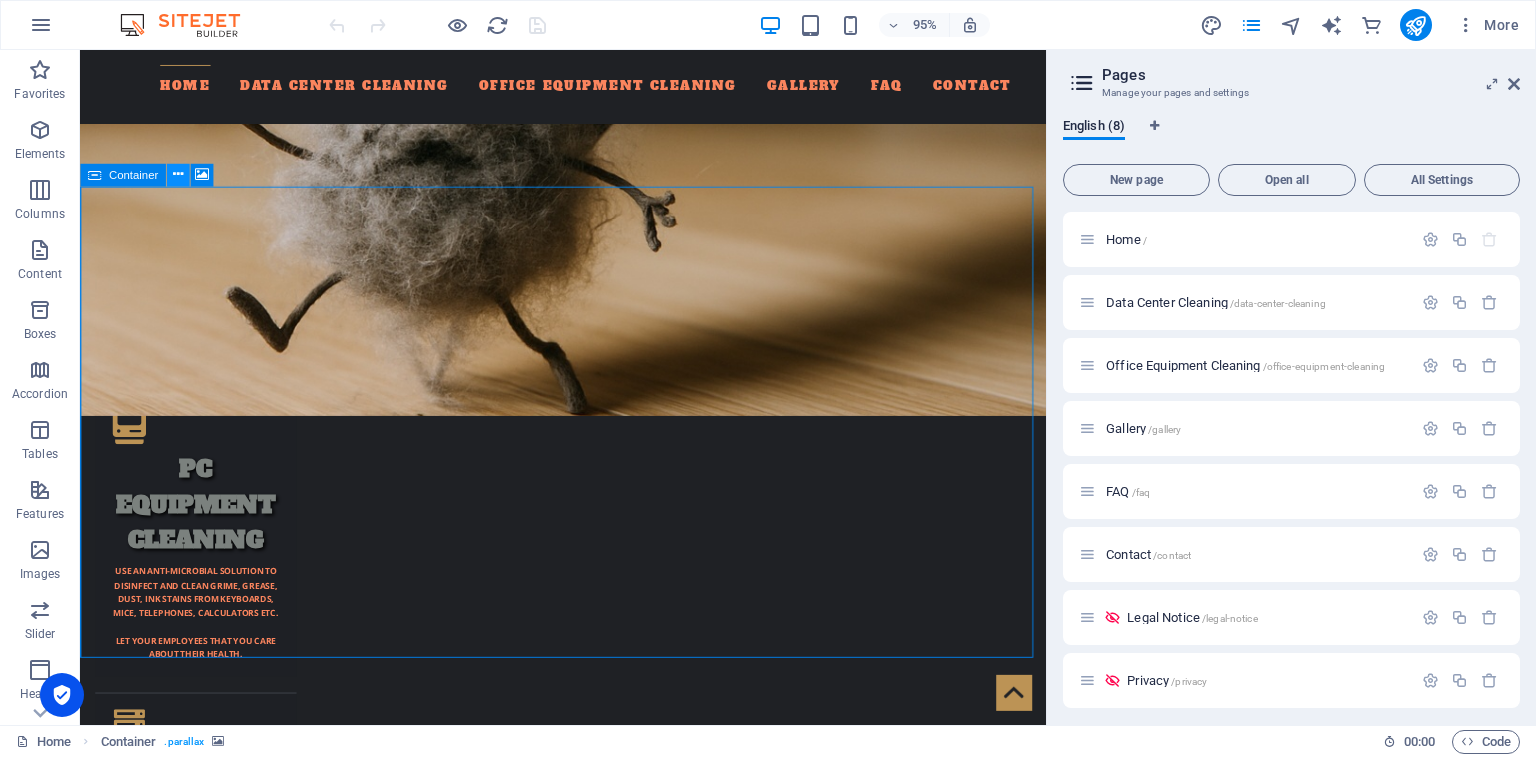 click at bounding box center [178, 175] 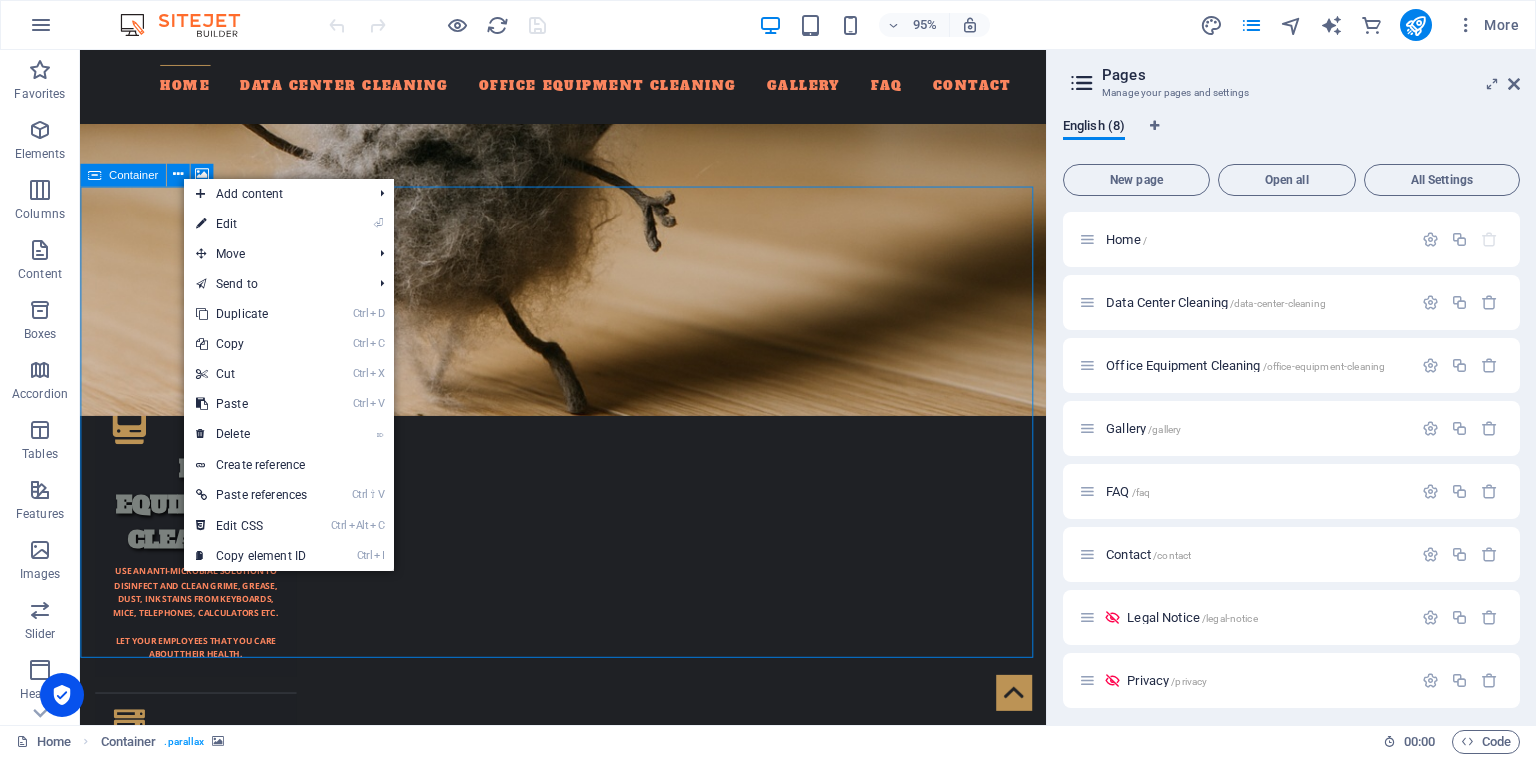 click on "Container" at bounding box center [133, 175] 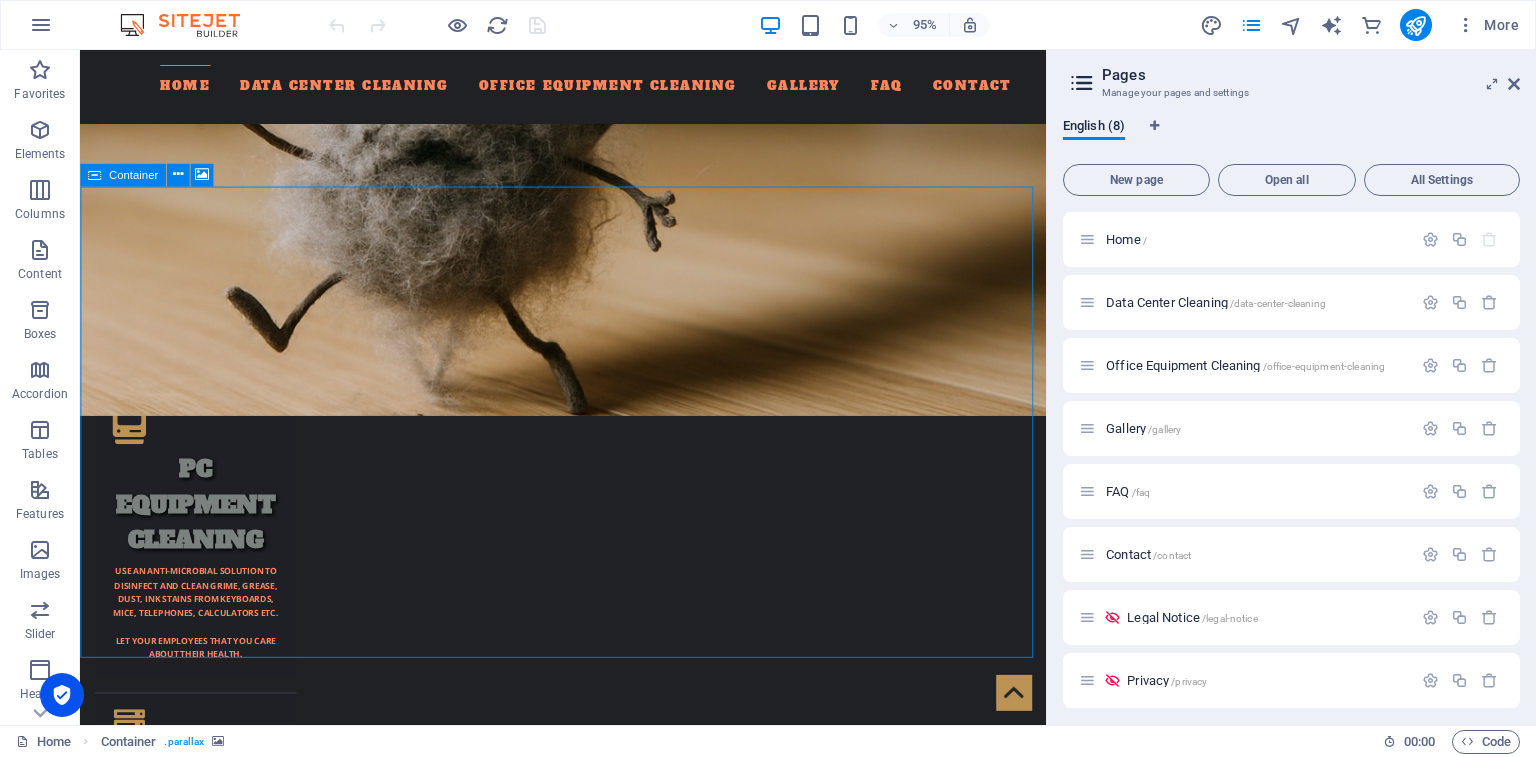 click on "Container" at bounding box center (133, 175) 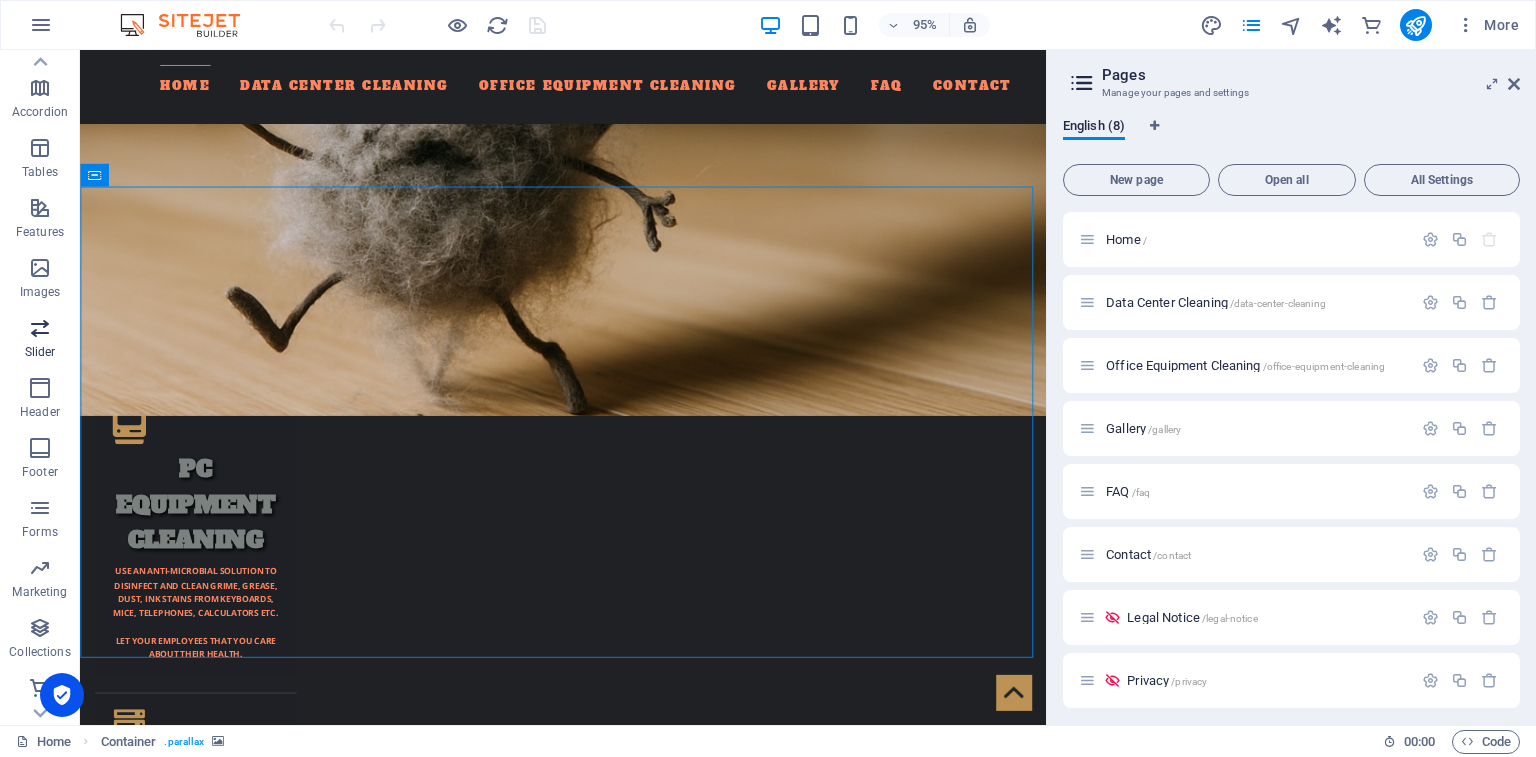 scroll, scrollTop: 286, scrollLeft: 0, axis: vertical 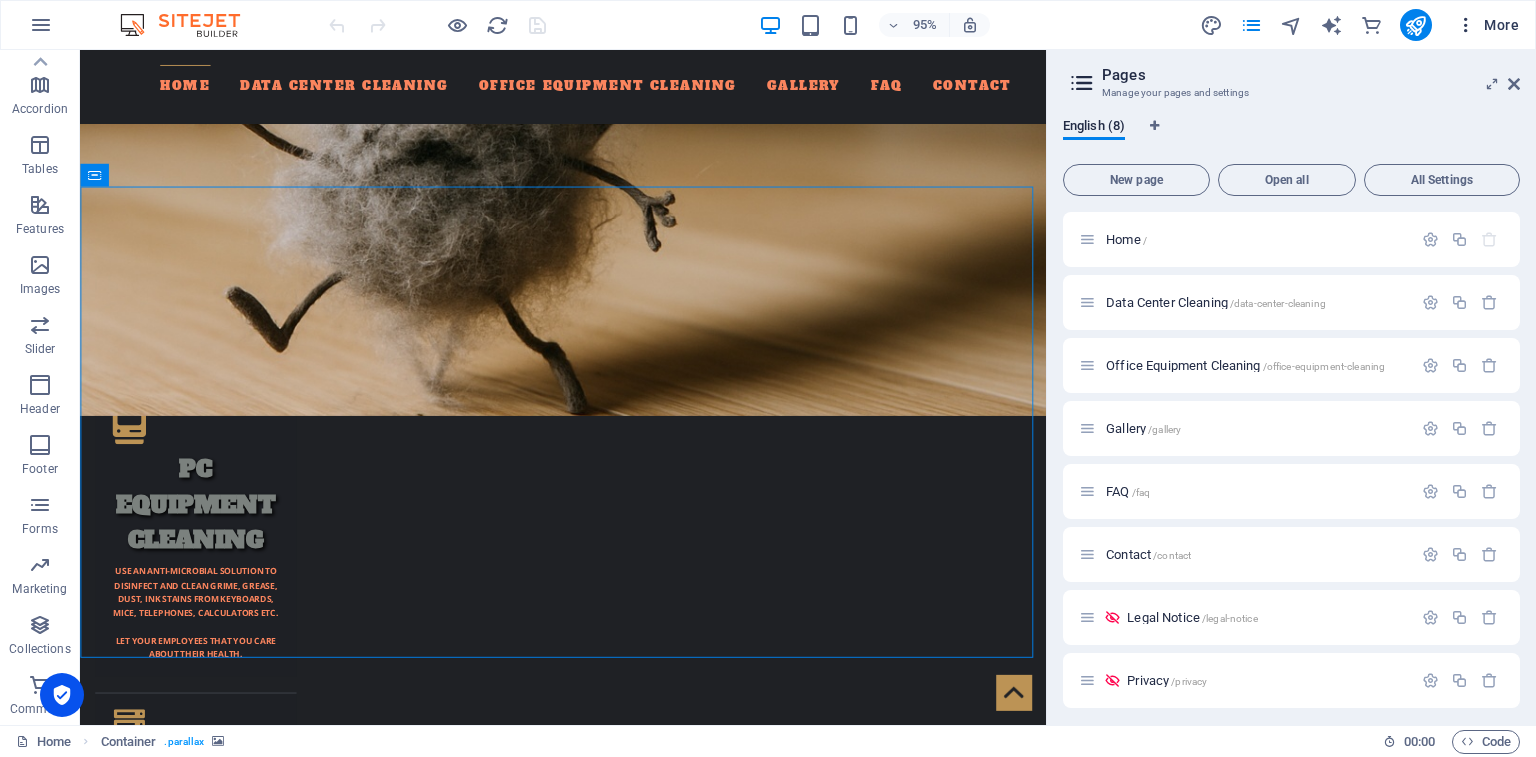 click at bounding box center (1466, 25) 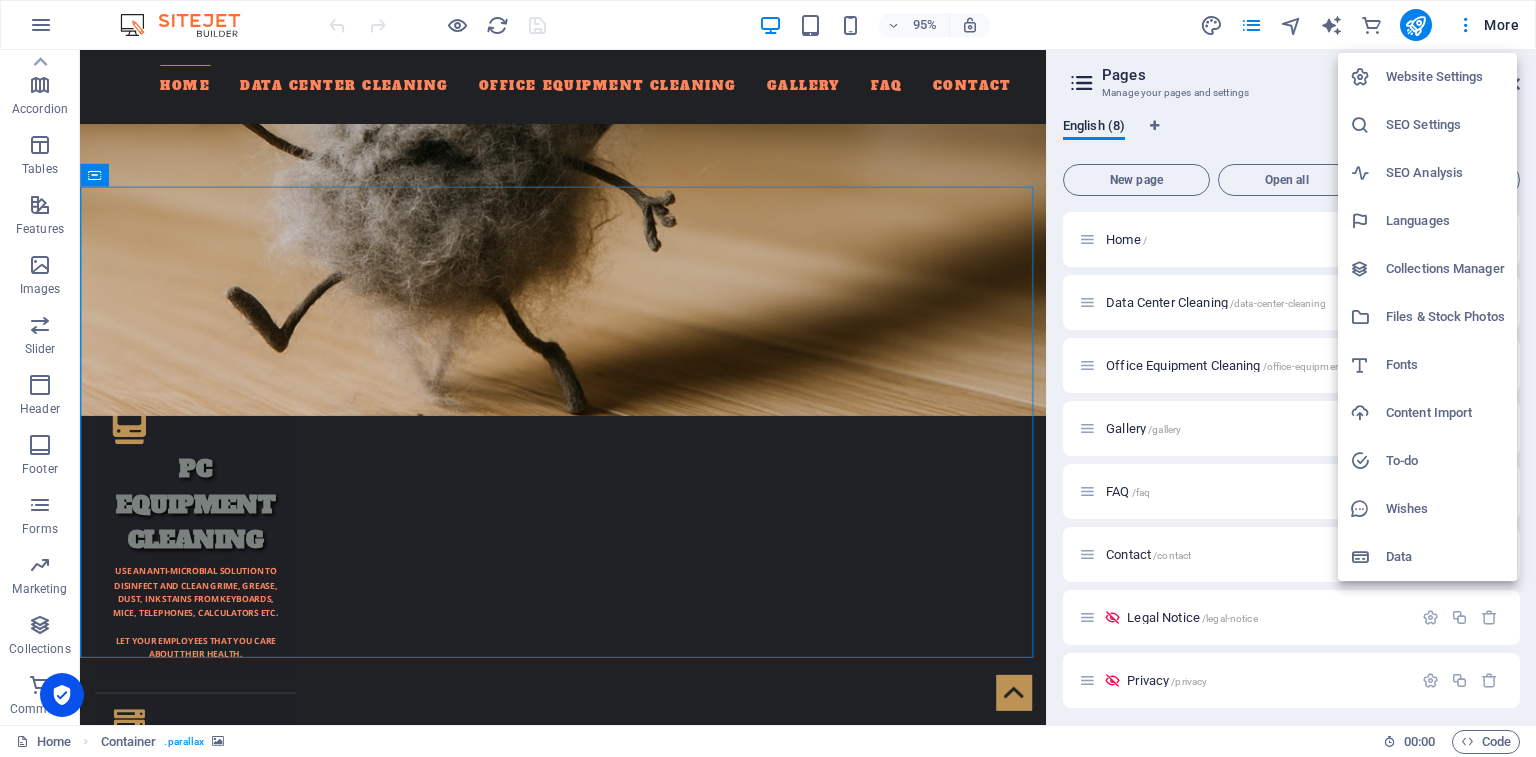 click at bounding box center (768, 378) 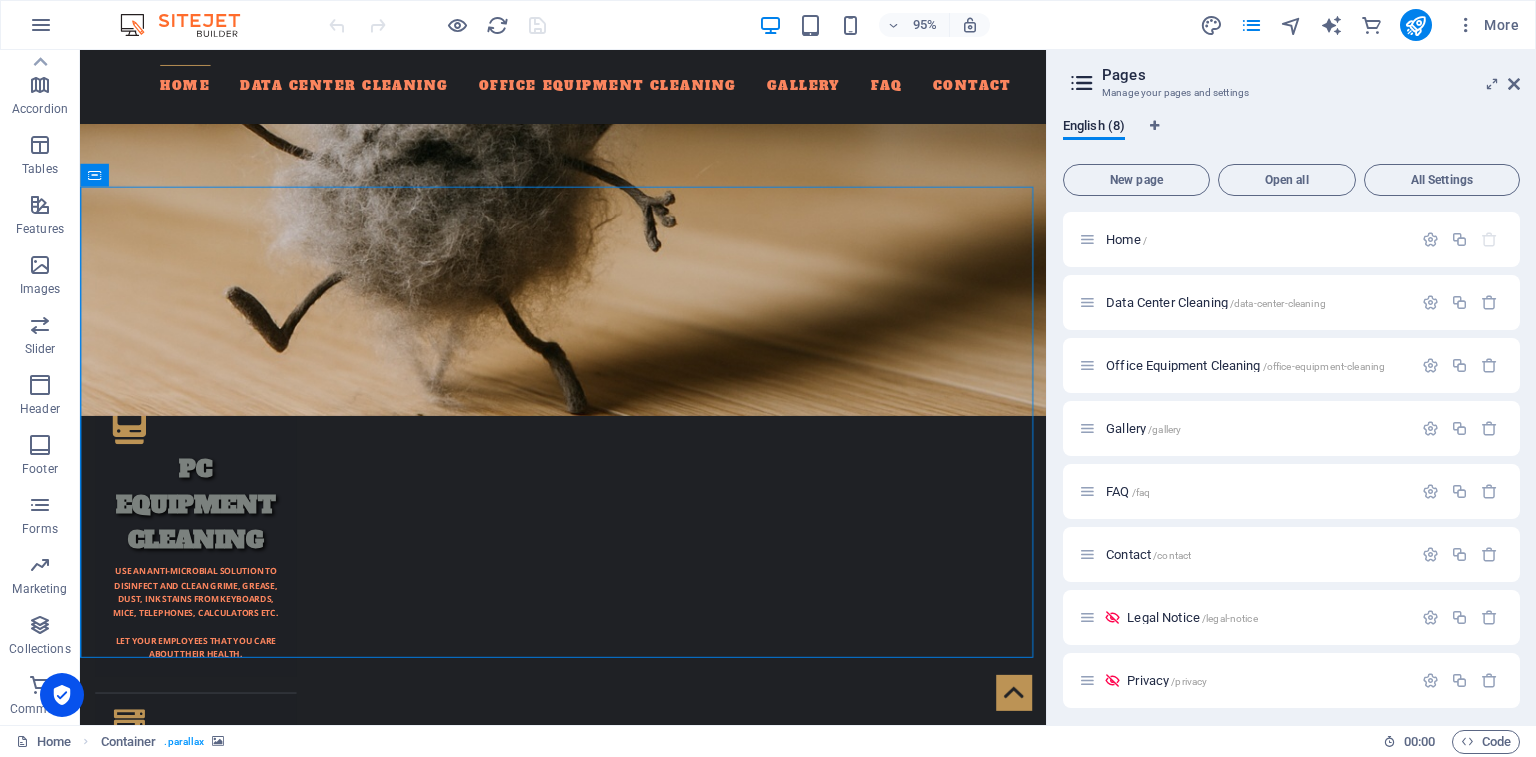 click at bounding box center [1466, 25] 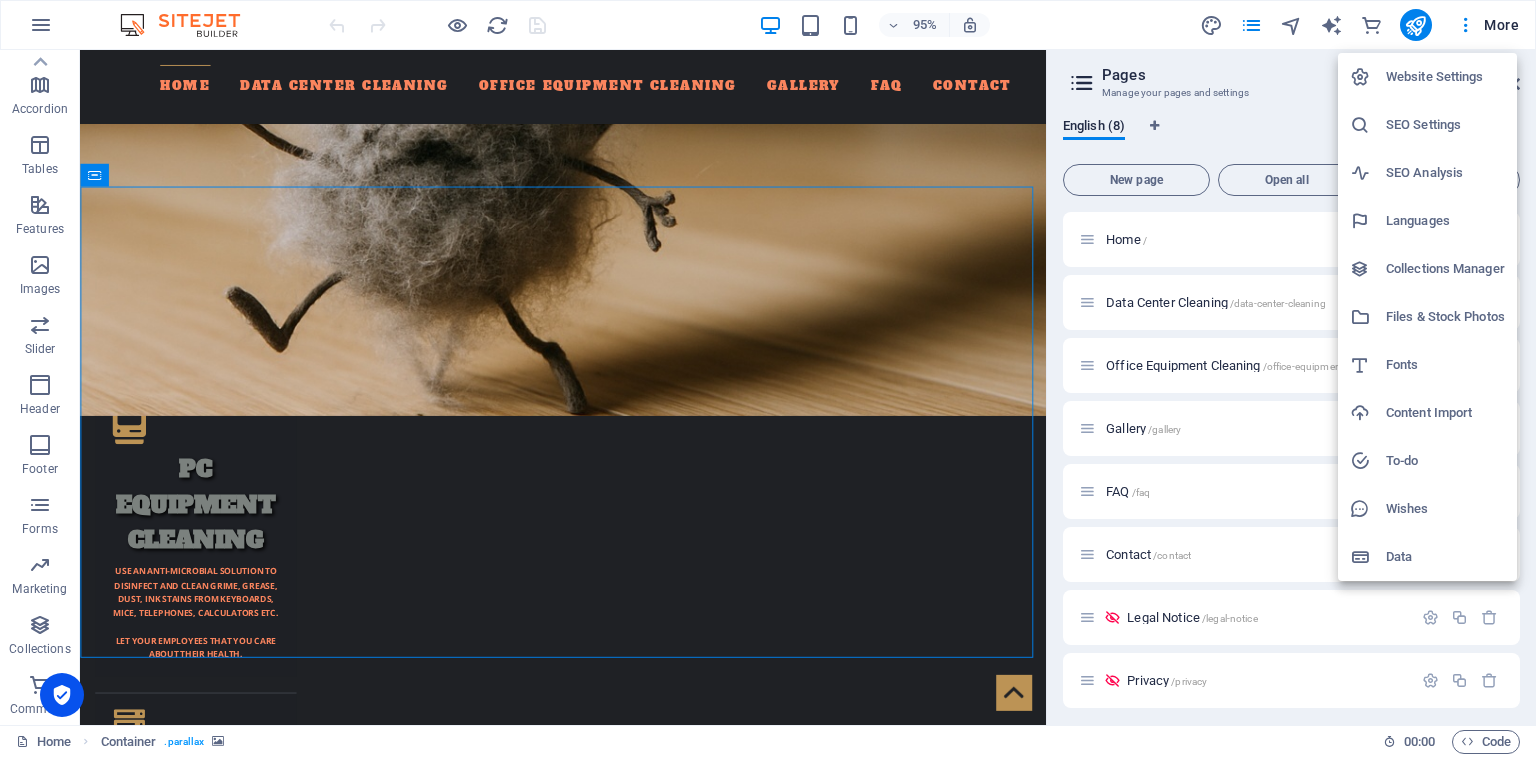 click at bounding box center (768, 378) 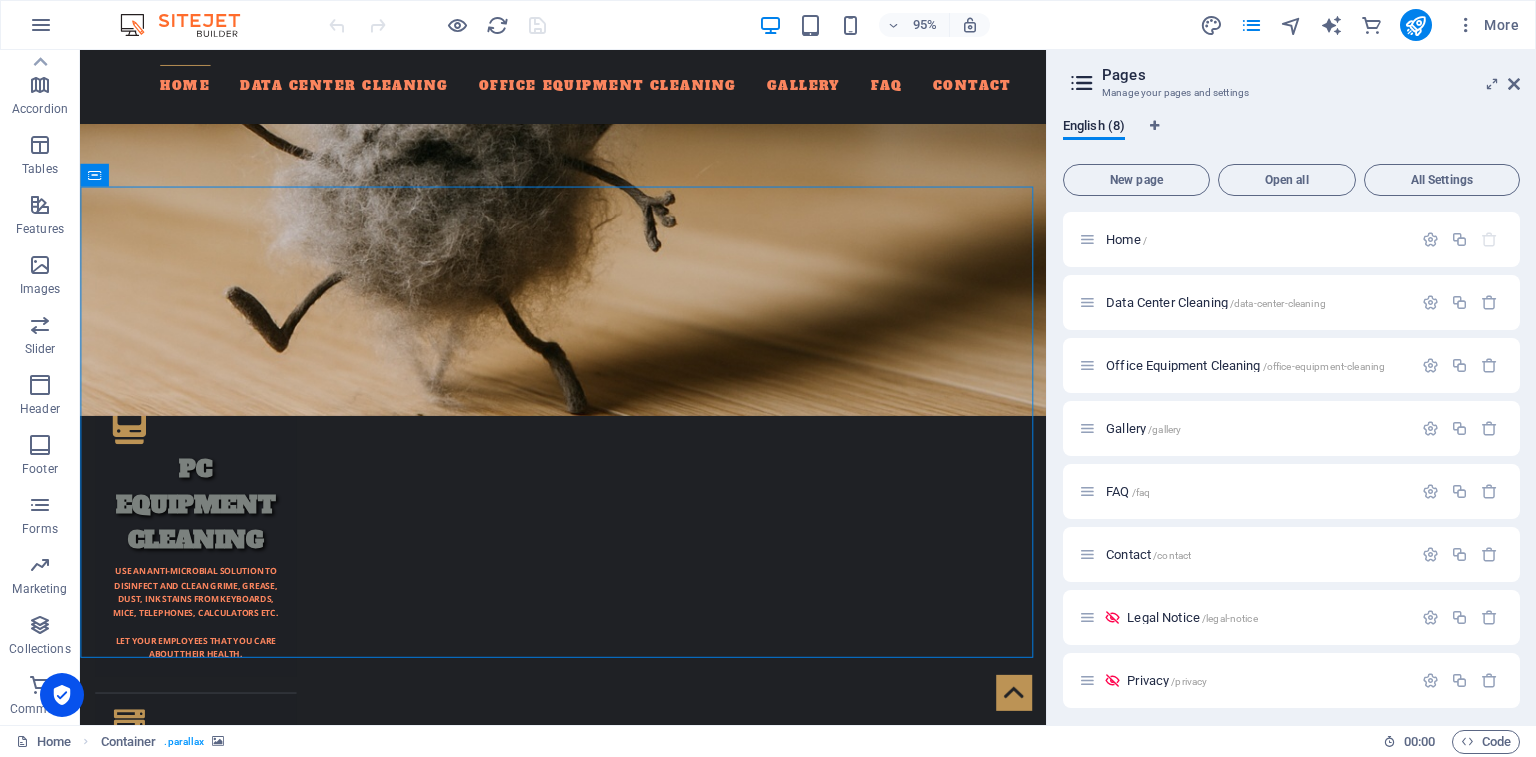 click on "More" at bounding box center [1487, 25] 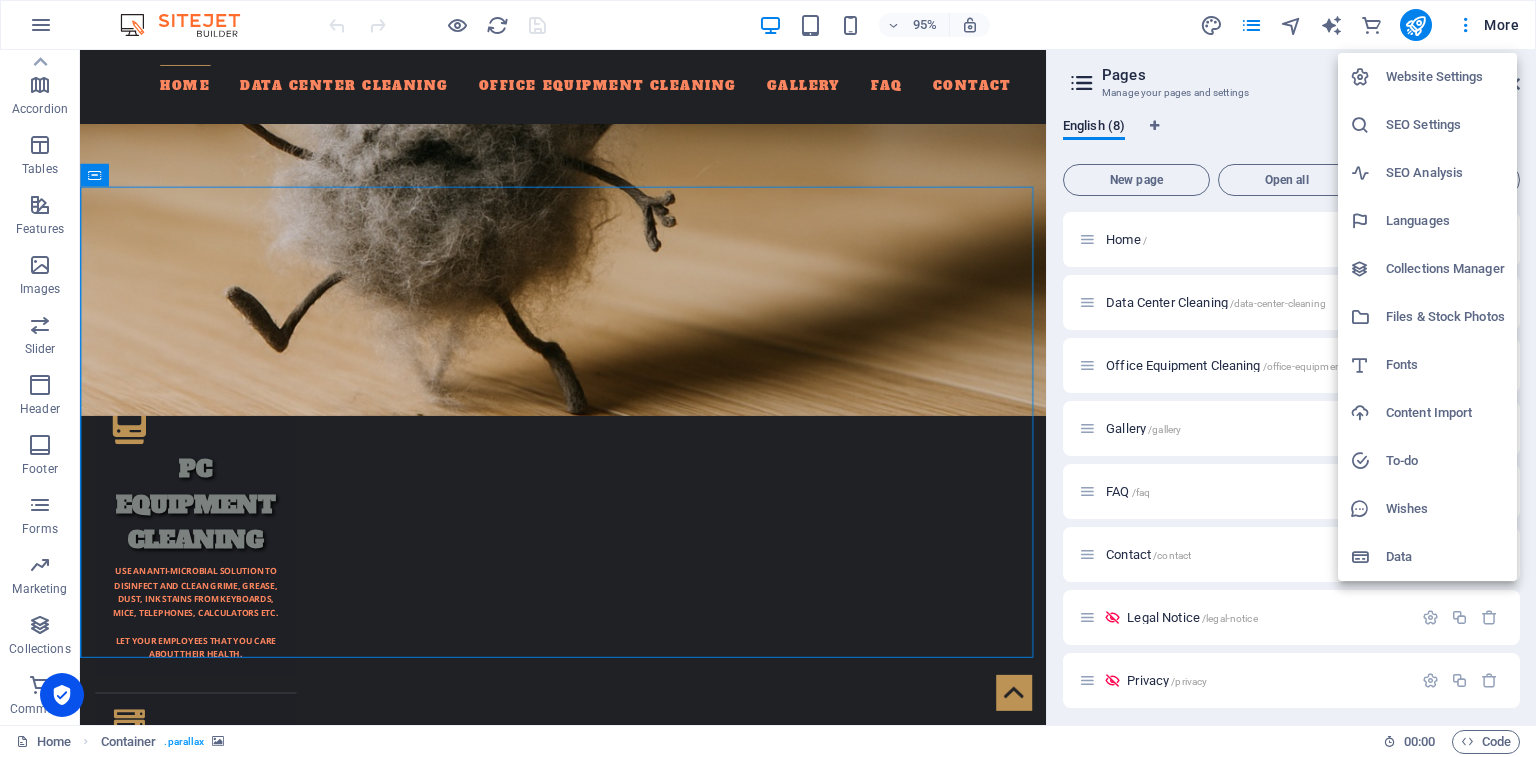 click at bounding box center [768, 378] 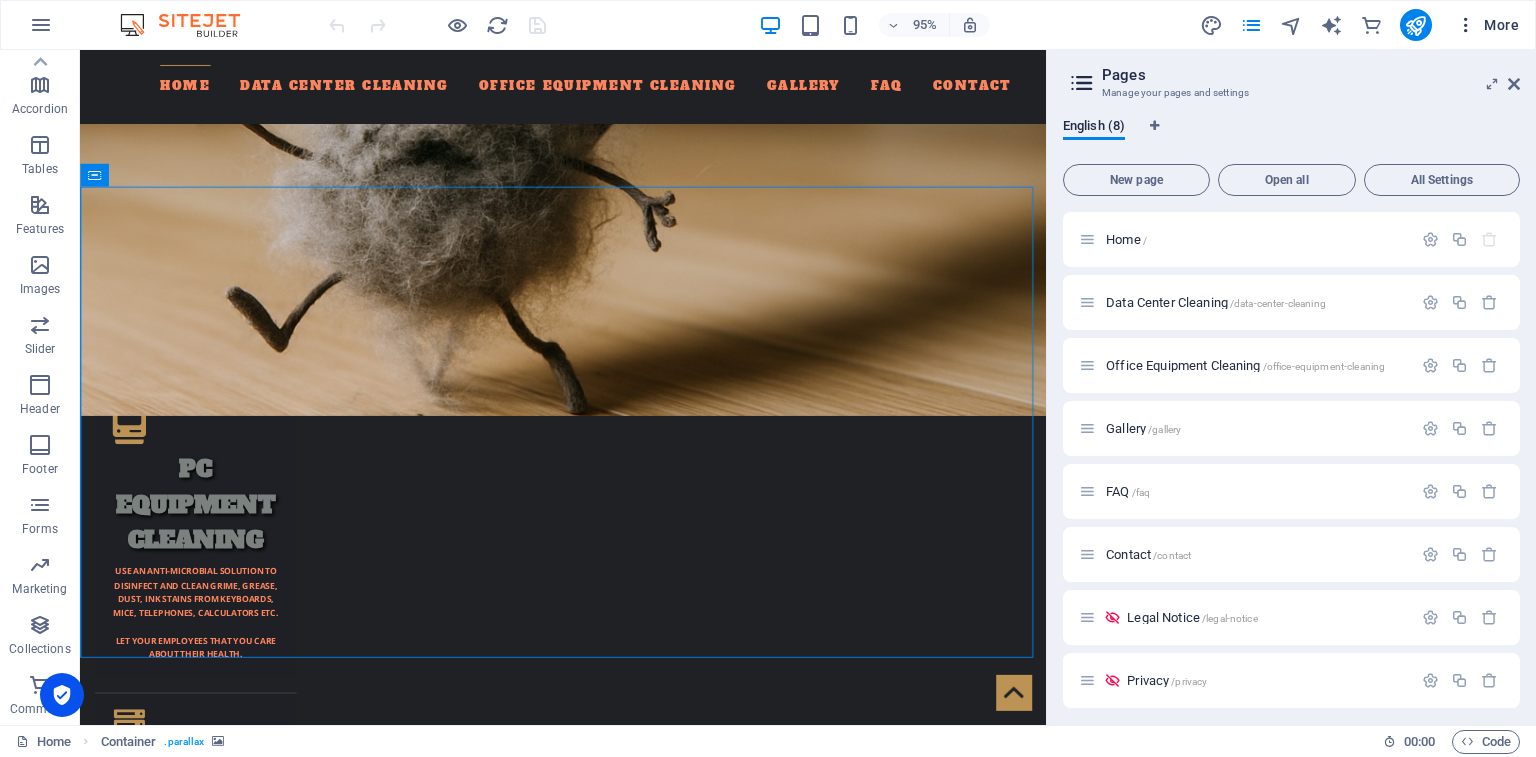 click at bounding box center (1466, 25) 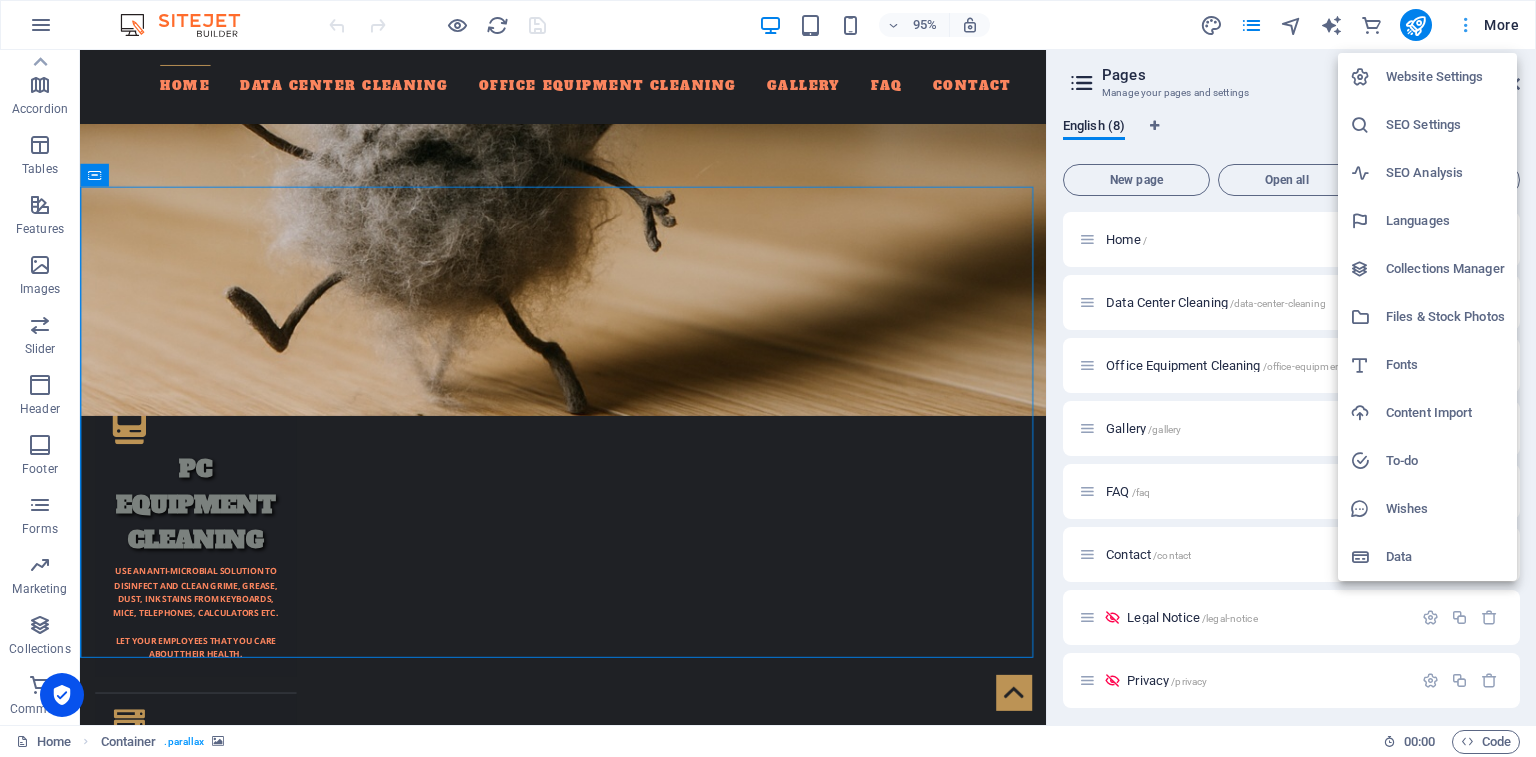 click at bounding box center (768, 378) 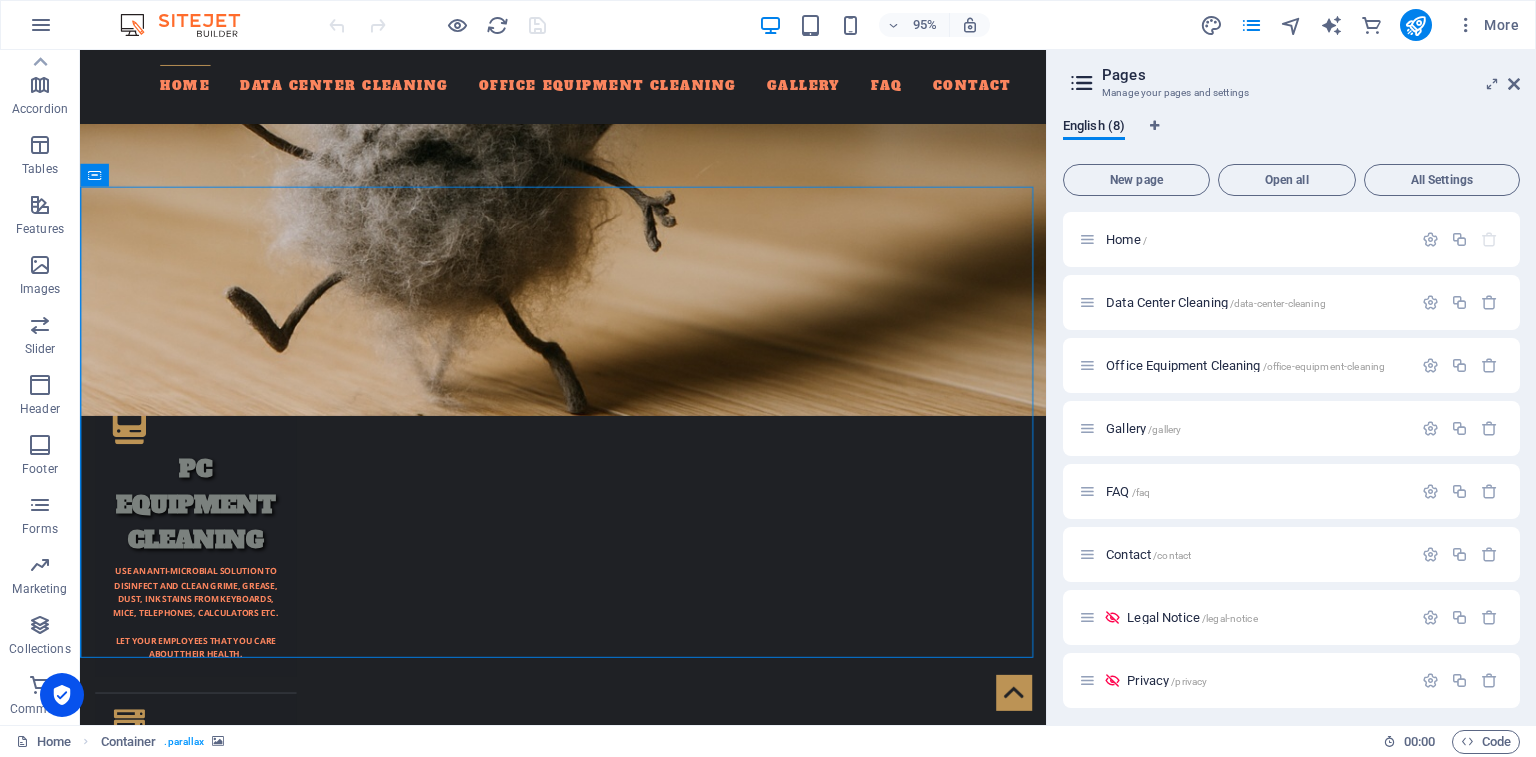 click on "More" at bounding box center (1487, 25) 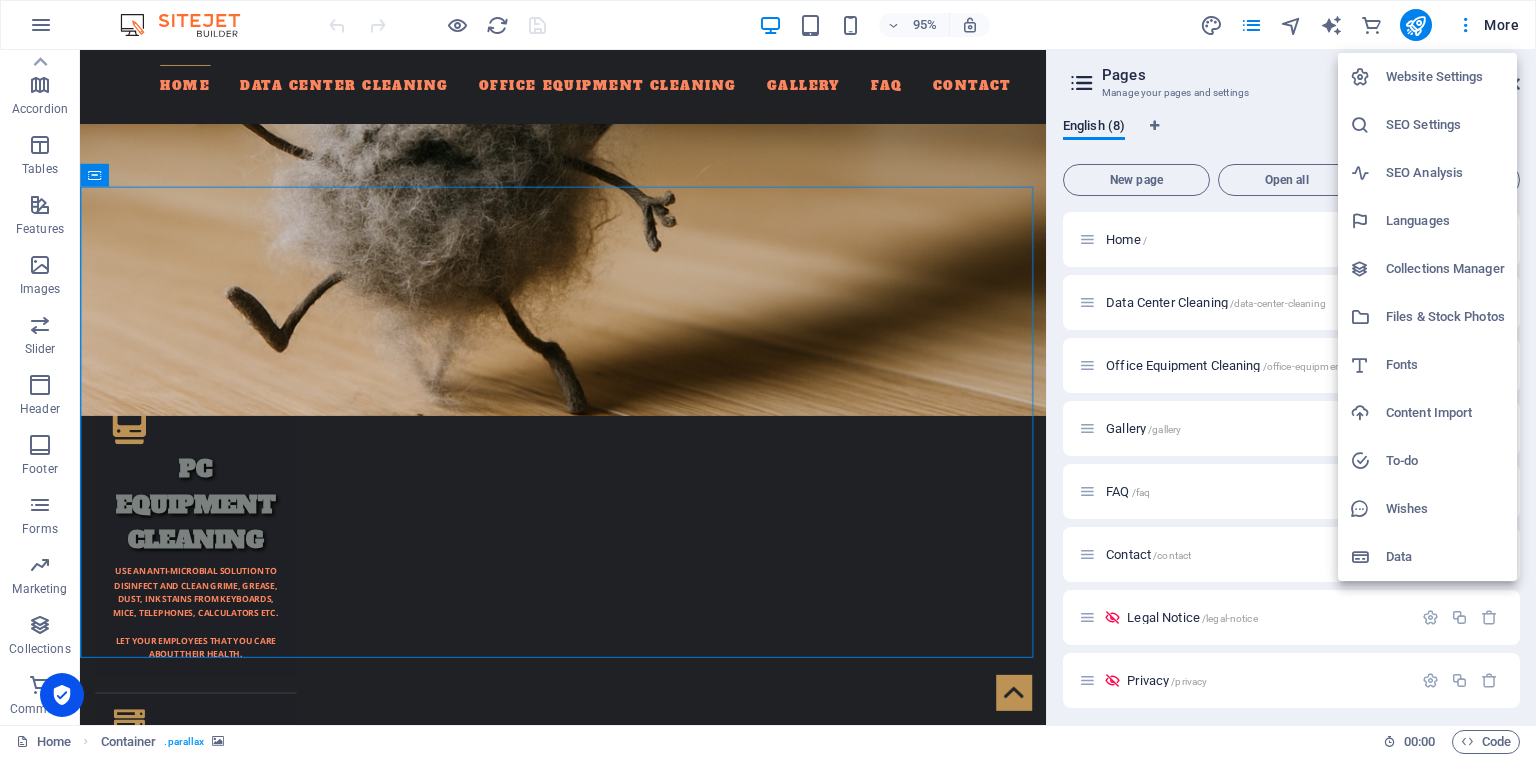 click at bounding box center (768, 378) 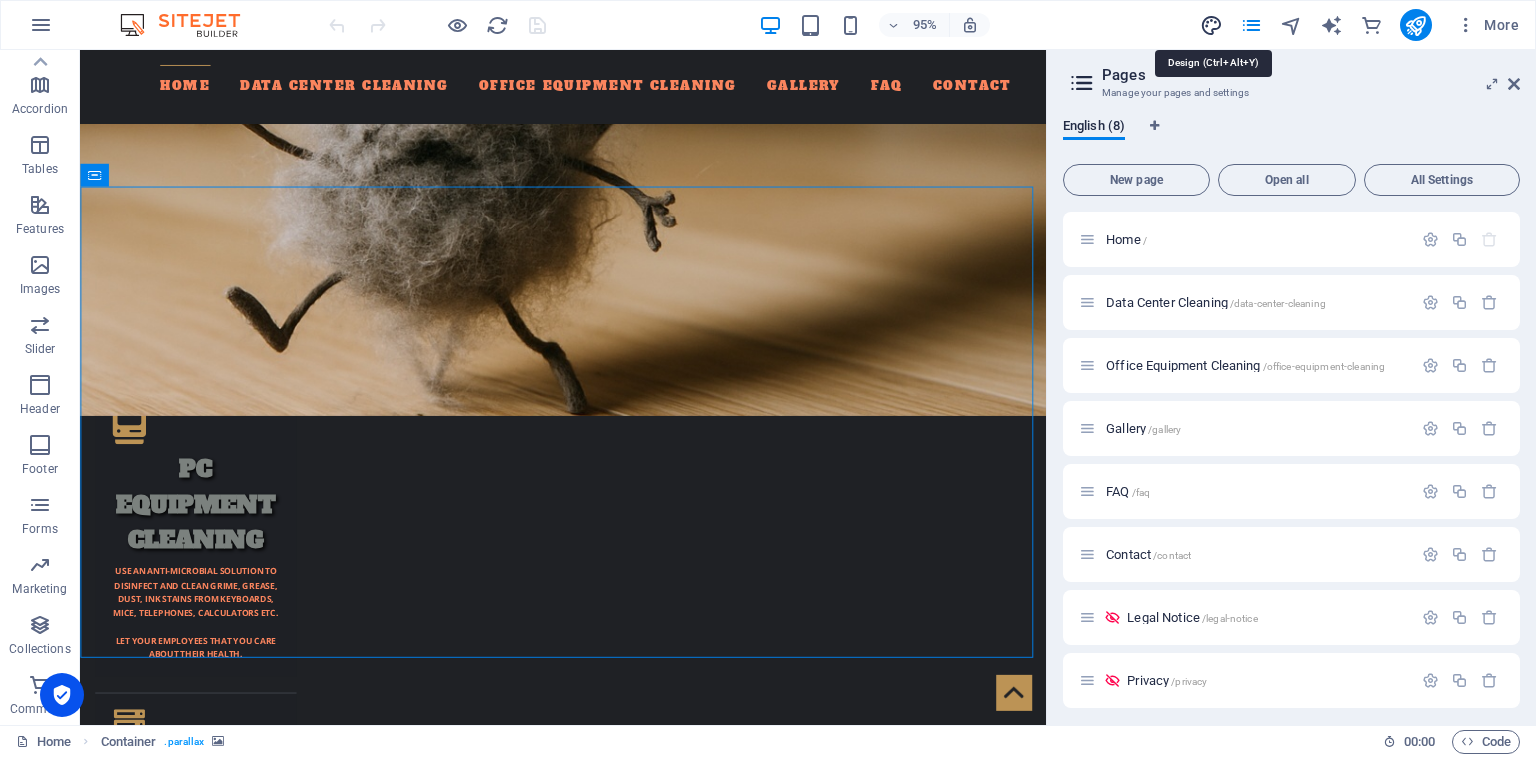 click at bounding box center [1211, 25] 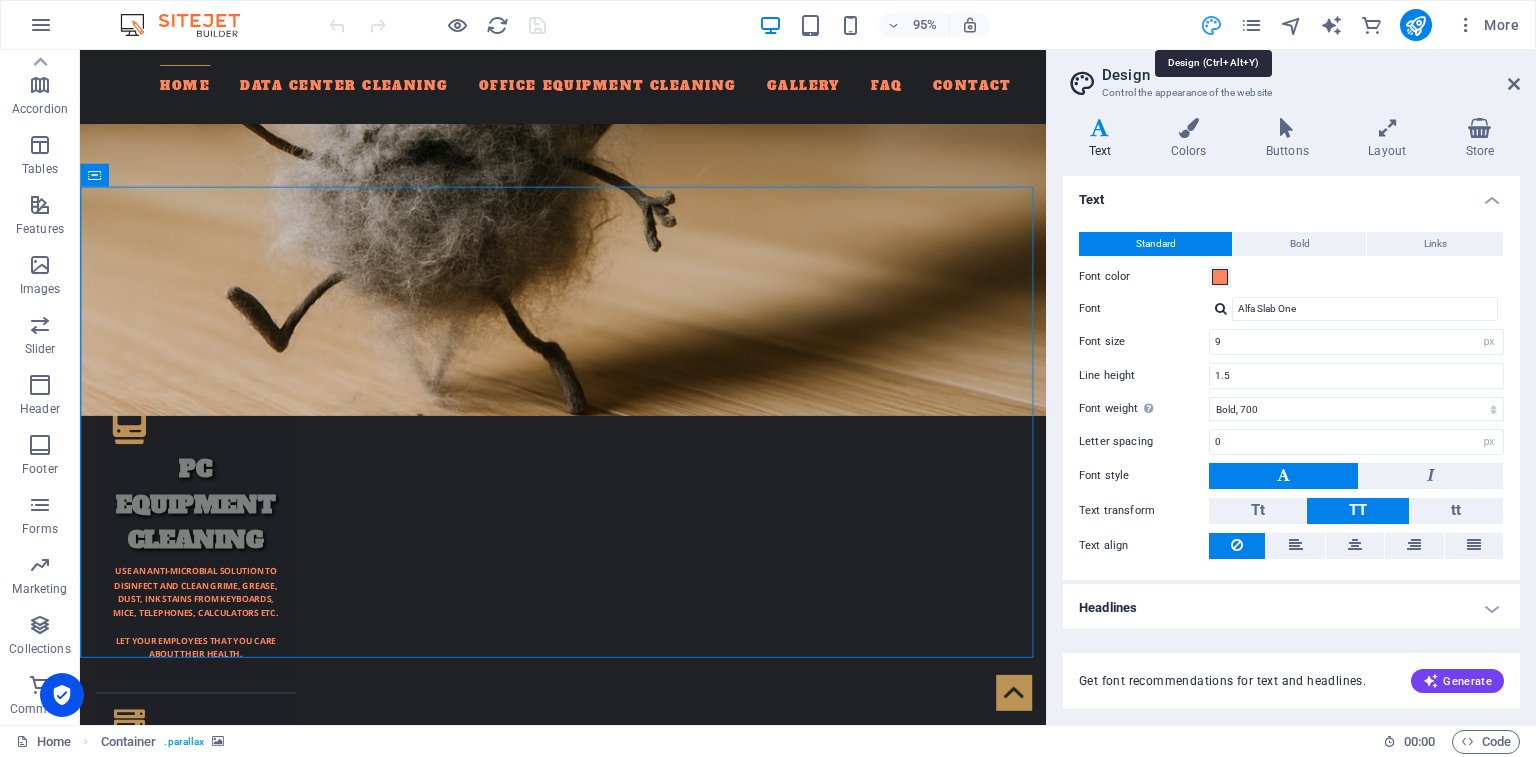 click at bounding box center [1211, 25] 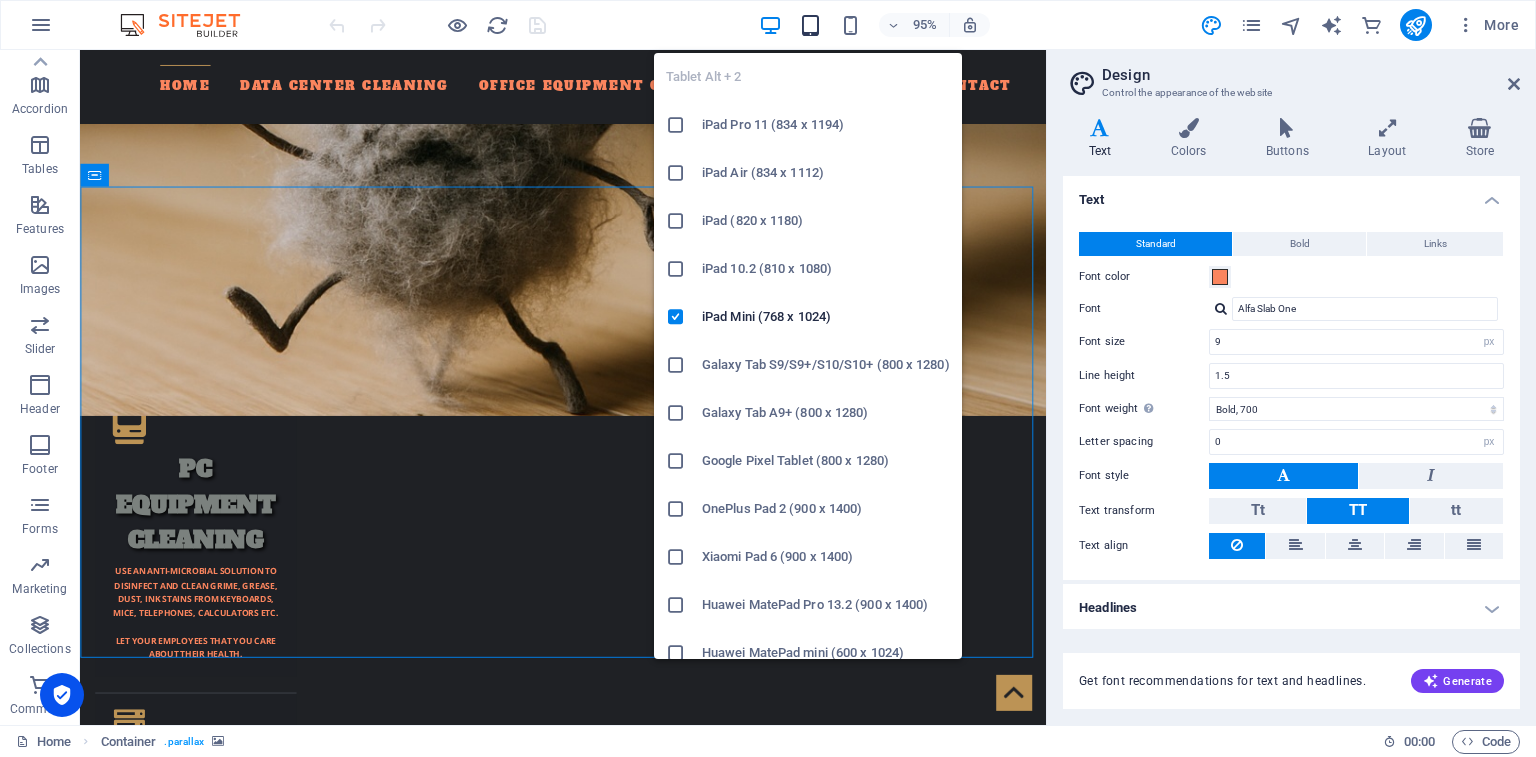click at bounding box center [810, 25] 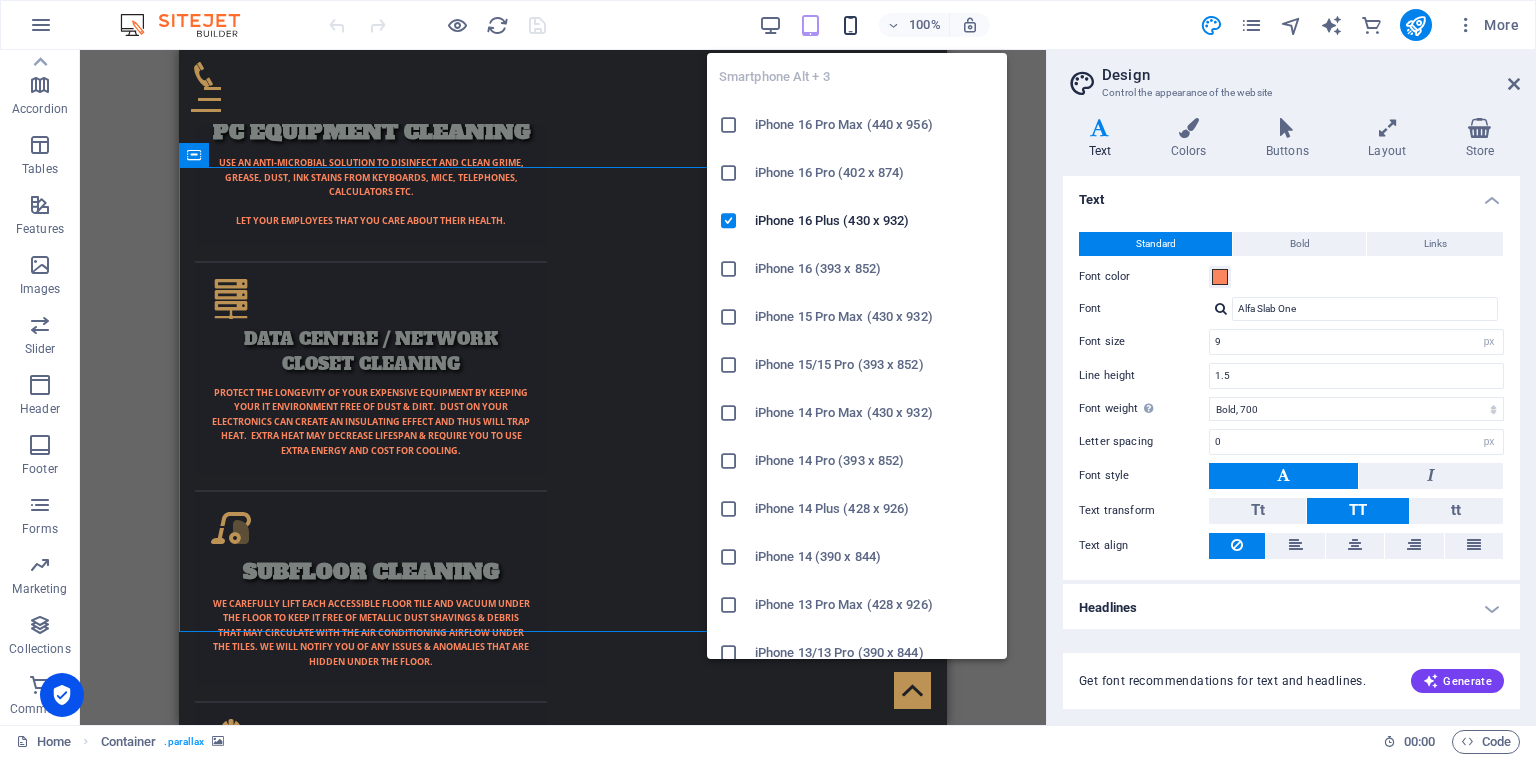 click at bounding box center [850, 25] 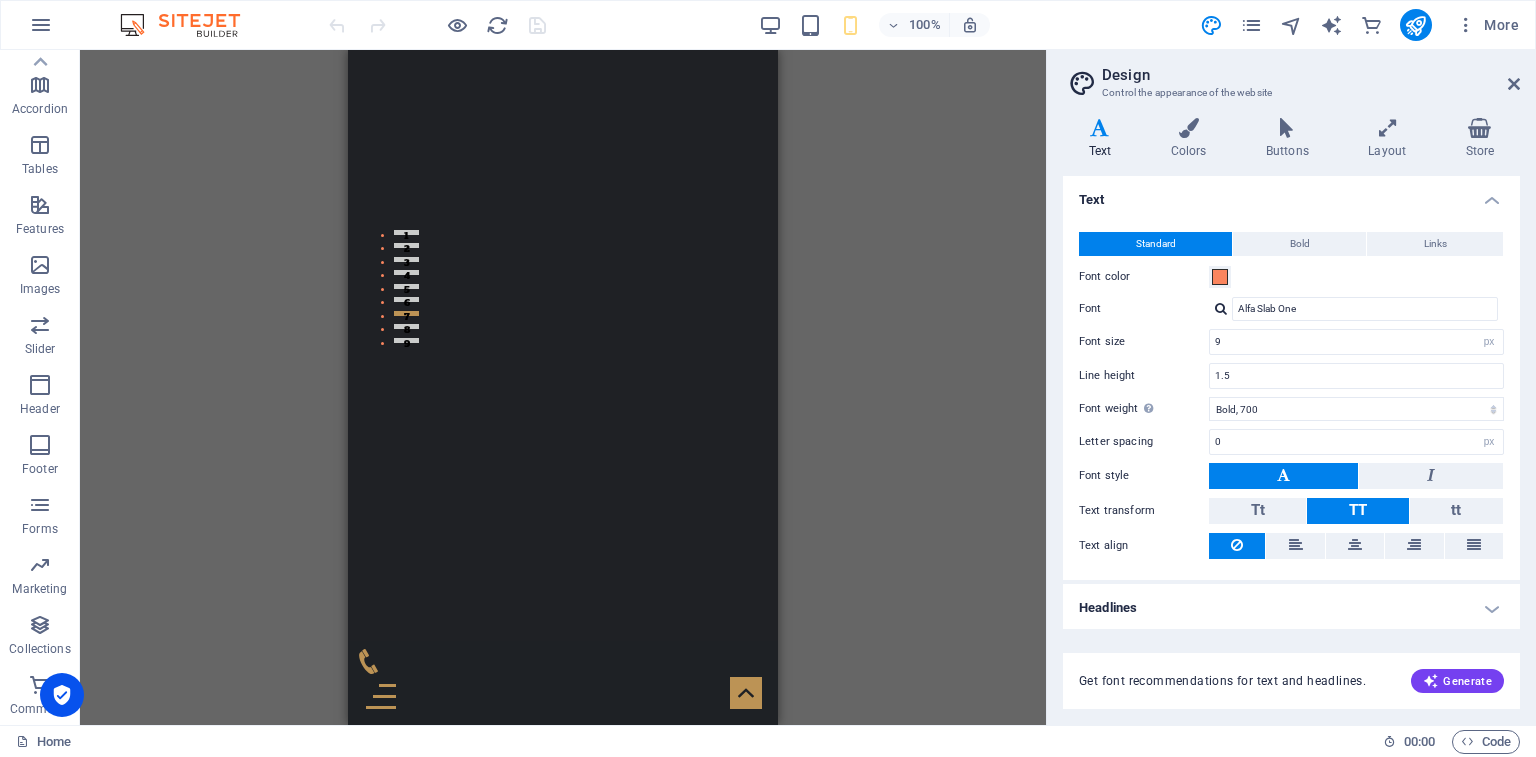 scroll, scrollTop: 378, scrollLeft: 0, axis: vertical 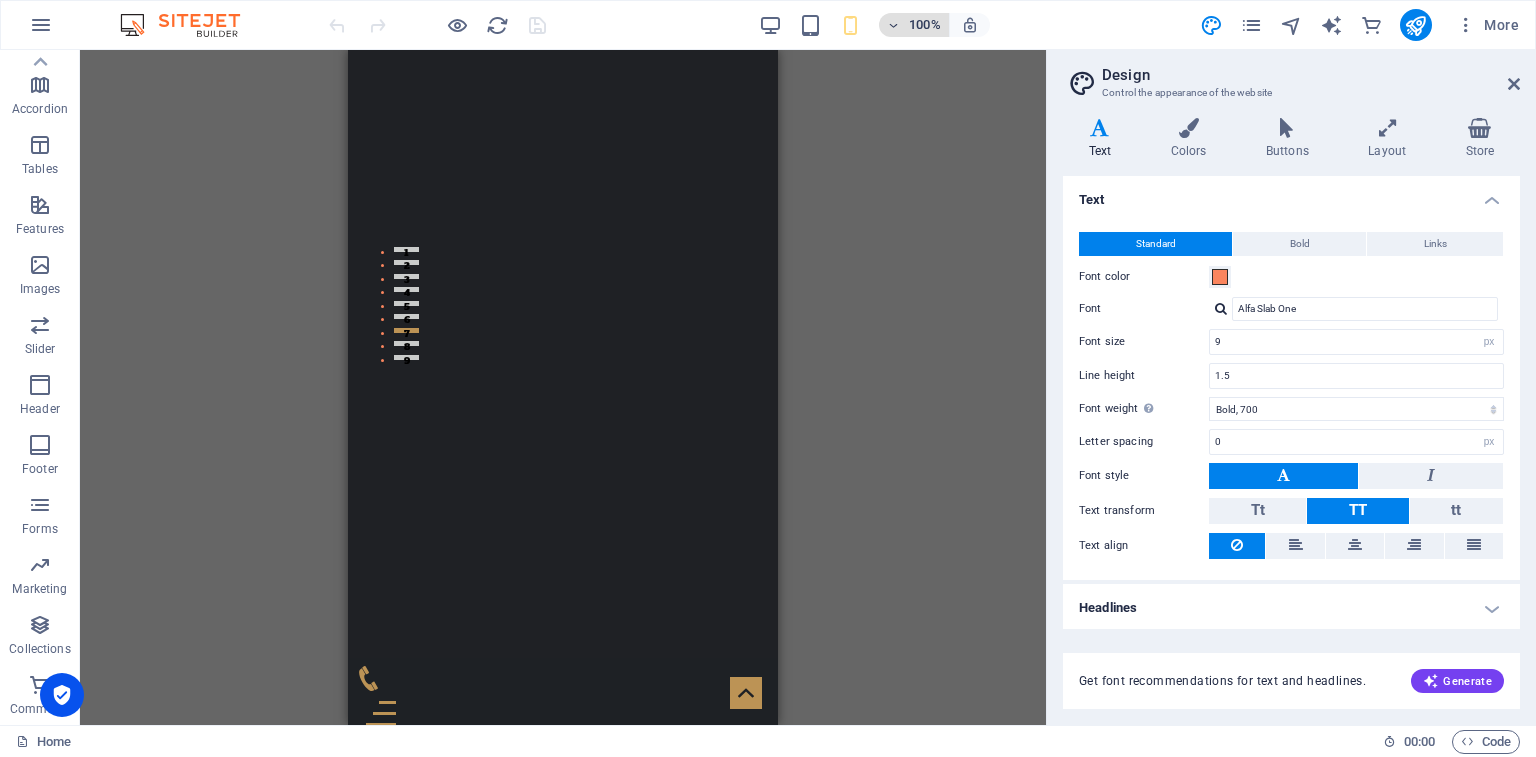 click at bounding box center (894, 25) 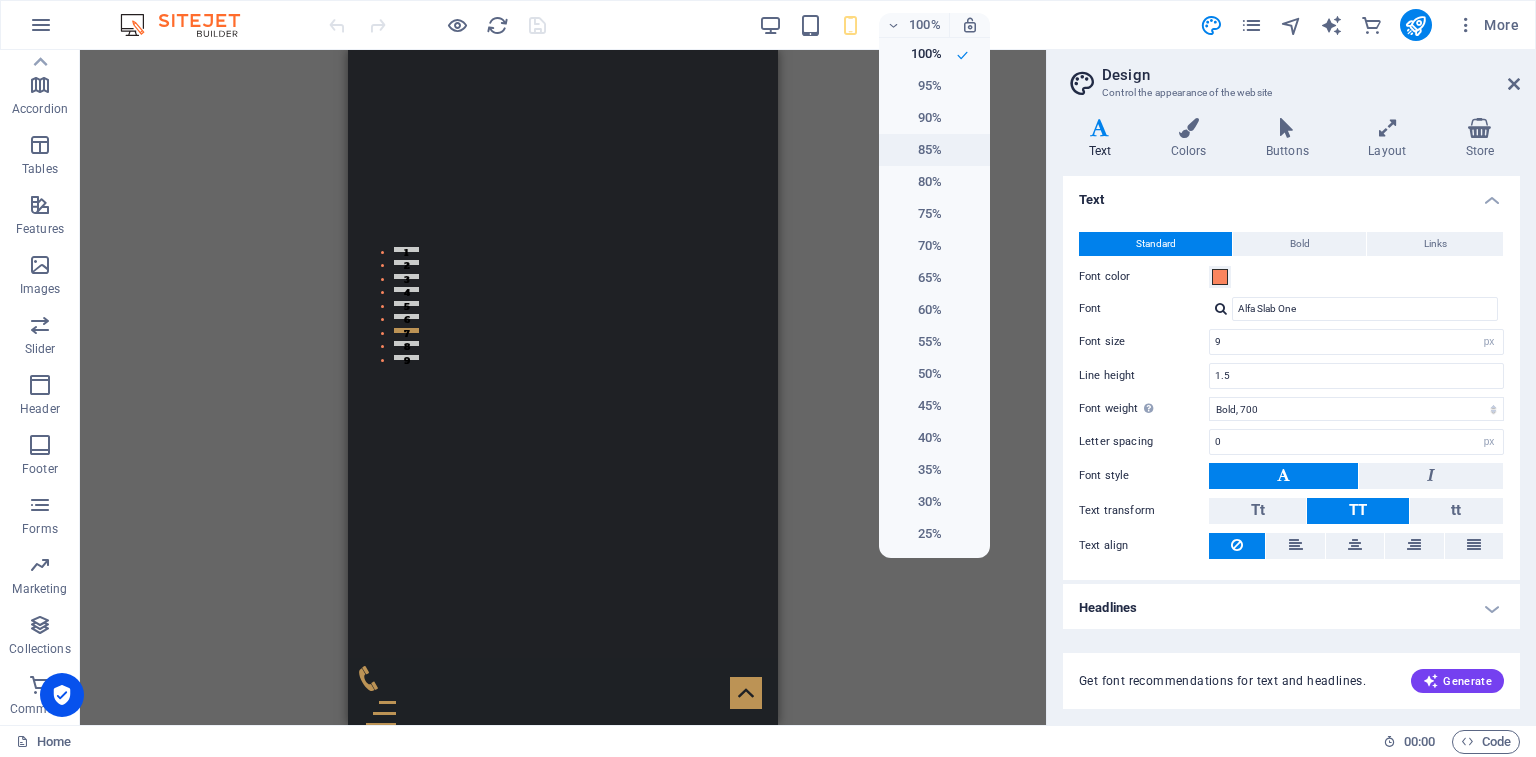 click on "85%" at bounding box center [916, 150] 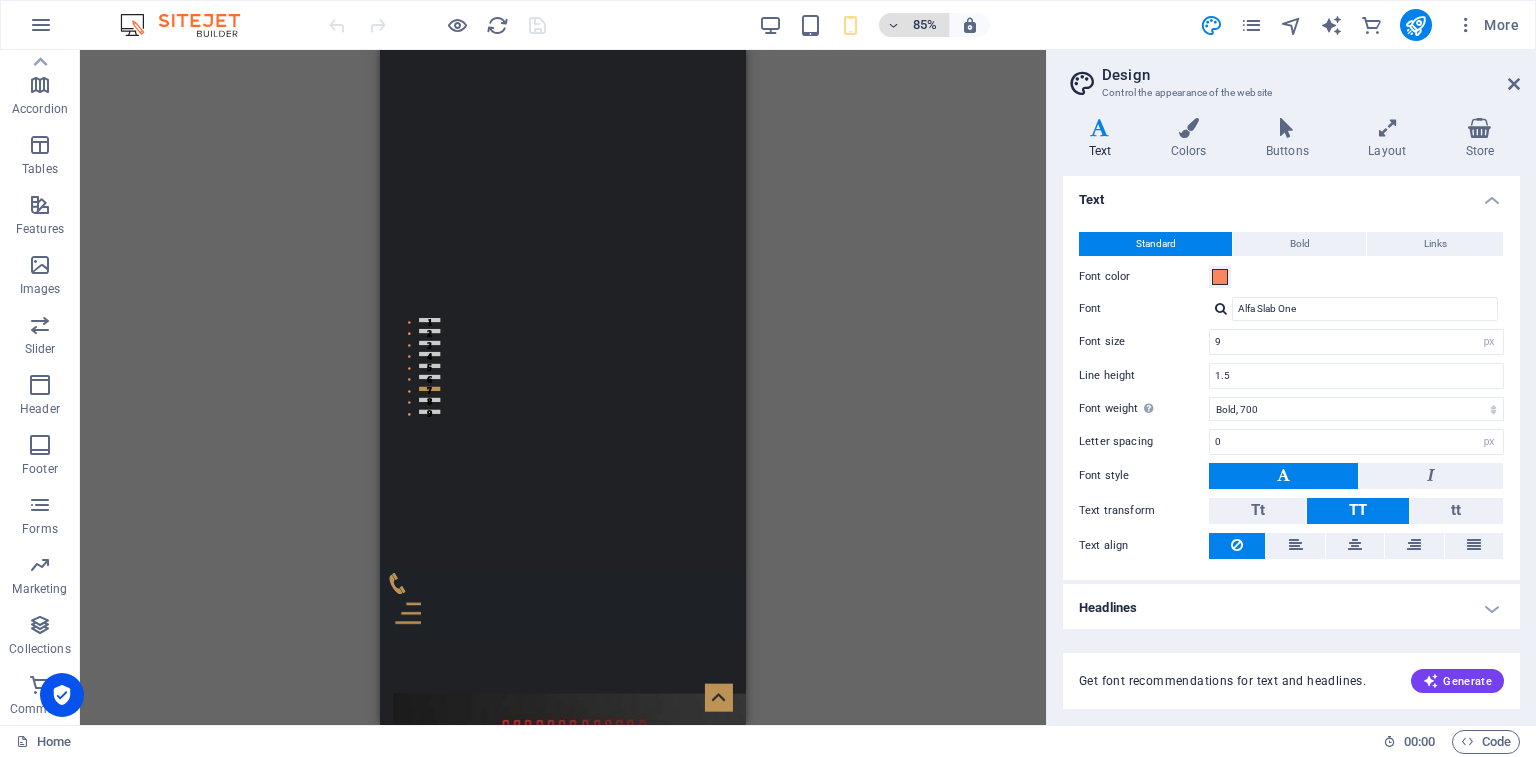 click at bounding box center (894, 25) 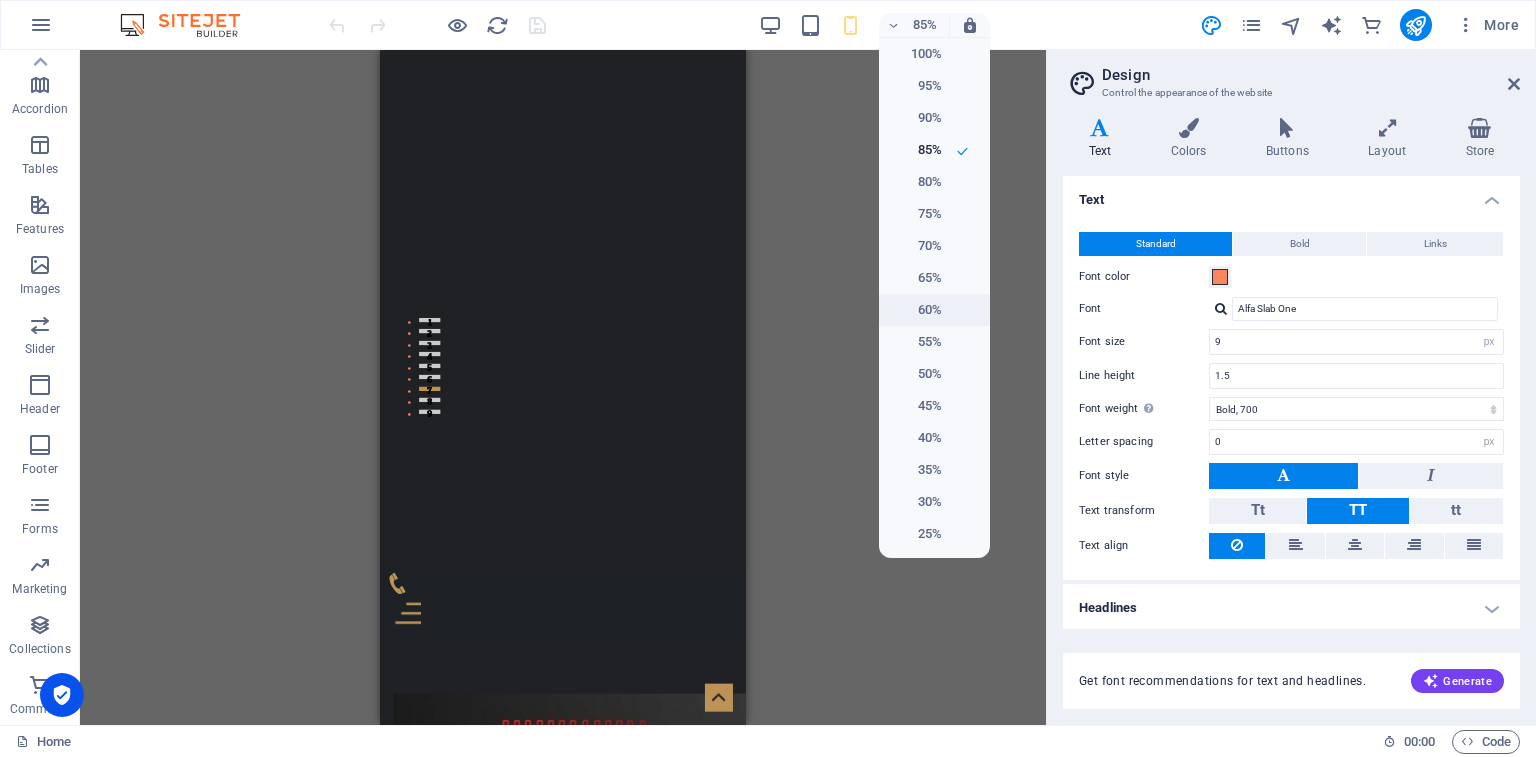 click on "60%" at bounding box center [934, 310] 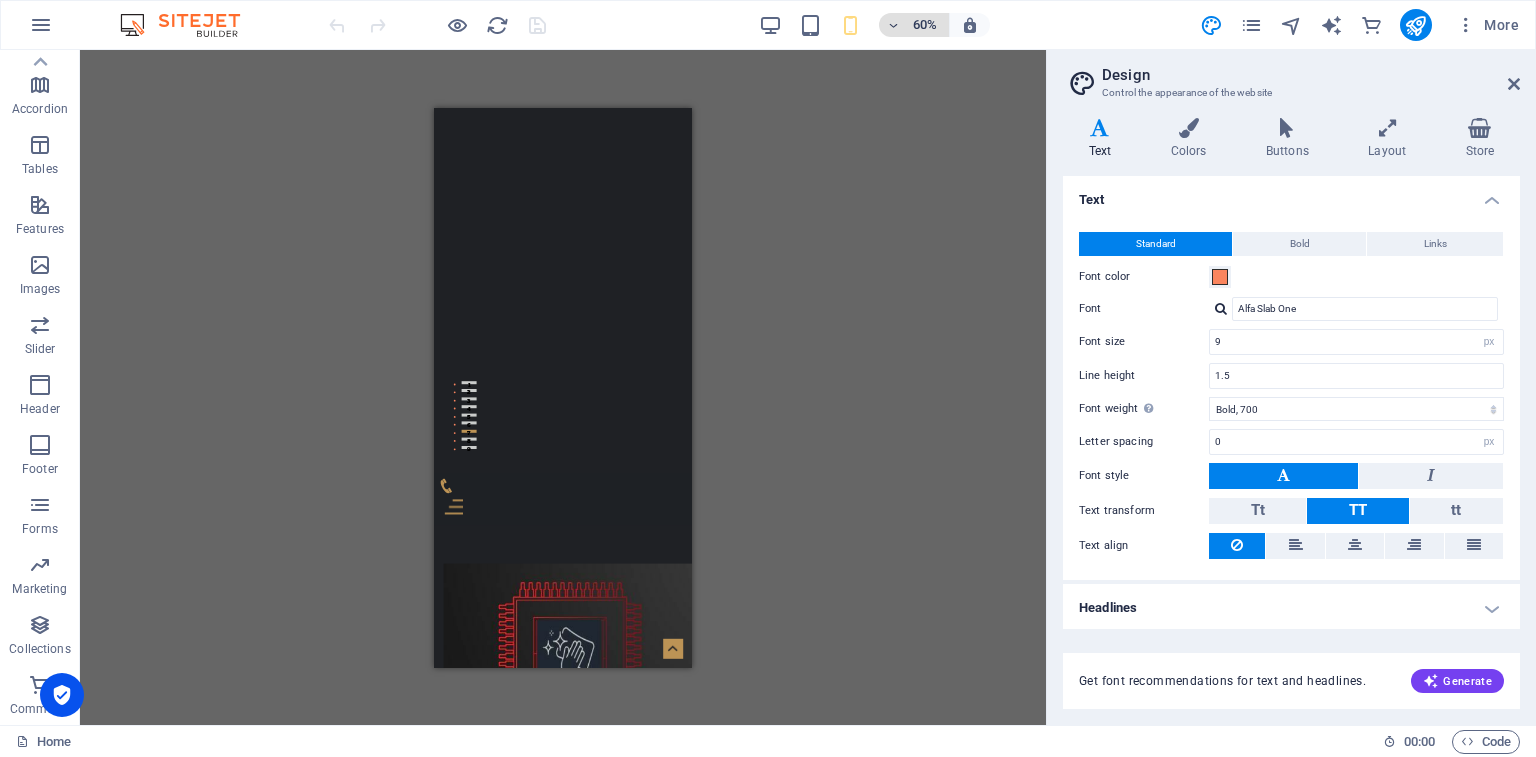 click at bounding box center [894, 25] 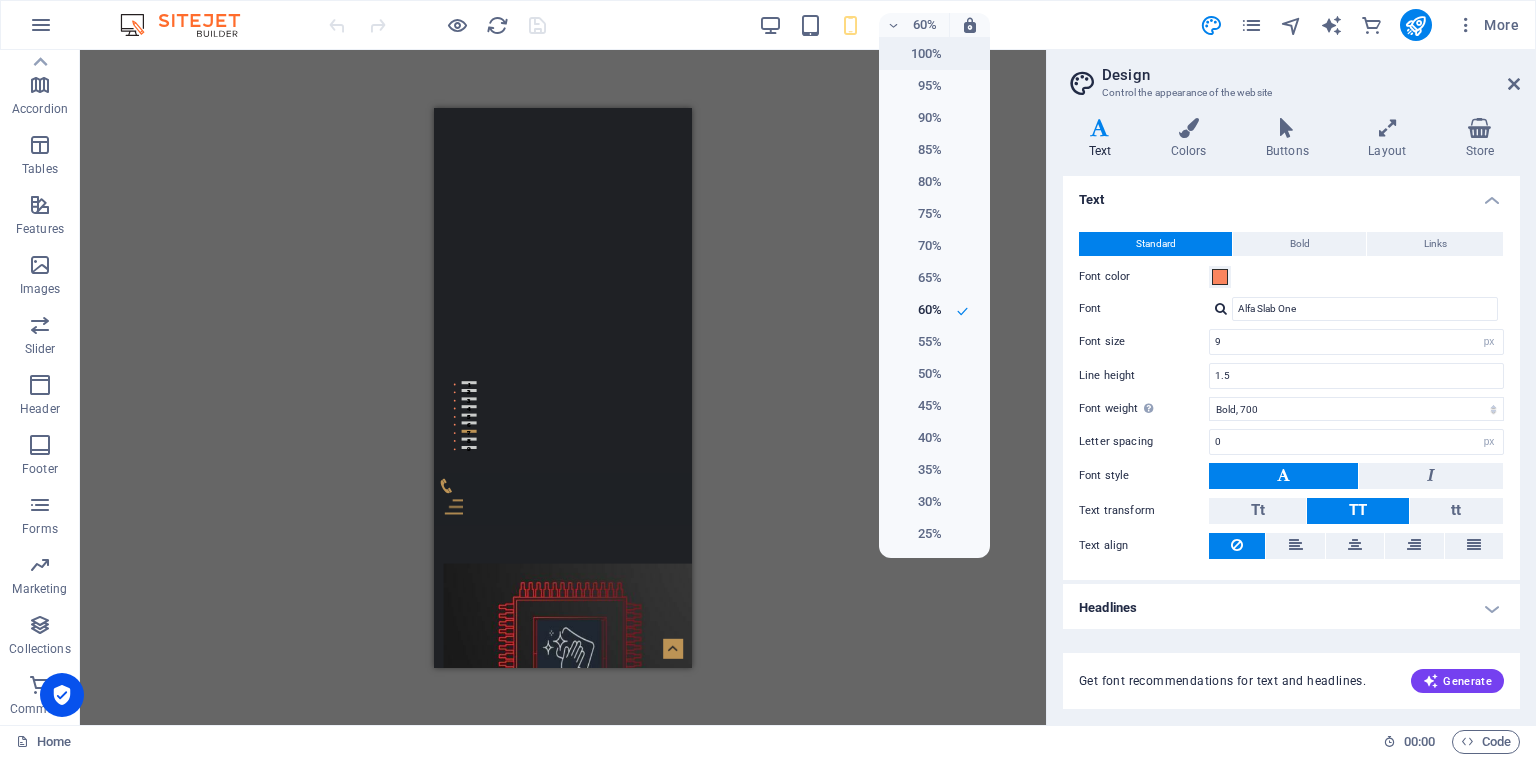 click on "100%" at bounding box center [916, 54] 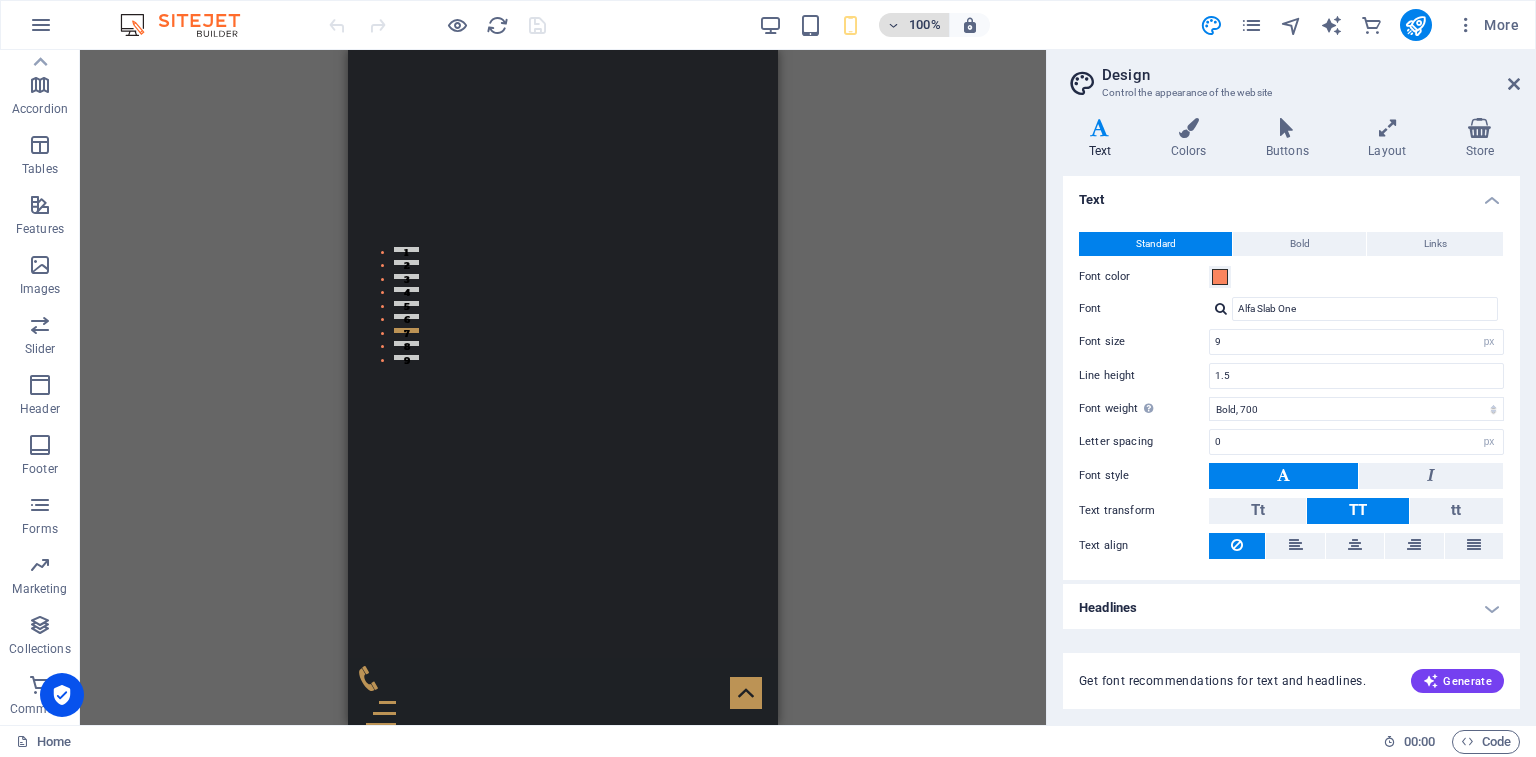 click at bounding box center (894, 25) 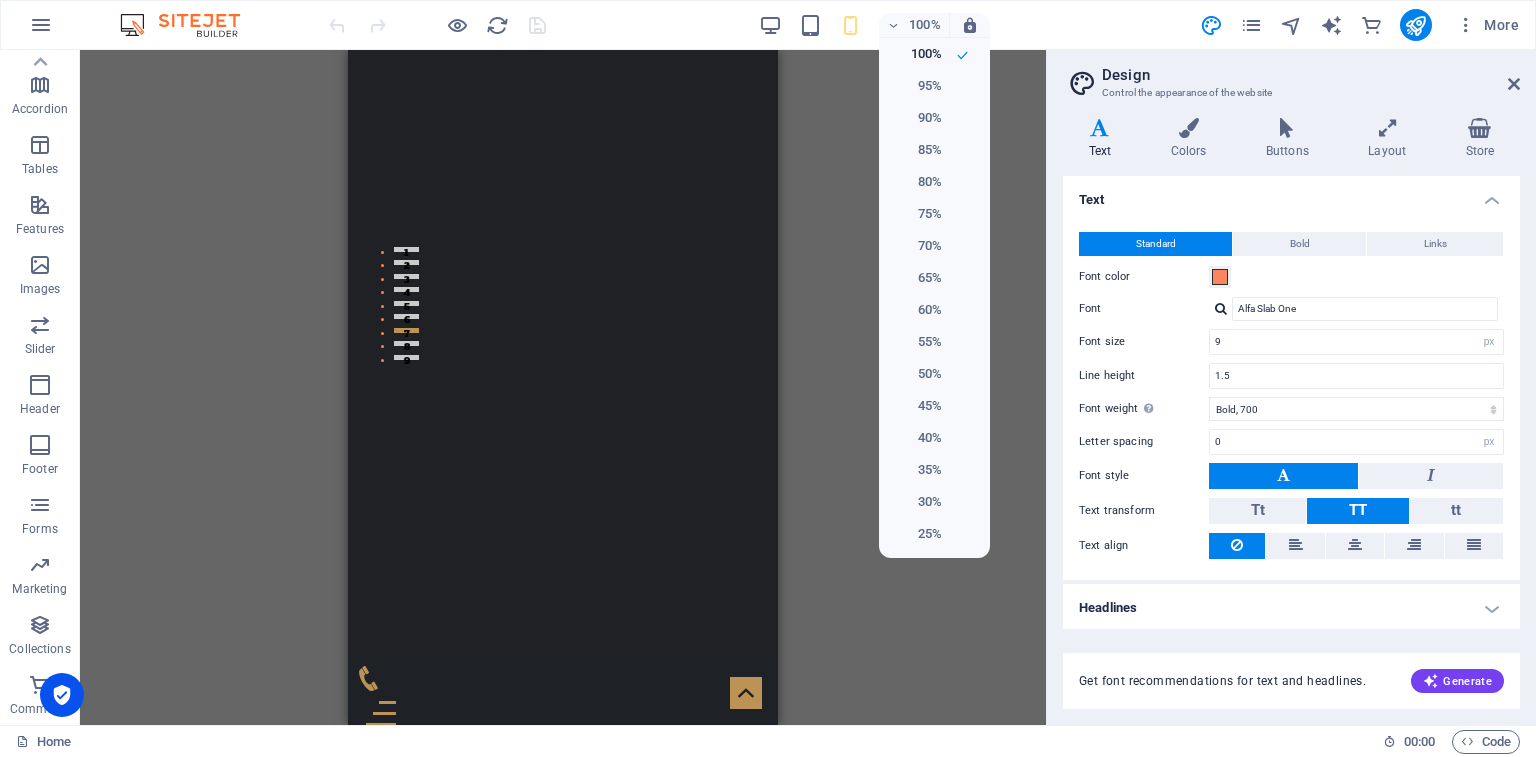 click at bounding box center [768, 378] 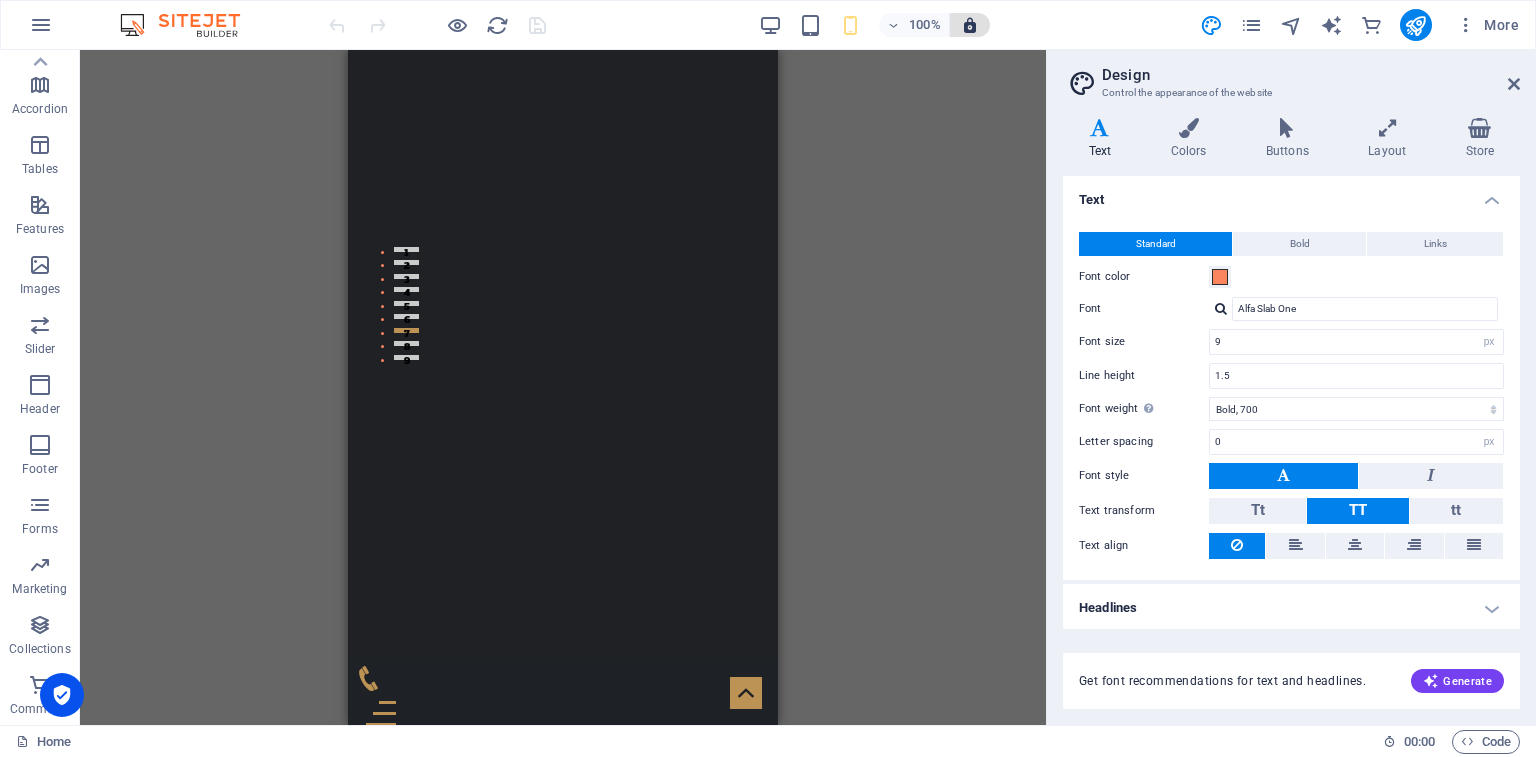 click at bounding box center [970, 25] 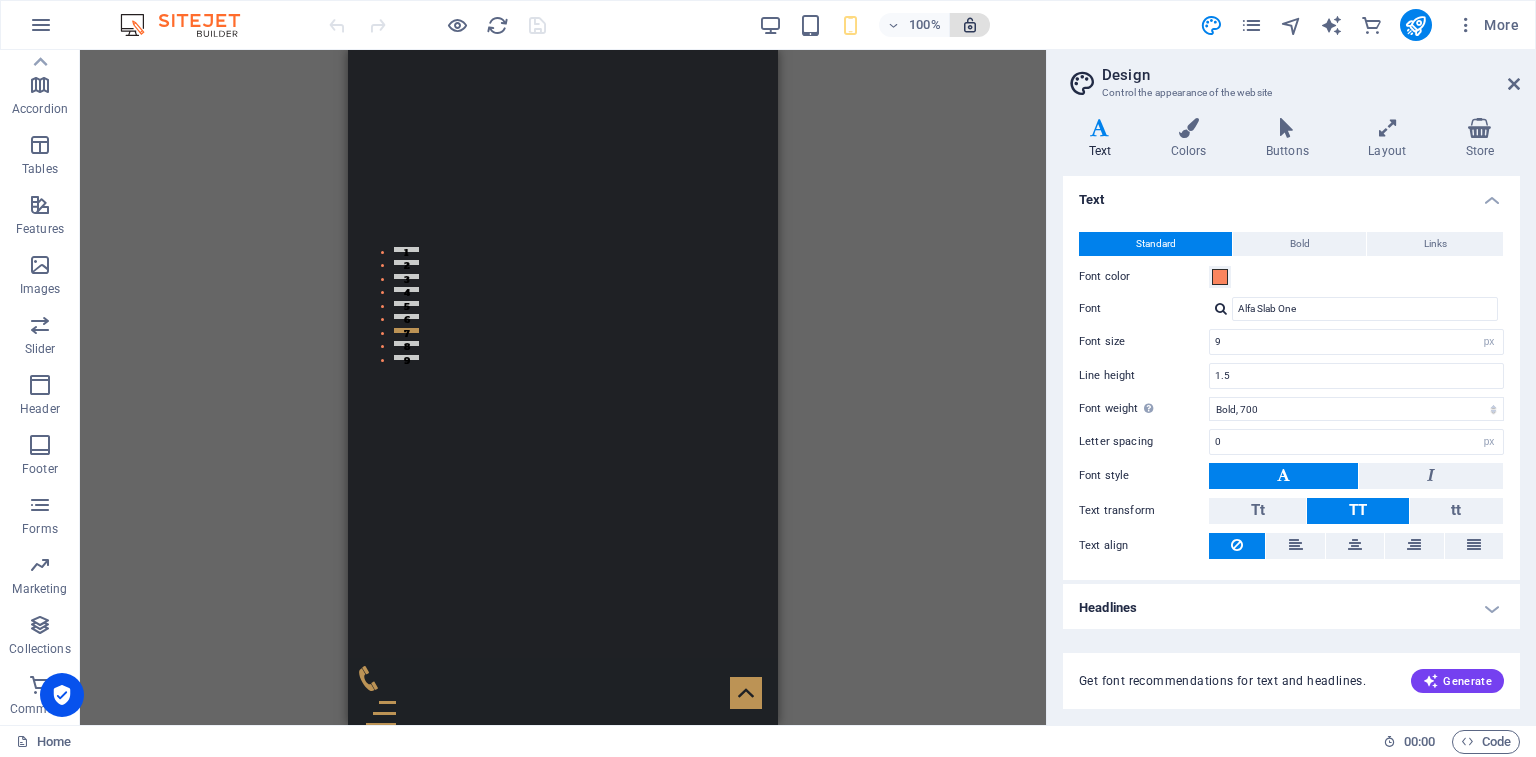 click at bounding box center (970, 25) 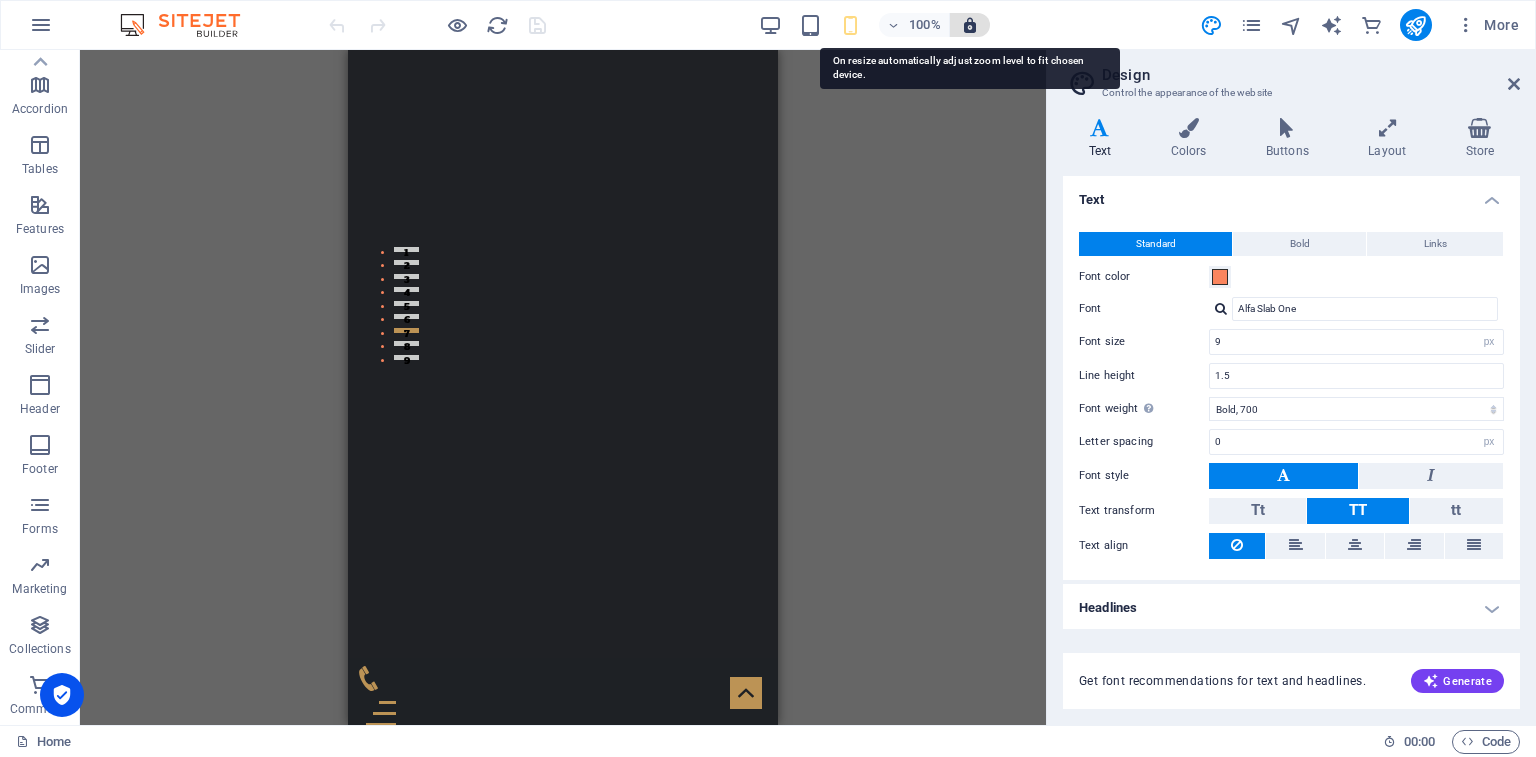 click at bounding box center [970, 25] 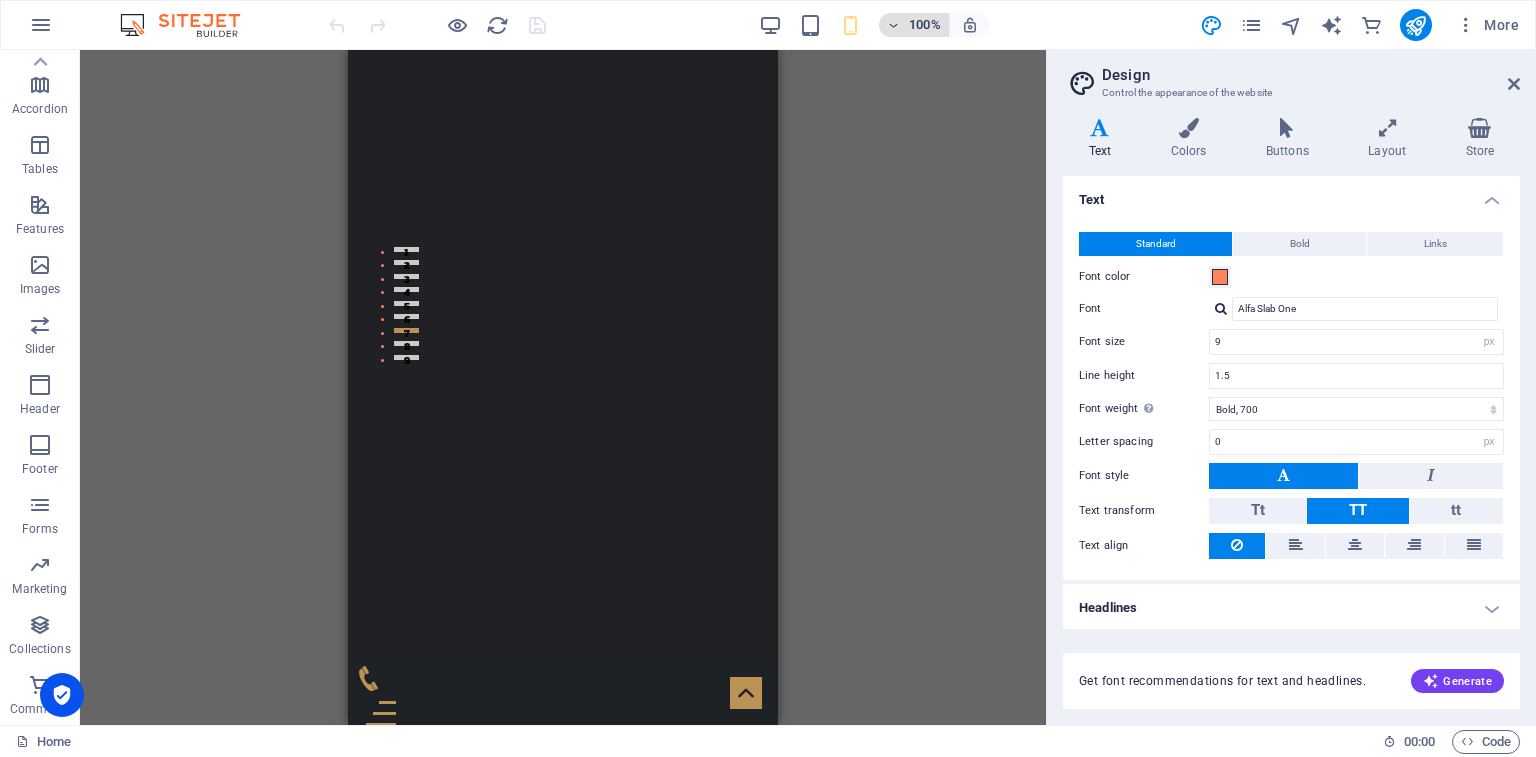 click at bounding box center (894, 25) 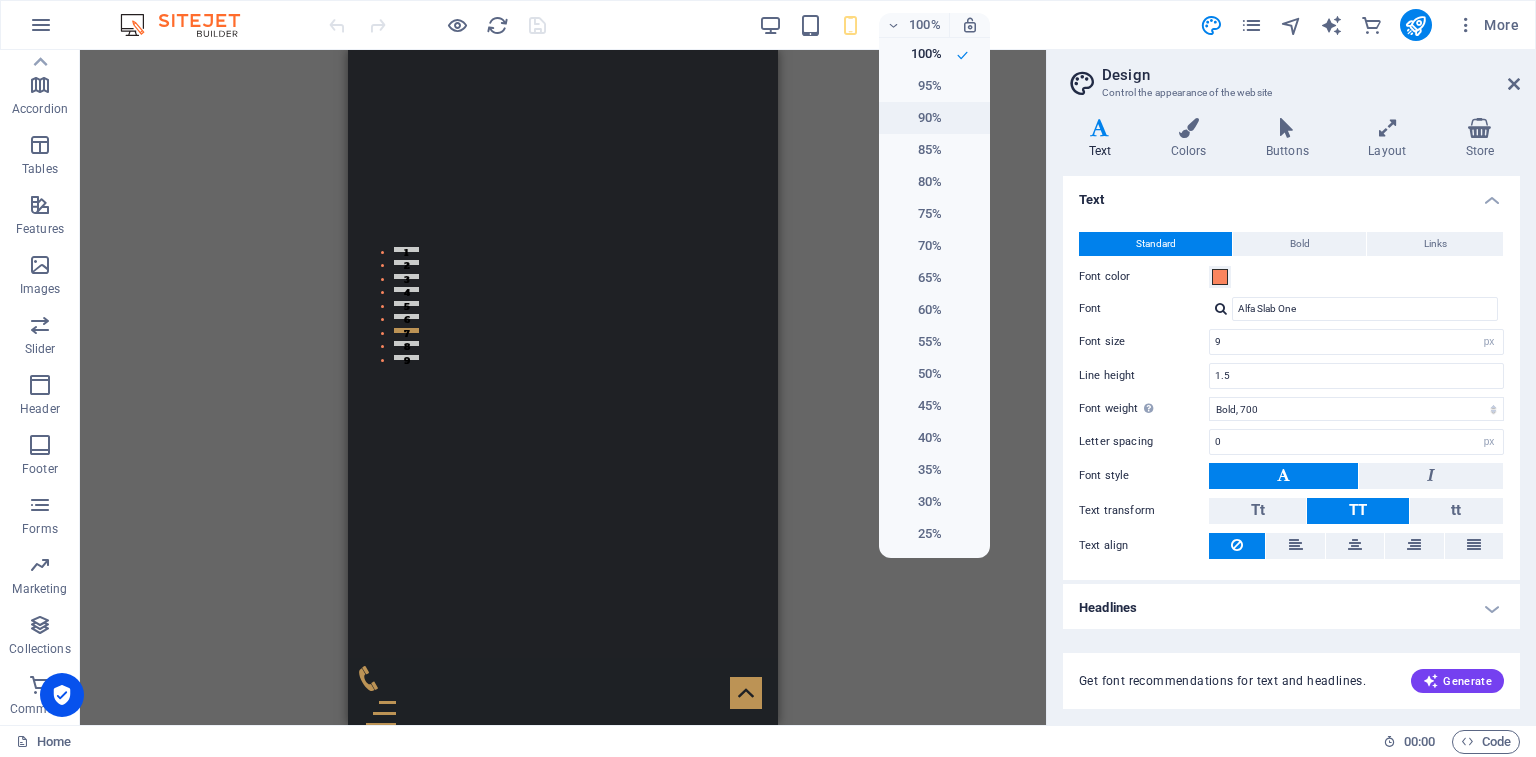 click on "90%" at bounding box center (916, 118) 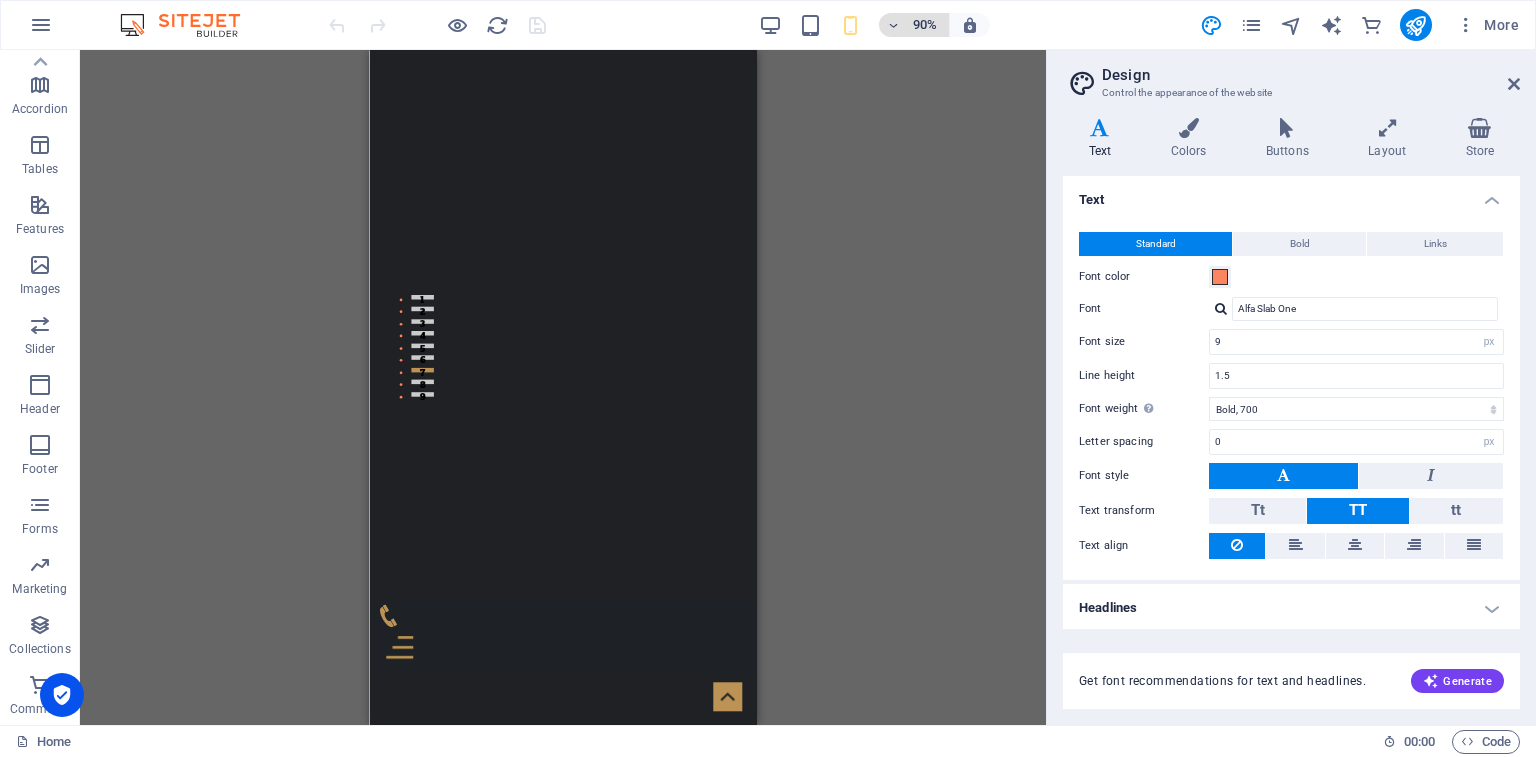 click at bounding box center [894, 25] 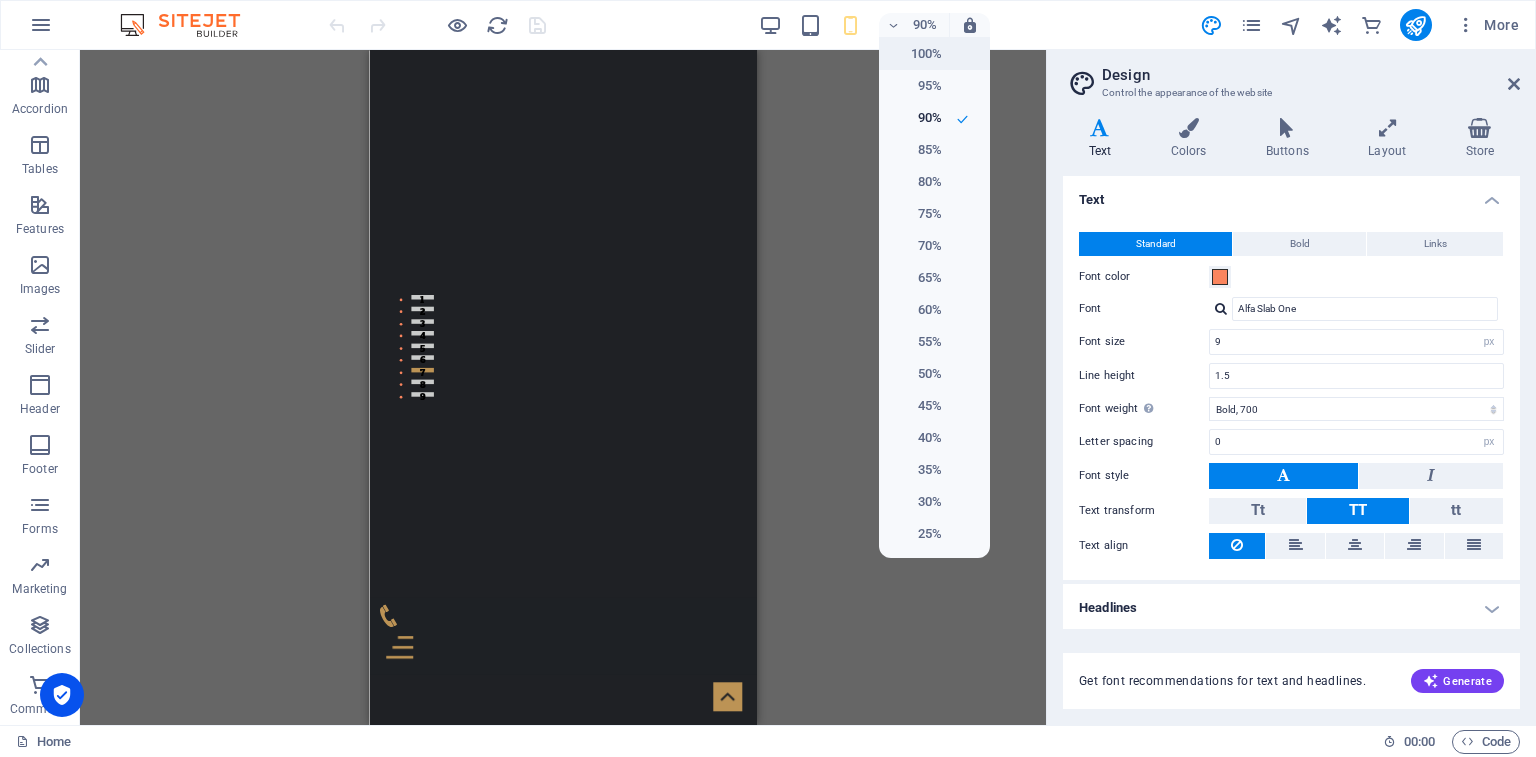 click on "100%" at bounding box center [916, 54] 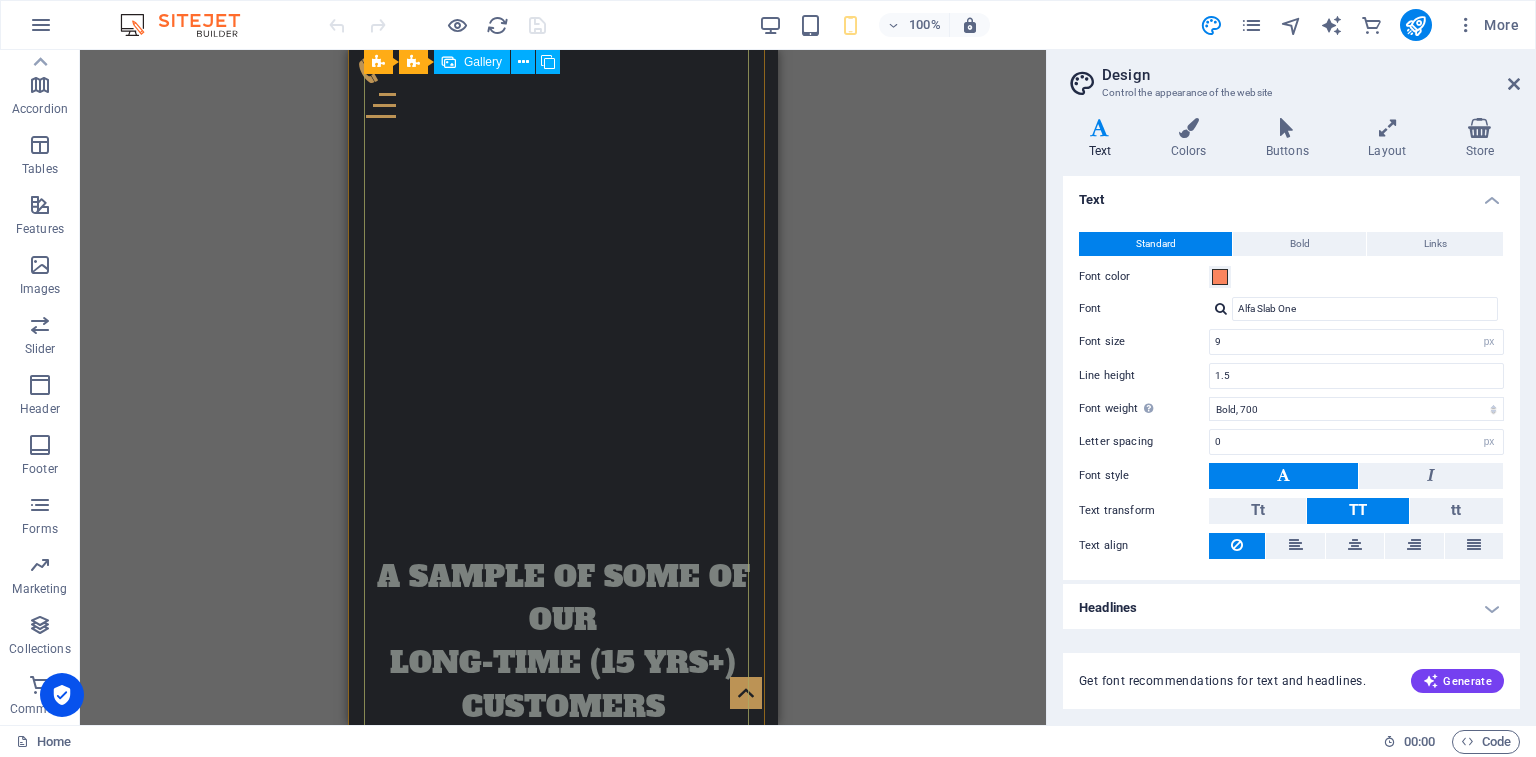 scroll, scrollTop: 5130, scrollLeft: 0, axis: vertical 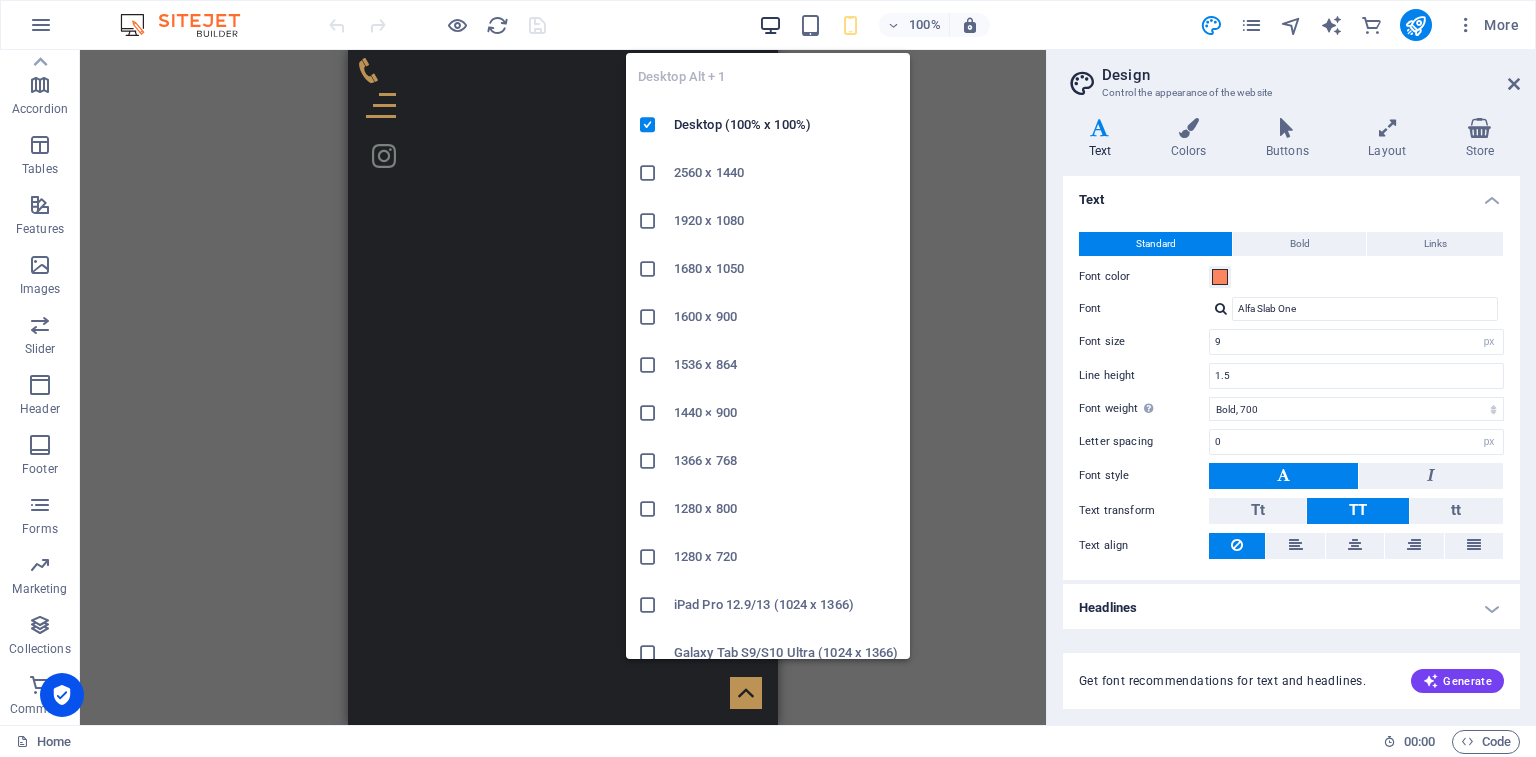 click at bounding box center [770, 25] 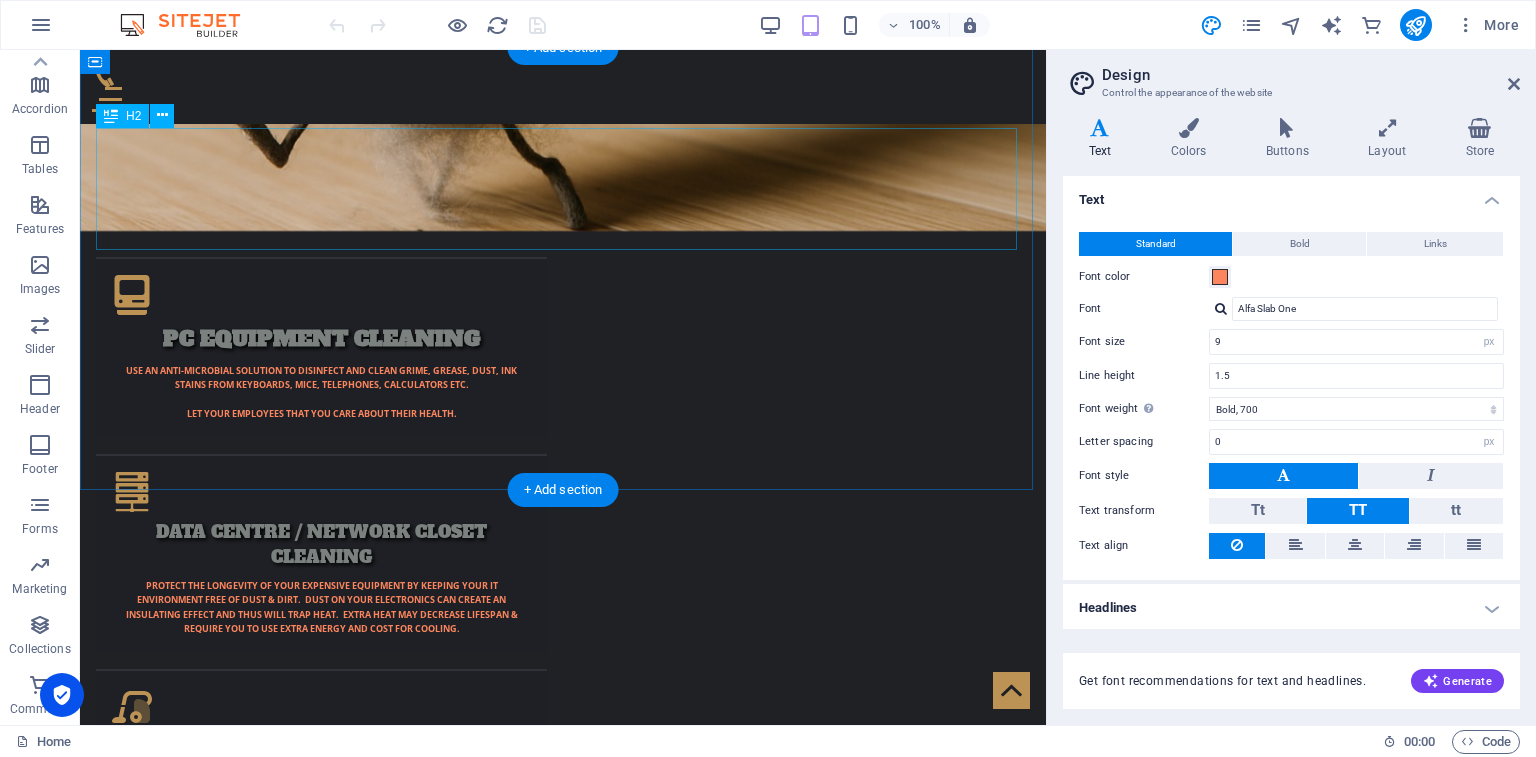 scroll, scrollTop: 2422, scrollLeft: 0, axis: vertical 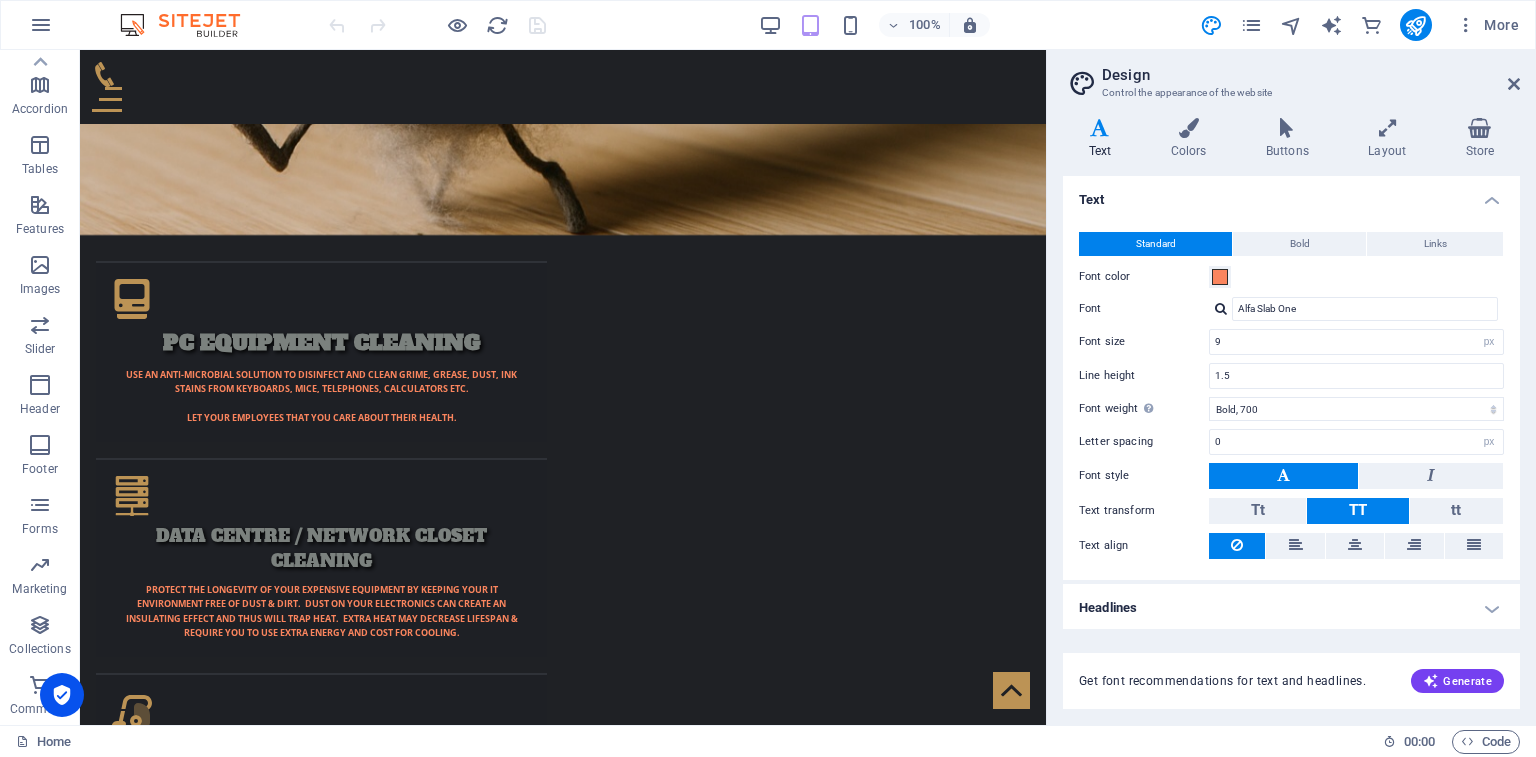 click on "Design Control the appearance of the website Variants  Text  Colors  Buttons  Layout  Store Text Standard Bold Links Font color Font Alfa Slab One Font size 9 rem px Line height 1.5 Font weight To display the font weight correctly, it may need to be enabled.  Manage Fonts Thin, 100 Extra-light, 200 Light, 300 Regular, 400 Medium, 500 Semi-bold, 600 Bold, 700 Extra-bold, 800 Black, 900 Letter spacing 0 rem px Font style Text transform Tt TT tt Text align Font weight To display the font weight correctly, it may need to be enabled.  Manage Fonts Thin, 100 Extra-light, 200 Light, 300 Regular, 400 Medium, 500 Semi-bold, 600 Bold, 700 Extra-bold, 800 Black, 900 Default Hover / Active Font color Font color Decoration Decoration Transition duration 0.3 s Transition function Ease Ease In Ease Out Ease In/Ease Out Linear Headlines All H1 / Textlogo H2 H3 H4 H5 H6 Font color Font Alfa Slab One Line height 1.5 Font weight To display the font weight correctly, it may need to be enabled.  Manage Fonts Thin, 100 Light, 300" at bounding box center [1291, 387] 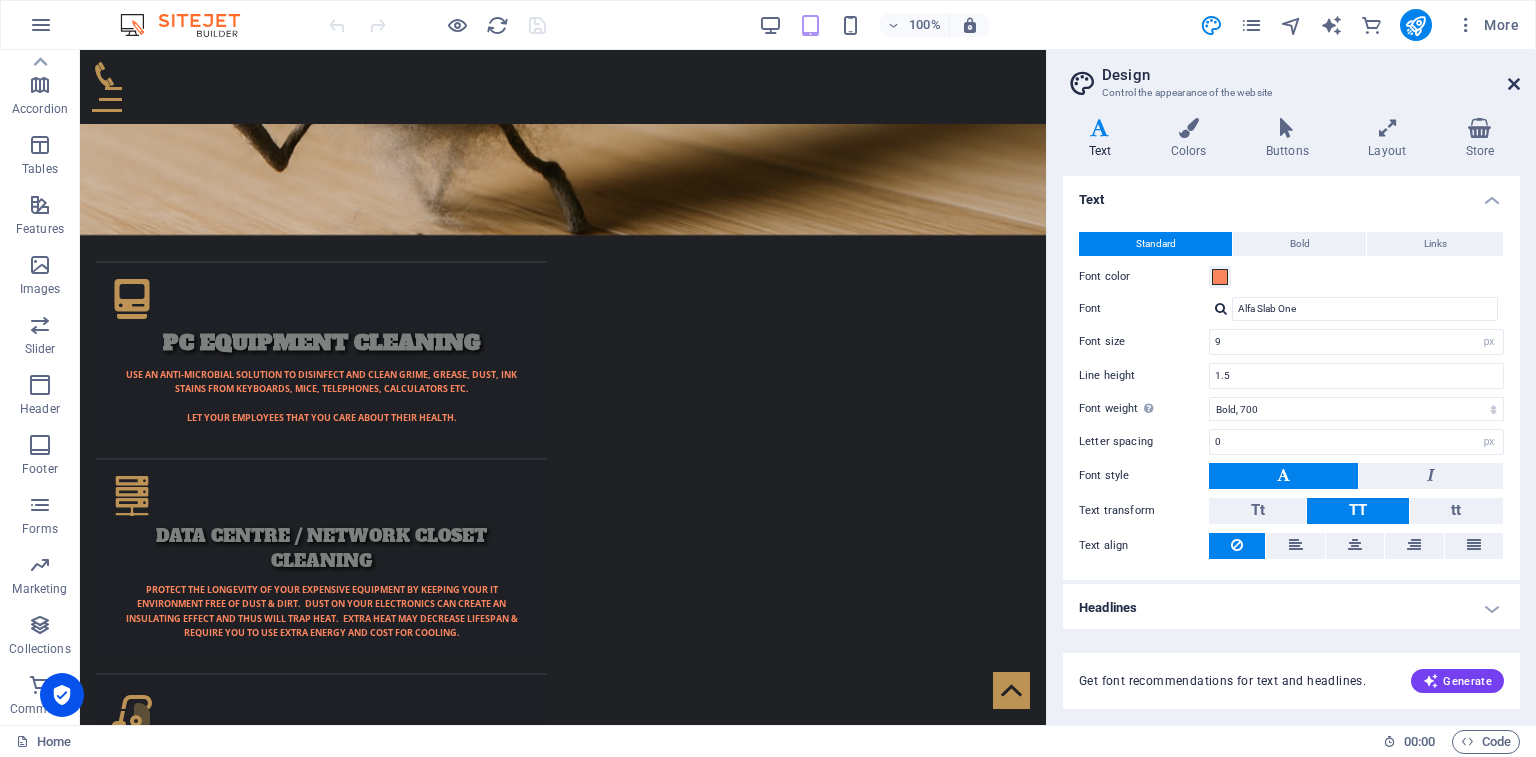 drag, startPoint x: 1516, startPoint y: 80, endPoint x: 1435, endPoint y: 33, distance: 93.64828 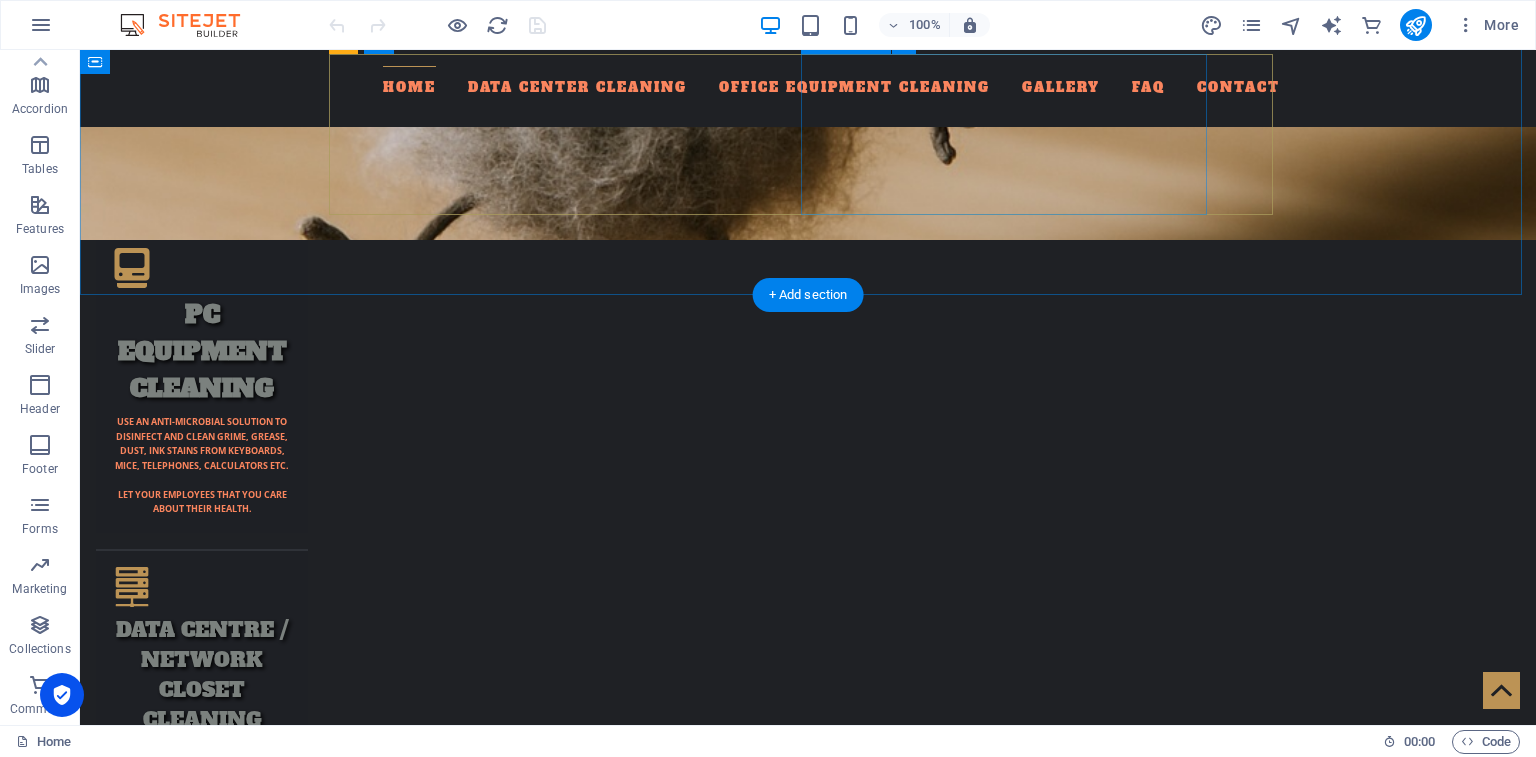 scroll, scrollTop: 2422, scrollLeft: 0, axis: vertical 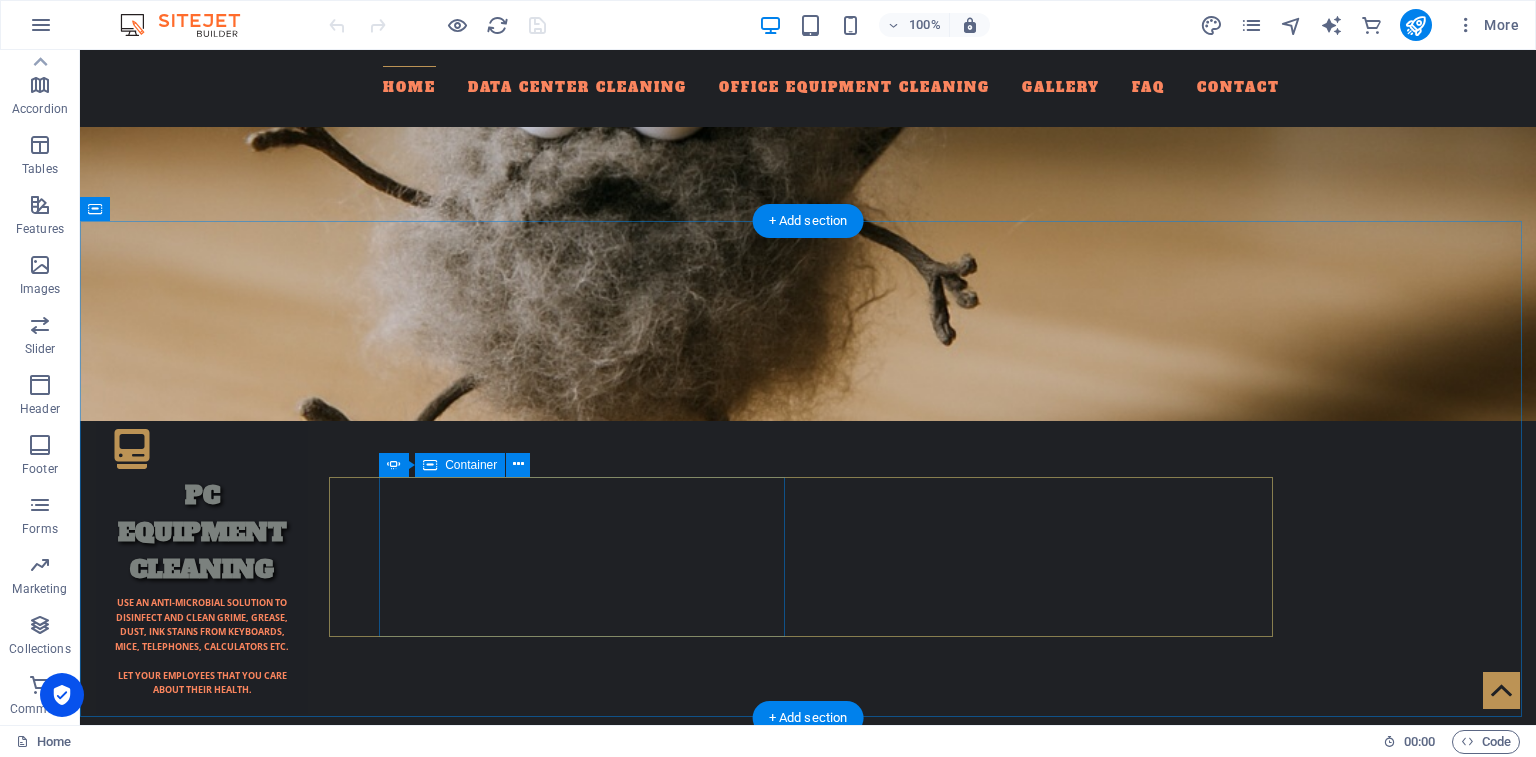 click on "Electronic Arts        (EA sports) Server Room & Network closet Cleaning" at bounding box center [-1521, 5053] 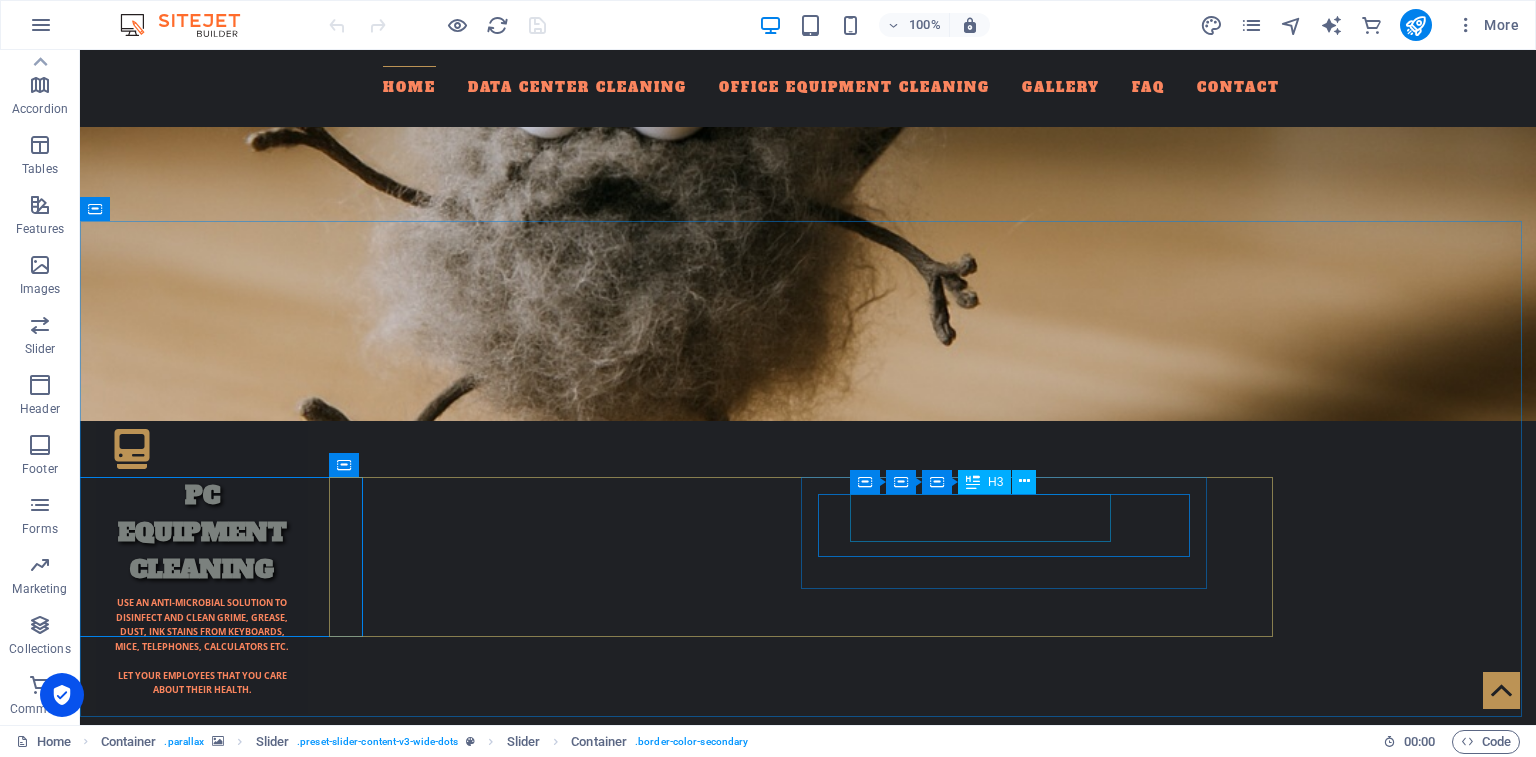 click on "H3" at bounding box center [995, 482] 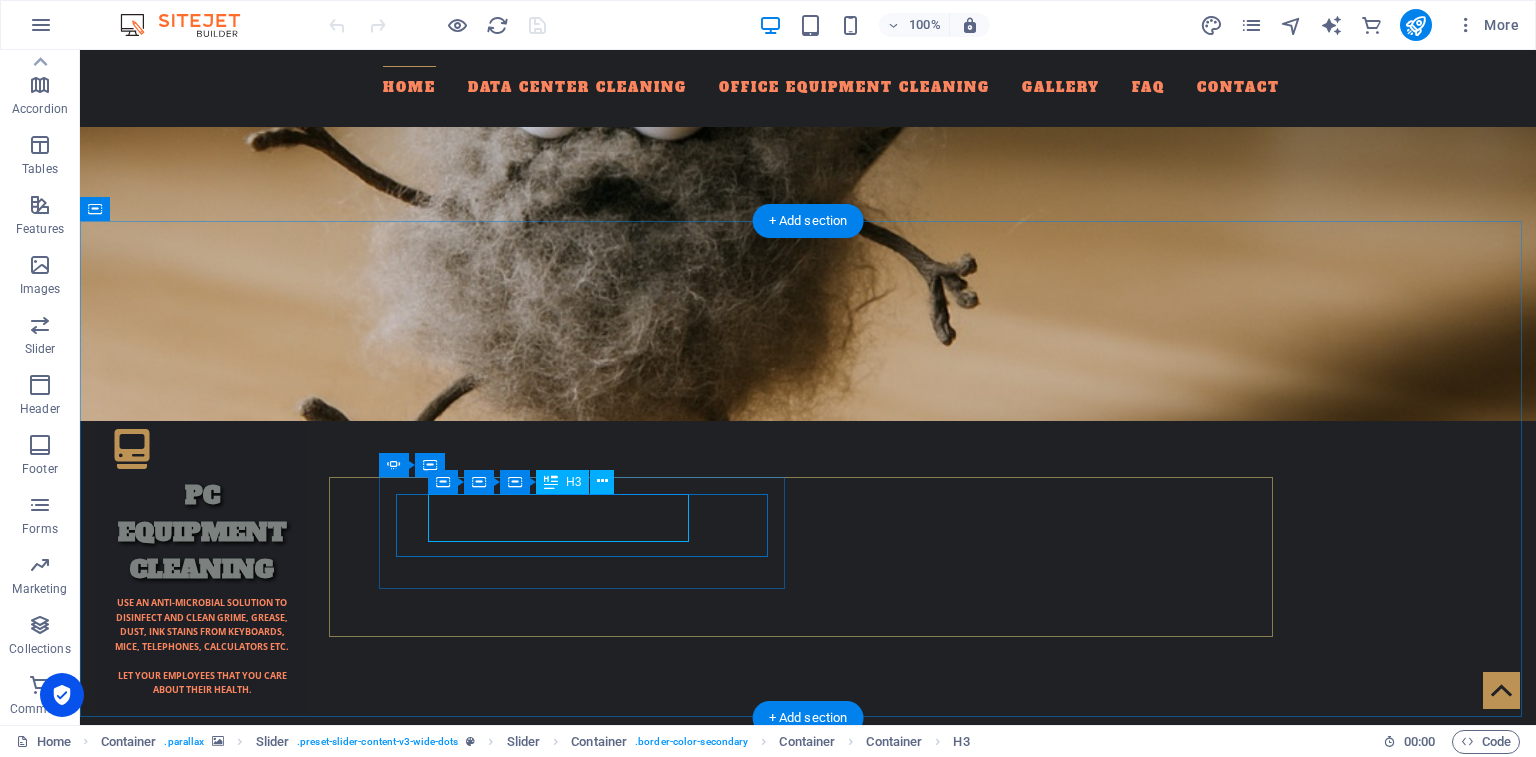 click on "Canada Post" at bounding box center (-2349, 5330) 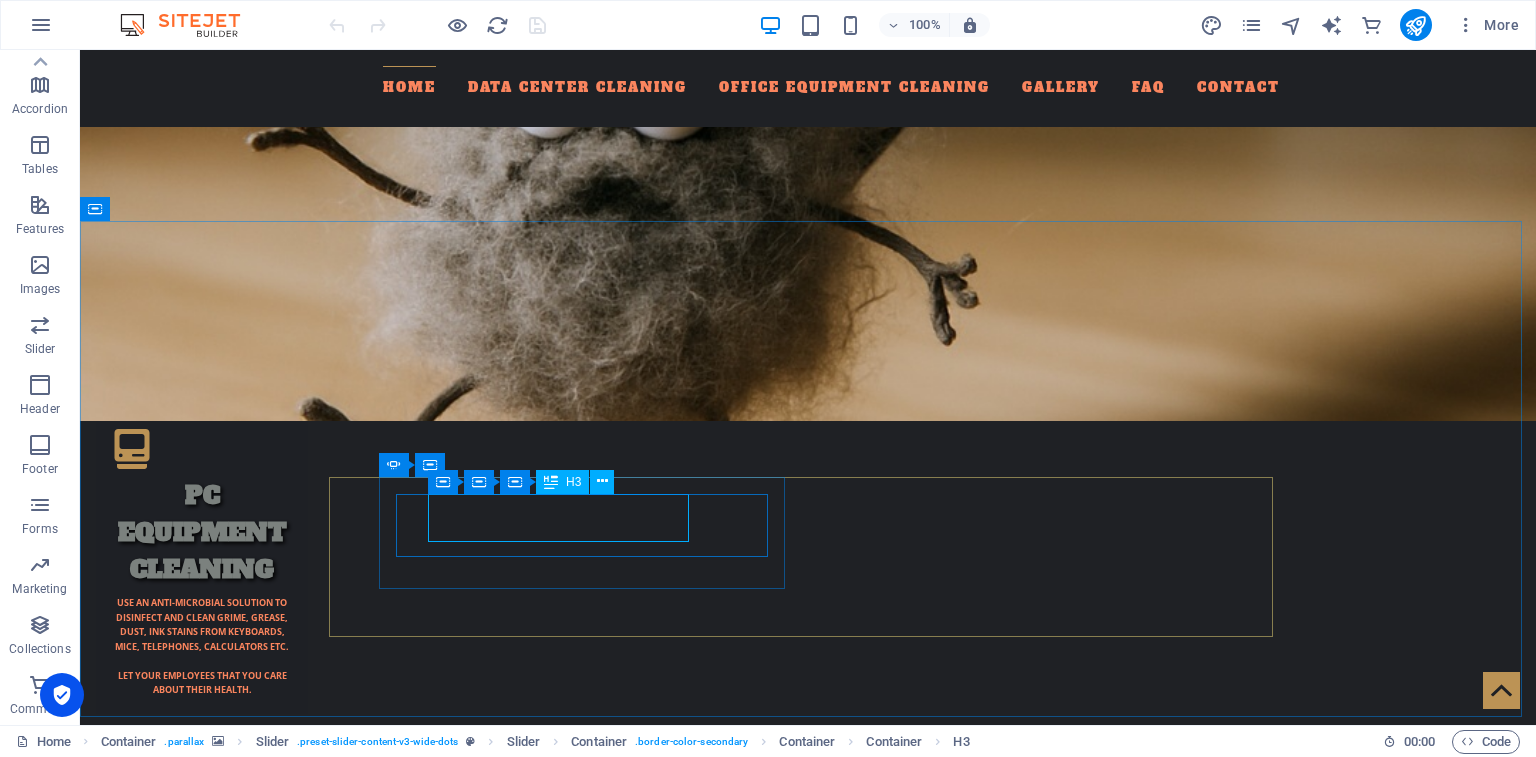 click at bounding box center (551, 482) 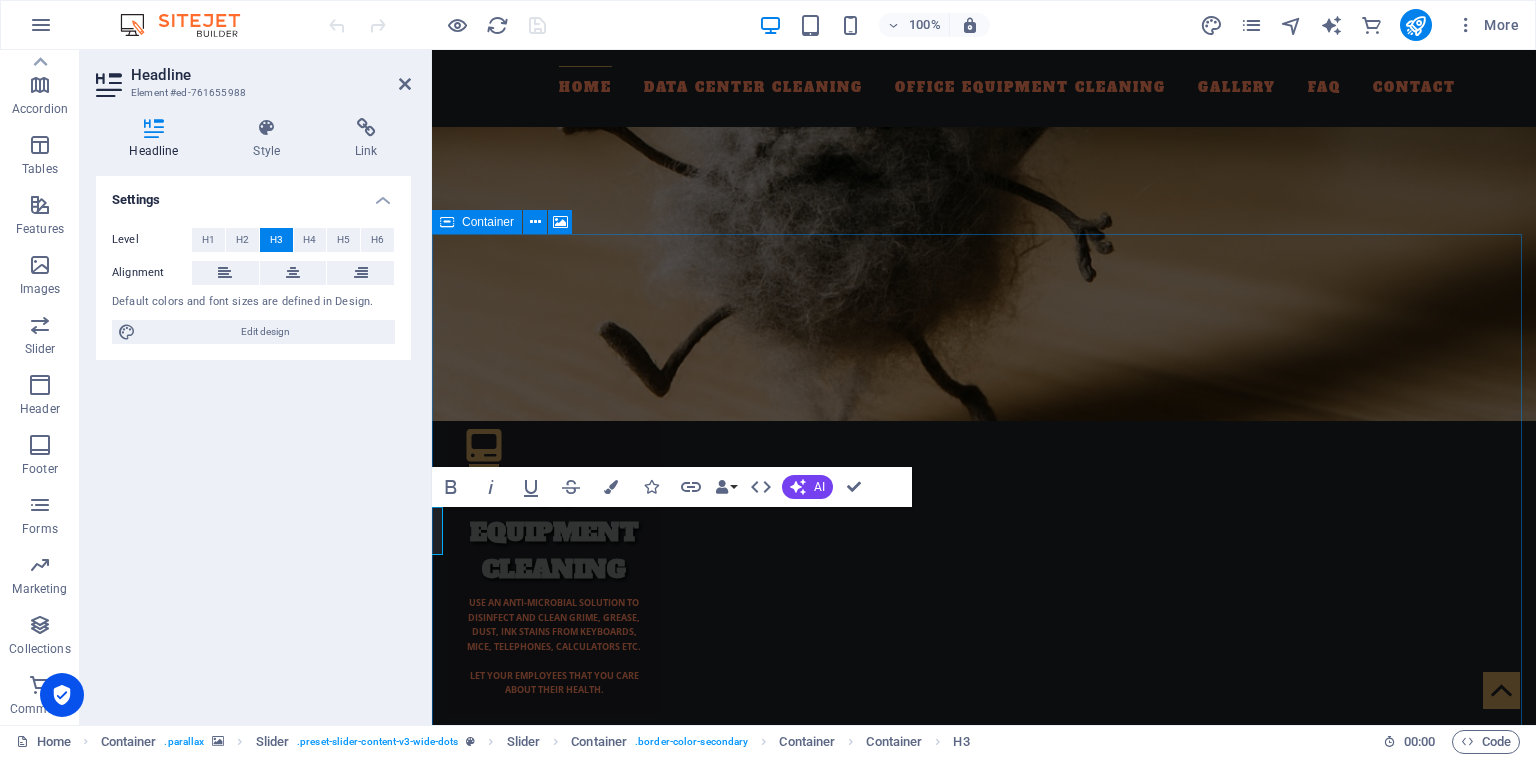 click at bounding box center [984, 3513] 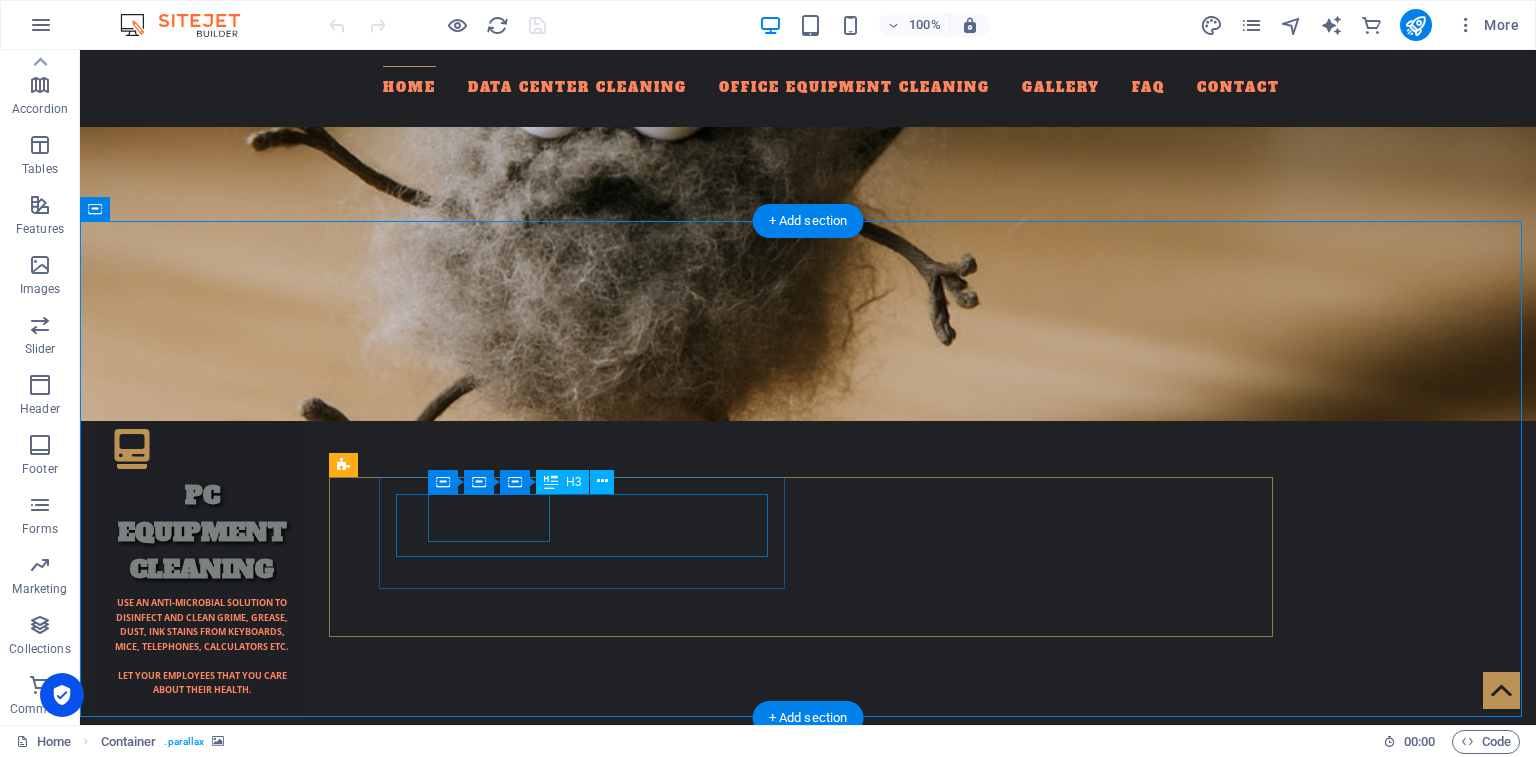 click on "KPMG" at bounding box center [-2771, 5444] 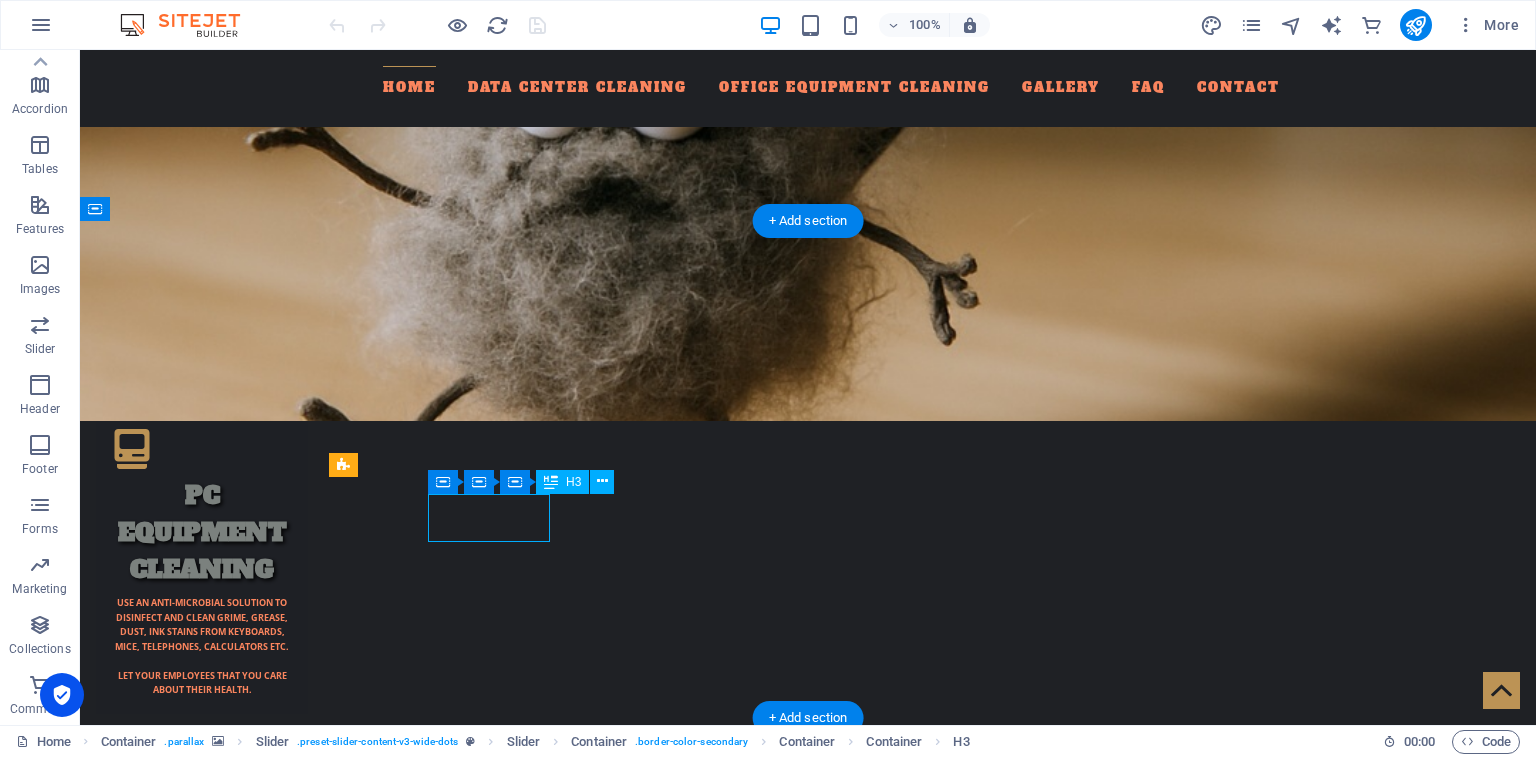 click on "KPMG" at bounding box center (-2771, 5444) 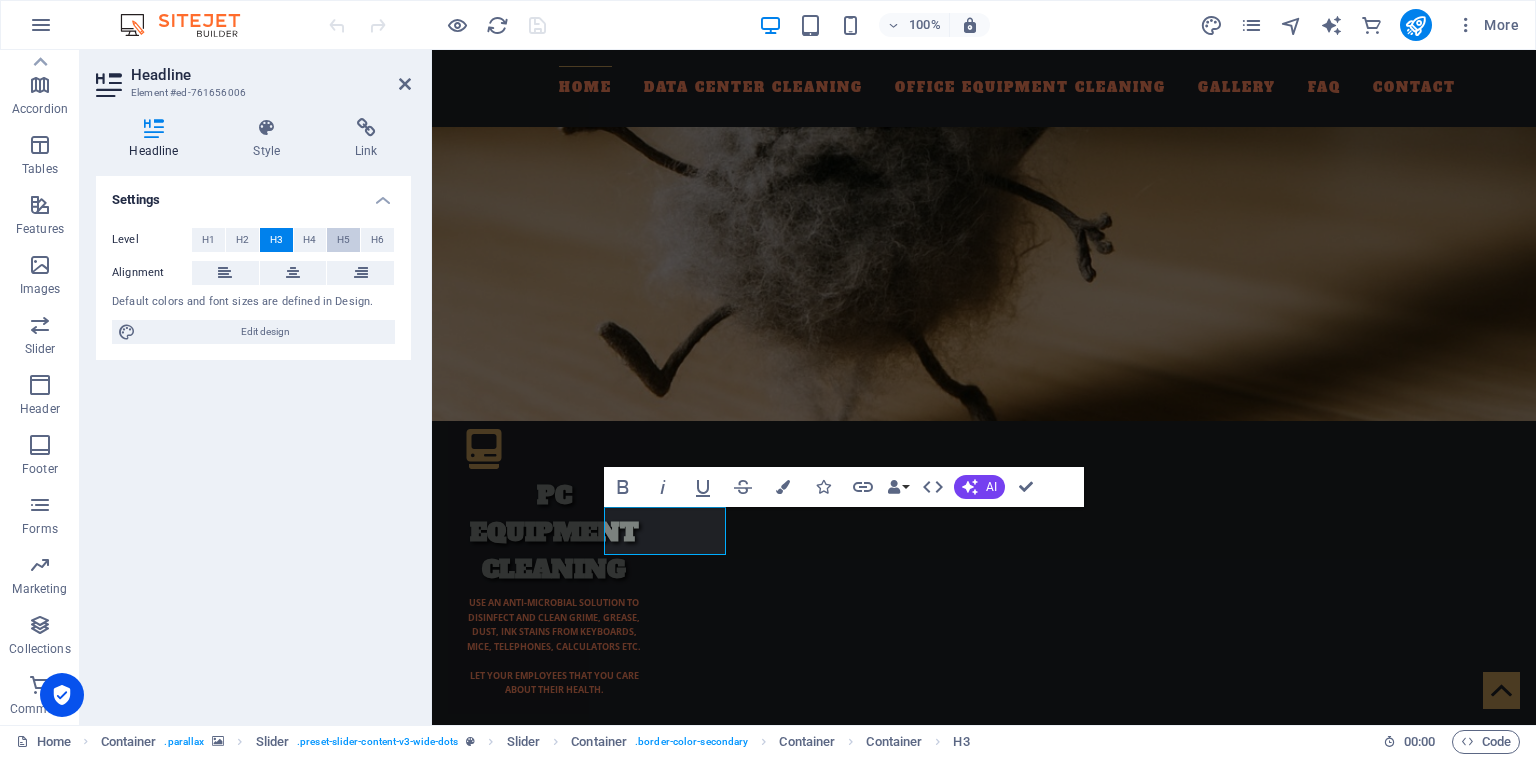 click on "H5" at bounding box center [343, 240] 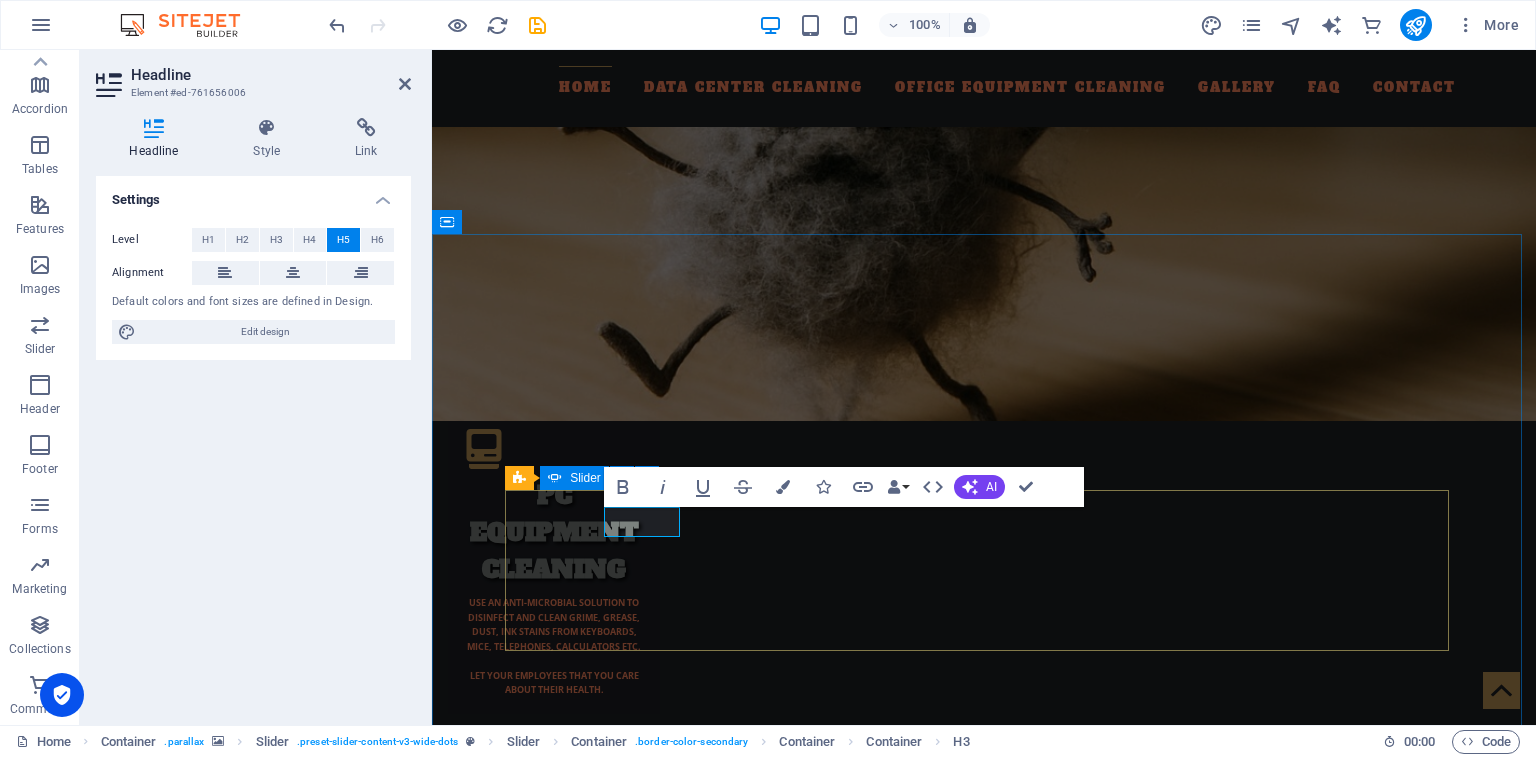 click on "Coast Mtn. Bus co. (translink) Call Center Workstation / PC Cleaning BCIT Server Room & Network closet Cleaning  BCLc (bc Lotto) Workstation / PC Cleaning  & Server Room & Network closet Cleaning  bc ambulance CALL CENTER Call Center Workstation / PC Cleaning  vERIZON  DATA CENTER Server Room Cleaning Electronic Arts        (EA sports) Server Room & Network closet Cleaning  [PERSON_NAME] / [PERSON_NAME] Communications Server Room & Network closet Cleaning  Canada Post Server room Cleaning  KPMG  Workstation / PC Cleaning  & Network Closet Cleaning Coast Mtn. Bus co. (translink) Call Center Workstation / PC Cleaning BCIT Server Room & Network closet Cleaning  BCLc (bc Lotto) Workstation / PC Cleaning  & Server Room & Network closet Cleaning  bc ambulance CALL CENTER Call Center Workstation / PC Cleaning  vERIZON  DATA CENTER Server Room Cleaning Electronic Arts        (EA sports) Server Room & Network closet Cleaning  1 2 3 4 5 6 7 8 9" at bounding box center [984, 5316] 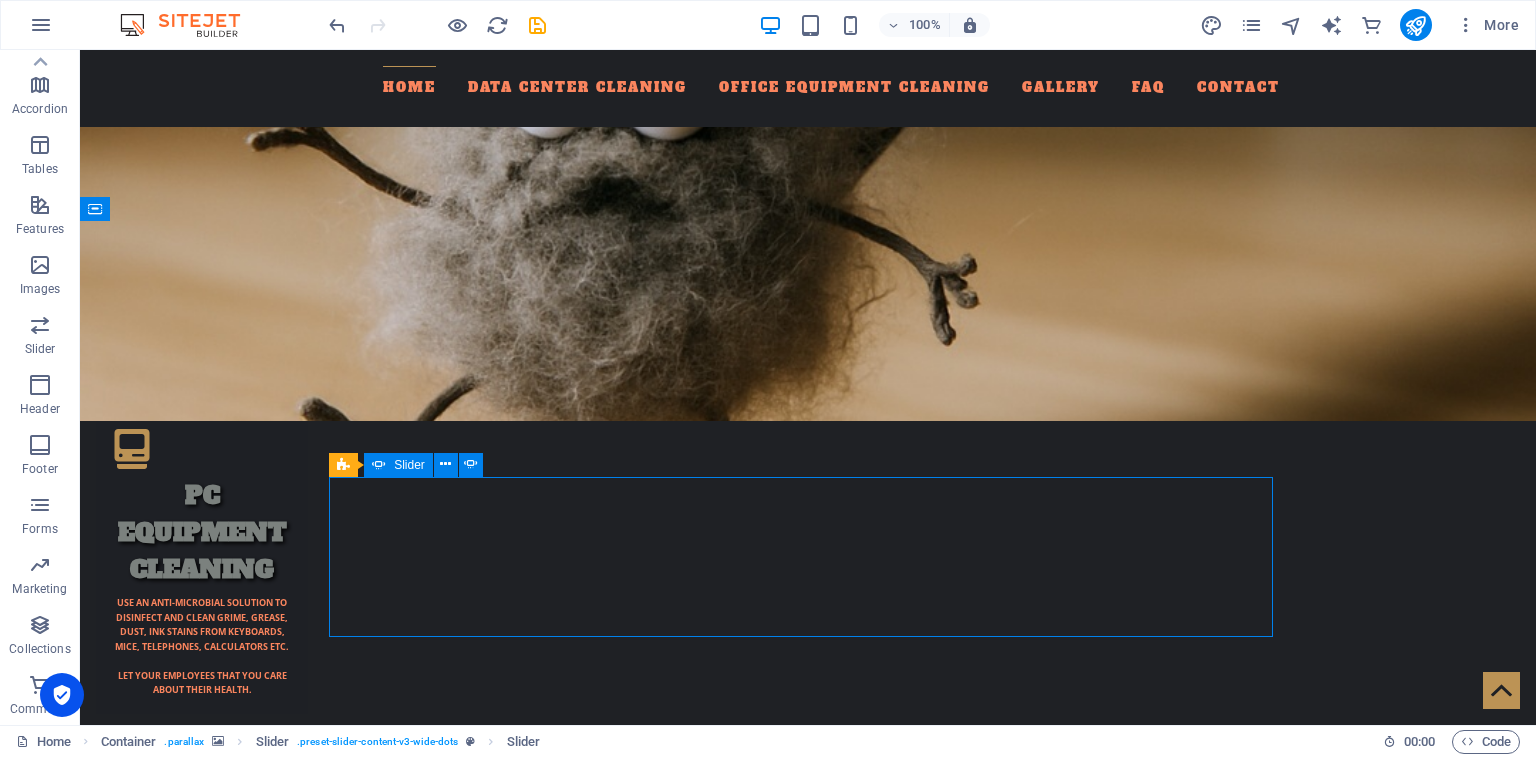 click on "Coast Mtn. Bus co. (translink) Call Center Workstation / PC Cleaning BCIT Server Room & Network closet Cleaning  BCLc (bc Lotto) Workstation / PC Cleaning  & Server Room & Network closet Cleaning  bc ambulance CALL CENTER Call Center Workstation / PC Cleaning  vERIZON  DATA CENTER Server Room Cleaning Electronic Arts        (EA sports) Server Room & Network closet Cleaning  [PERSON_NAME] / [PERSON_NAME] Communications Server Room & Network closet Cleaning  Canada Post Server room Cleaning  KPMG  Workstation / PC Cleaning  & Network Closet Cleaning Coast Mtn. Bus co. (translink) Call Center Workstation / PC Cleaning BCIT Server Room & Network closet Cleaning  BCLc (bc Lotto) Workstation / PC Cleaning  & Server Room & Network closet Cleaning  bc ambulance CALL CENTER Call Center Workstation / PC Cleaning  vERIZON  DATA CENTER Server Room Cleaning Electronic Arts        (EA sports) Server Room & Network closet Cleaning  1 2 3 4 5 6 7 8 9" at bounding box center (808, 5316) 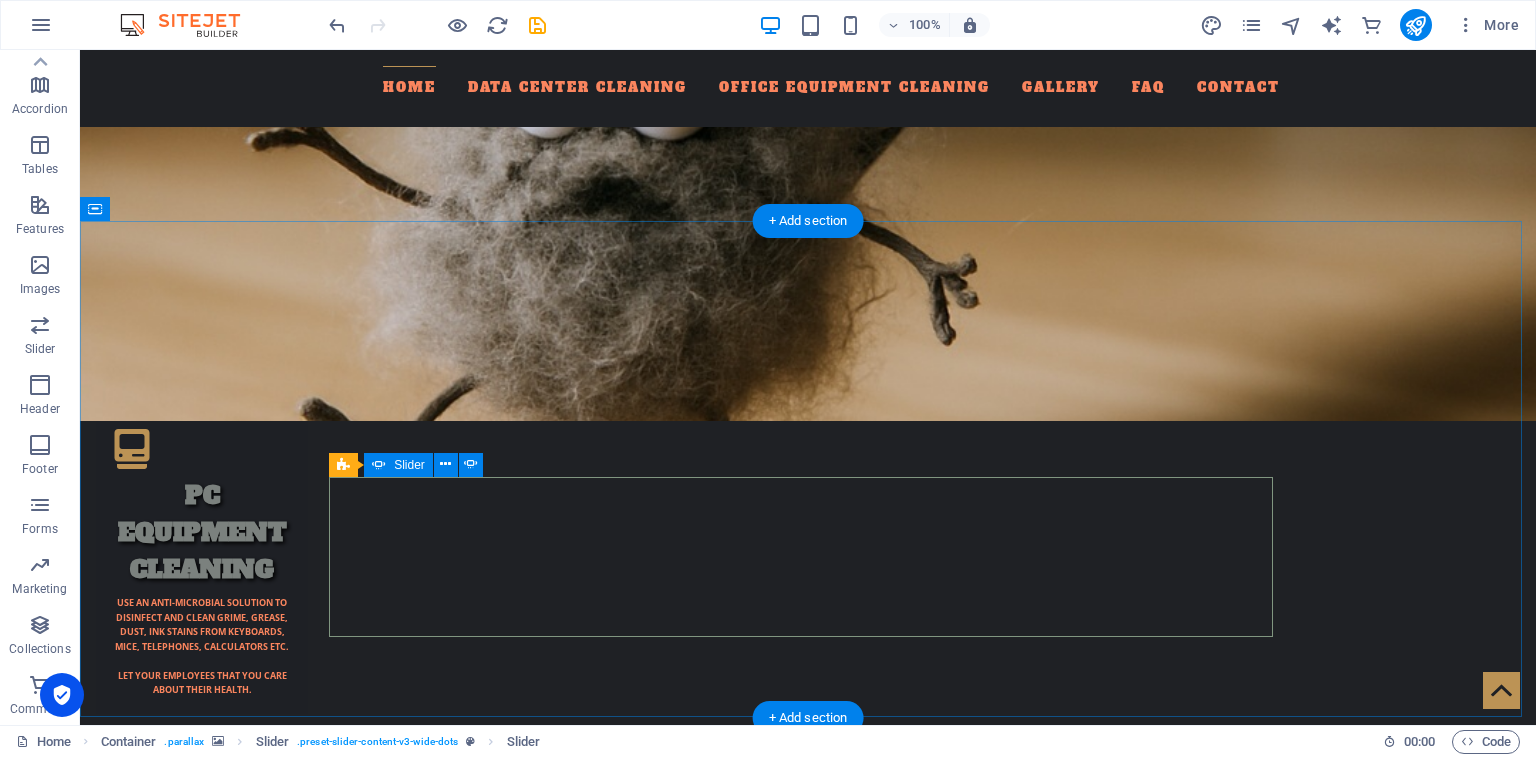 click at bounding box center (808, 6335) 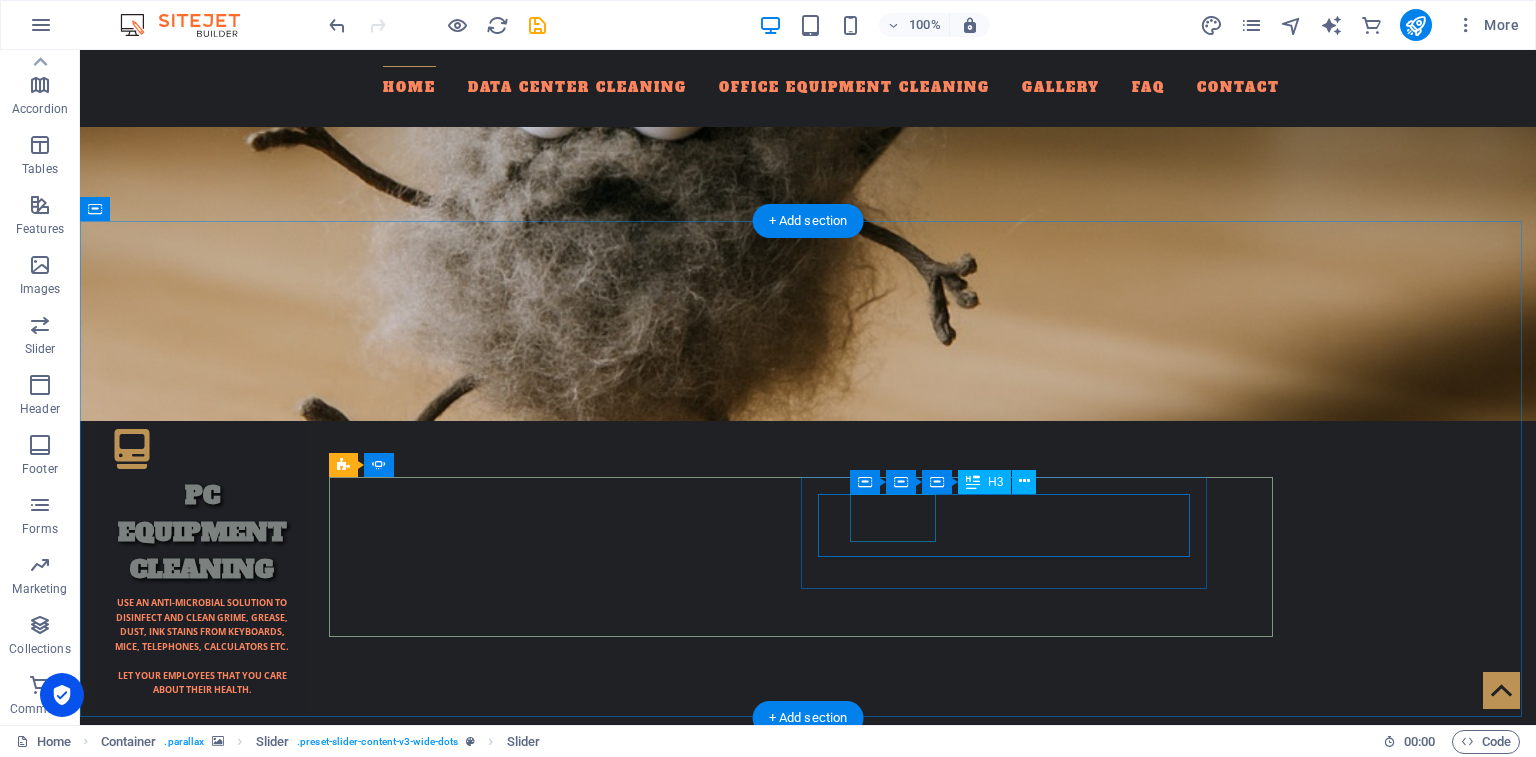 click on "BCIT" at bounding box center [-3193, 5665] 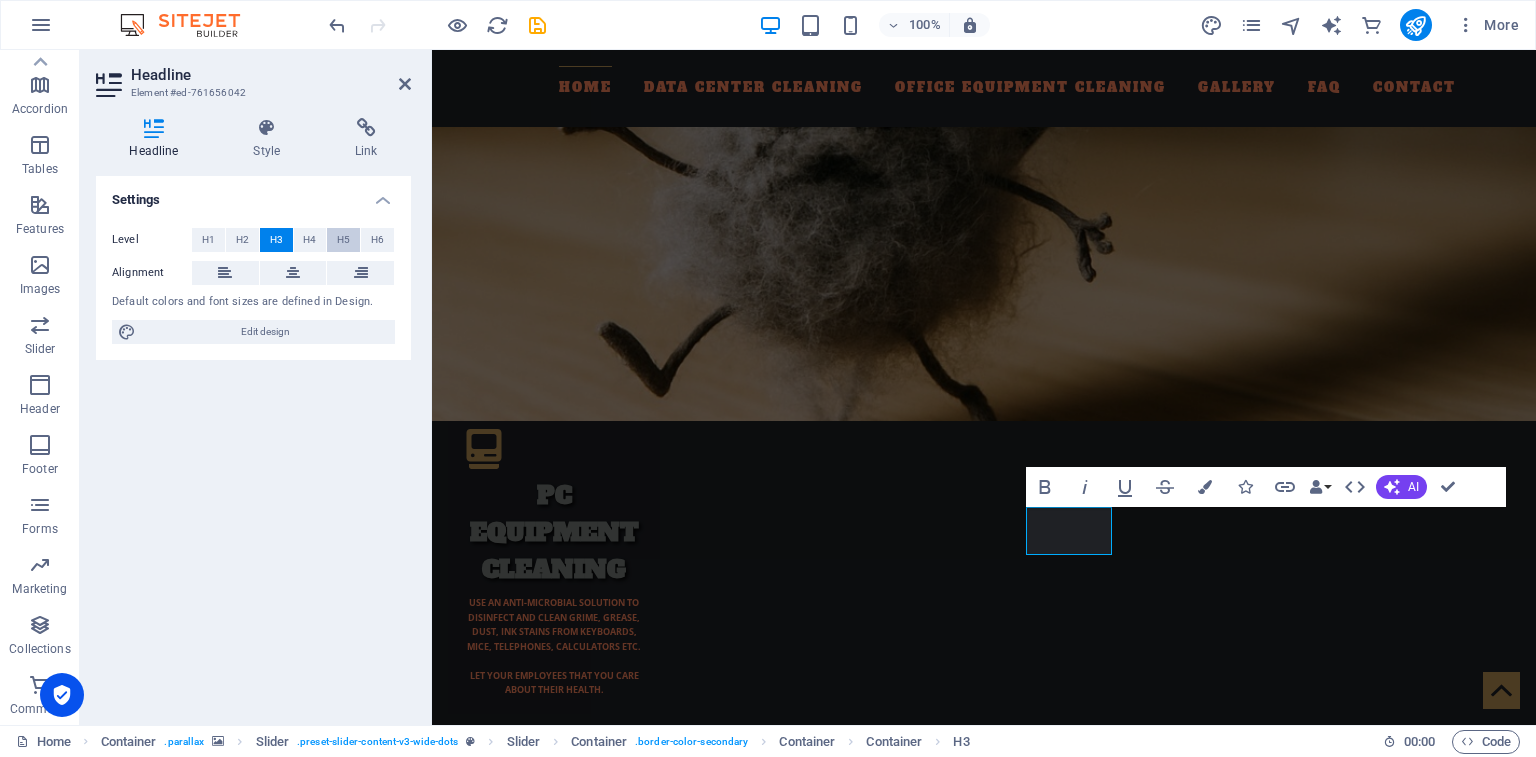 click on "H5" at bounding box center (343, 240) 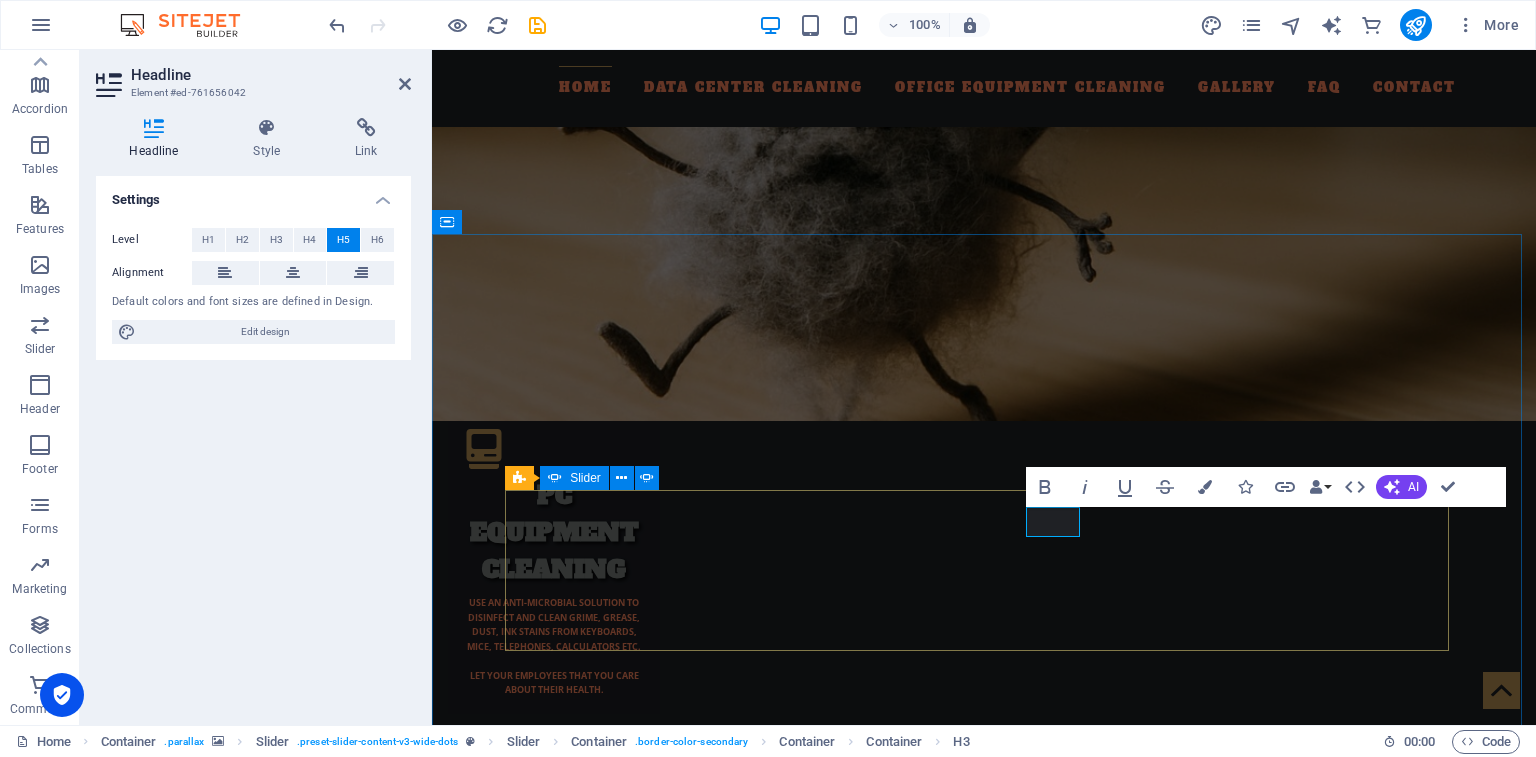 click on "Coast Mtn. Bus co. (translink) Call Center Workstation / PC Cleaning BCIT Server Room & Network closet Cleaning  BCLc (bc Lotto) Workstation / PC Cleaning  & Server Room & Network closet Cleaning  bc ambulance CALL CENTER Call Center Workstation / PC Cleaning  vERIZON  DATA CENTER Server Room Cleaning Electronic Arts        (EA sports) Server Room & Network closet Cleaning  [PERSON_NAME] / [PERSON_NAME] Communications Server Room & Network closet Cleaning  Canada Post Server room Cleaning  KPMG  Workstation / PC Cleaning  & Network Closet Cleaning Coast Mtn. Bus co. (translink) Call Center Workstation / PC Cleaning BCIT Server Room & Network closet Cleaning  BCLc (bc Lotto) Workstation / PC Cleaning  & Server Room & Network closet Cleaning  bc ambulance CALL CENTER Call Center Workstation / PC Cleaning  vERIZON  DATA CENTER Server Room Cleaning Electronic Arts        (EA sports) Server Room & Network closet Cleaning  1 2 3 4 5 6 7 8 9" at bounding box center [984, 5298] 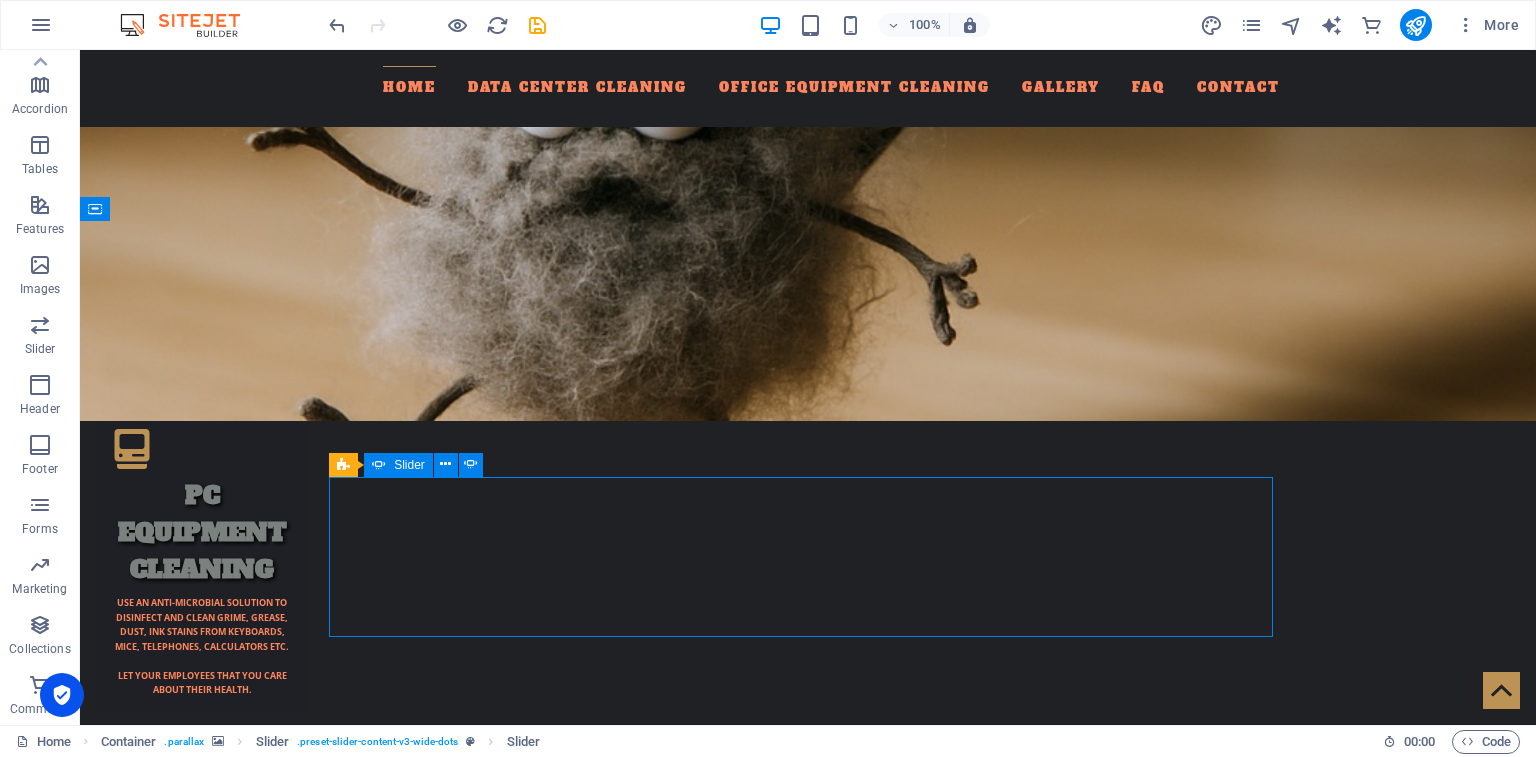 click at bounding box center [808, 6299] 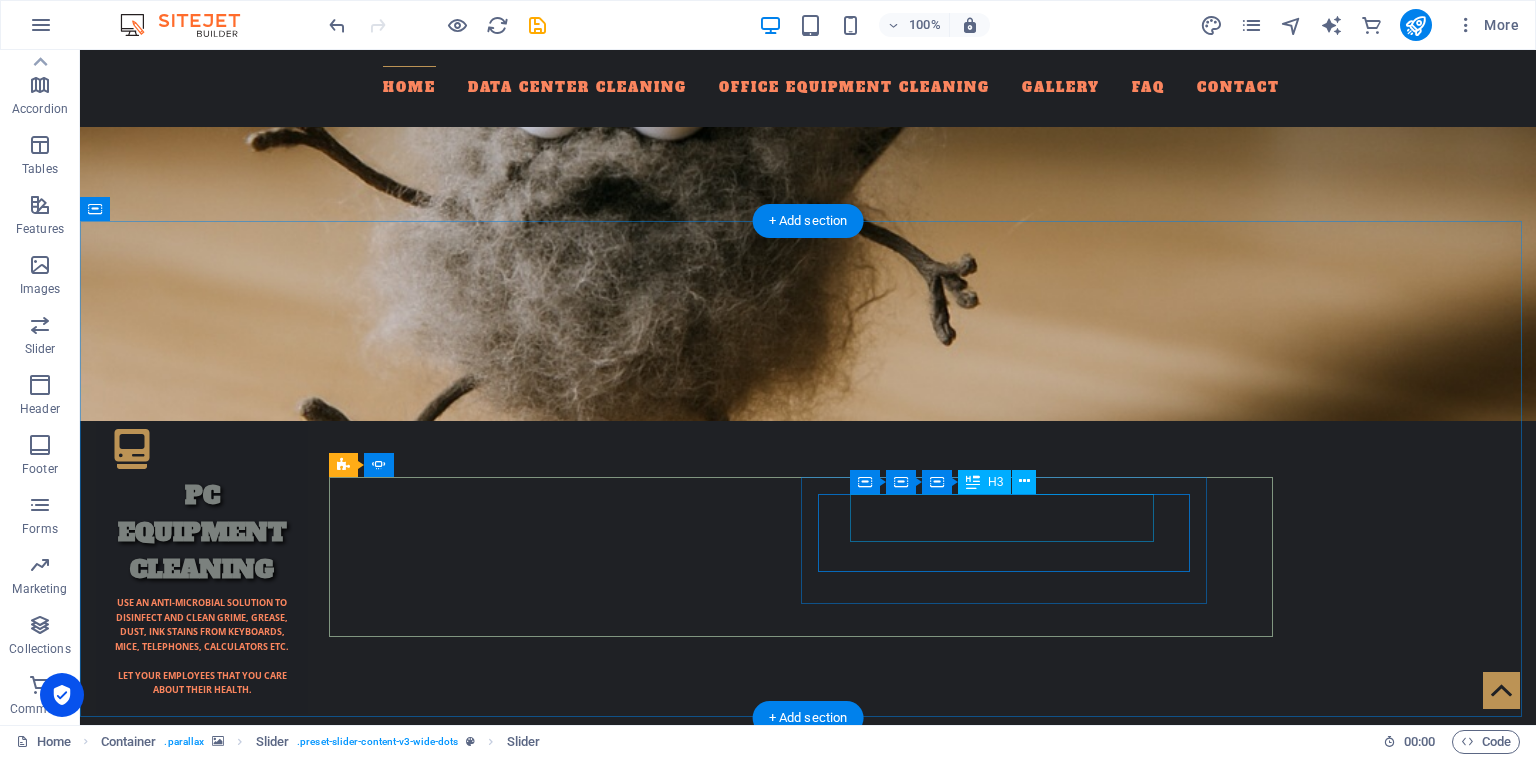click on "BCLc (bc Lotto)" at bounding box center (-3615, 5742) 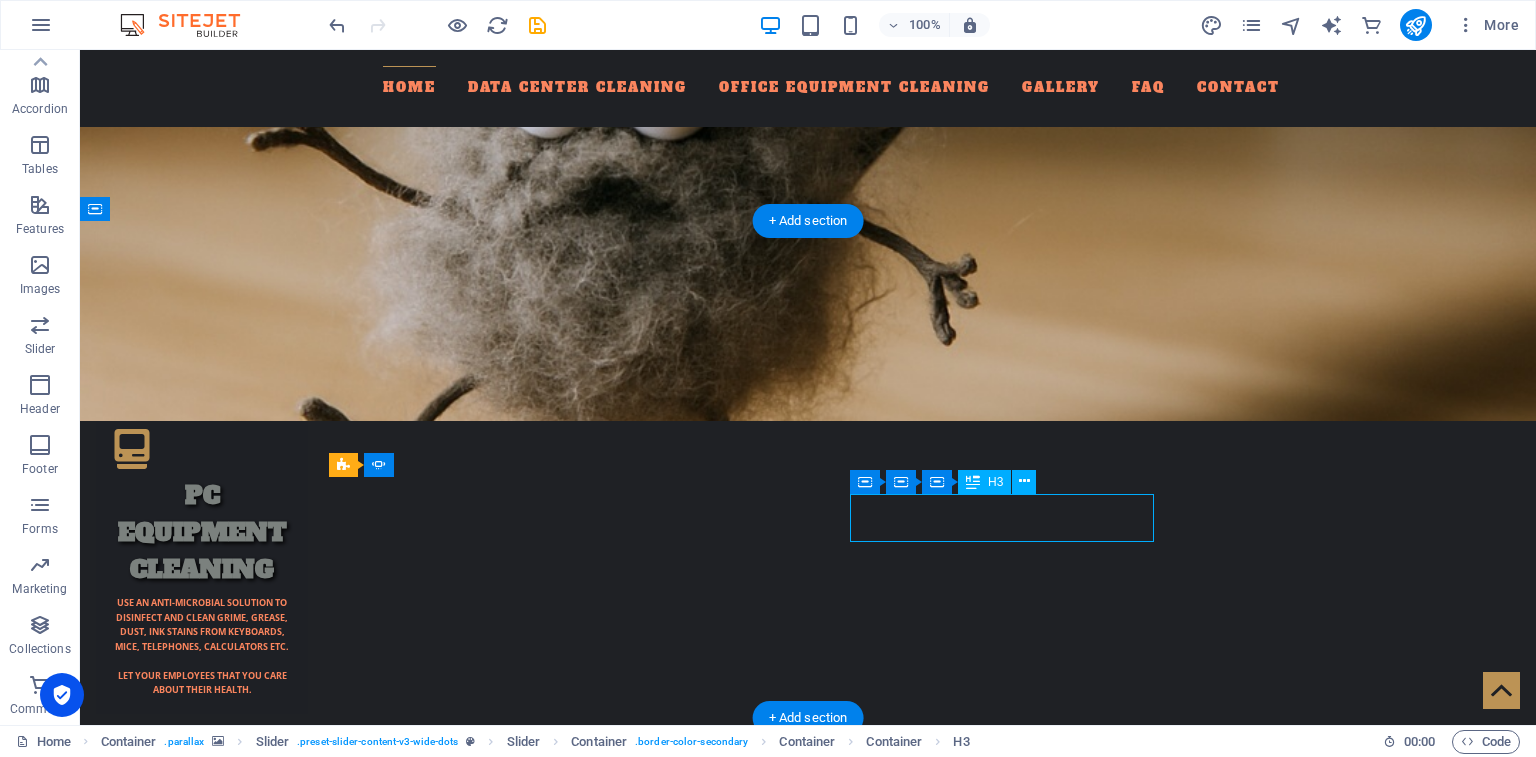 click on "BCLc (bc Lotto)" at bounding box center [-3615, 5742] 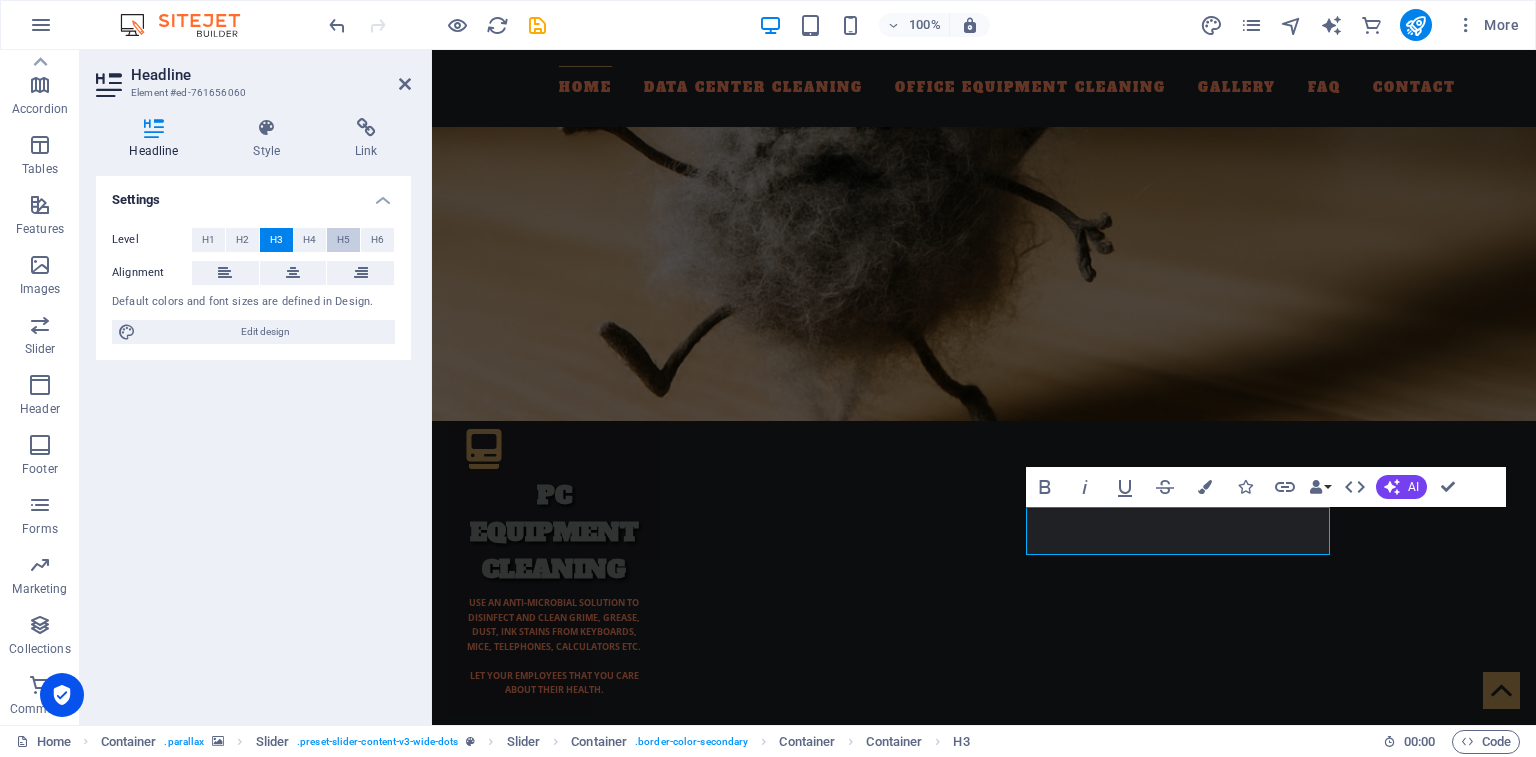 click on "H5" at bounding box center (343, 240) 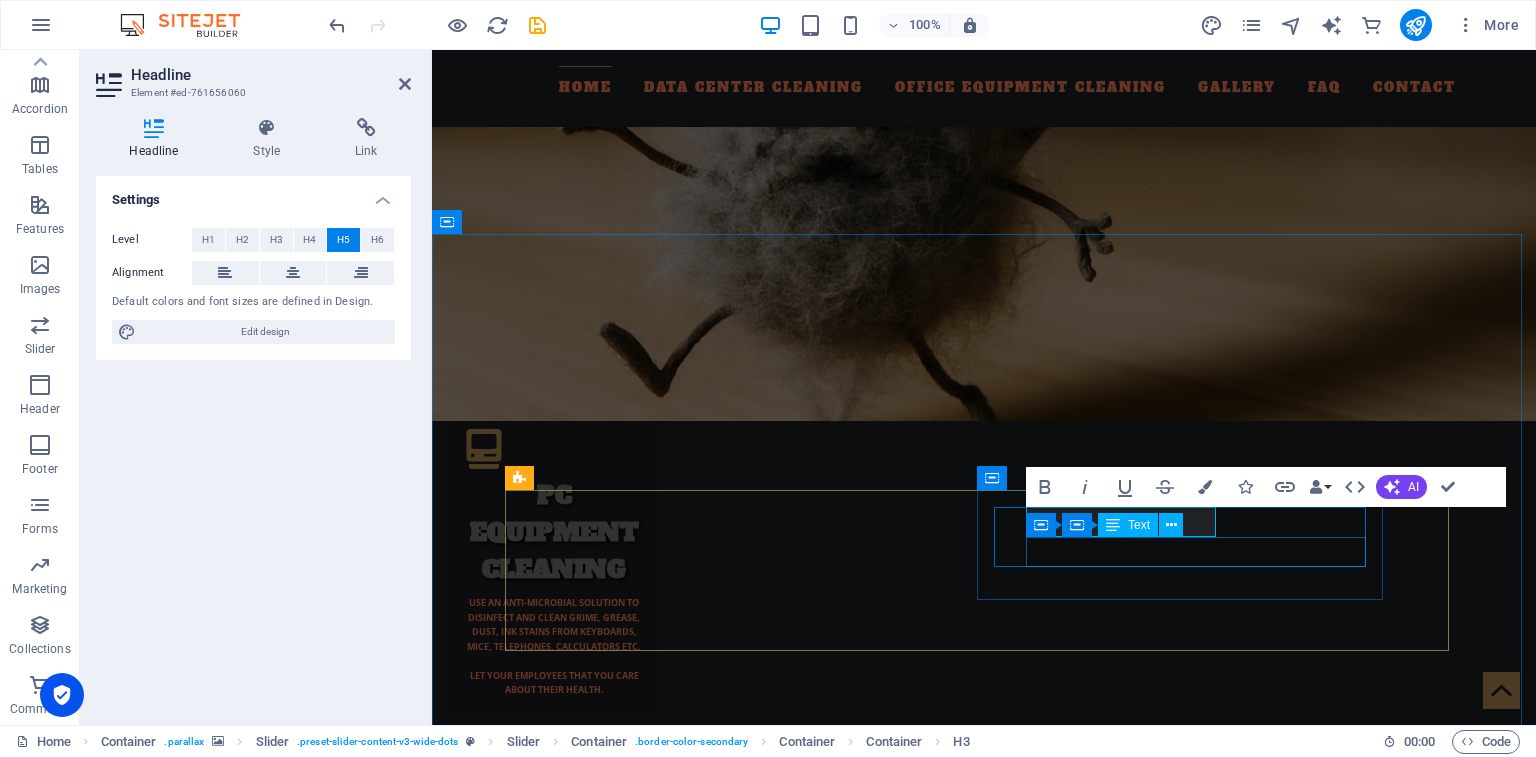click on "Workstation / PC Cleaning  & Server Room & Network closet Cleaning" at bounding box center (-3439, 5745) 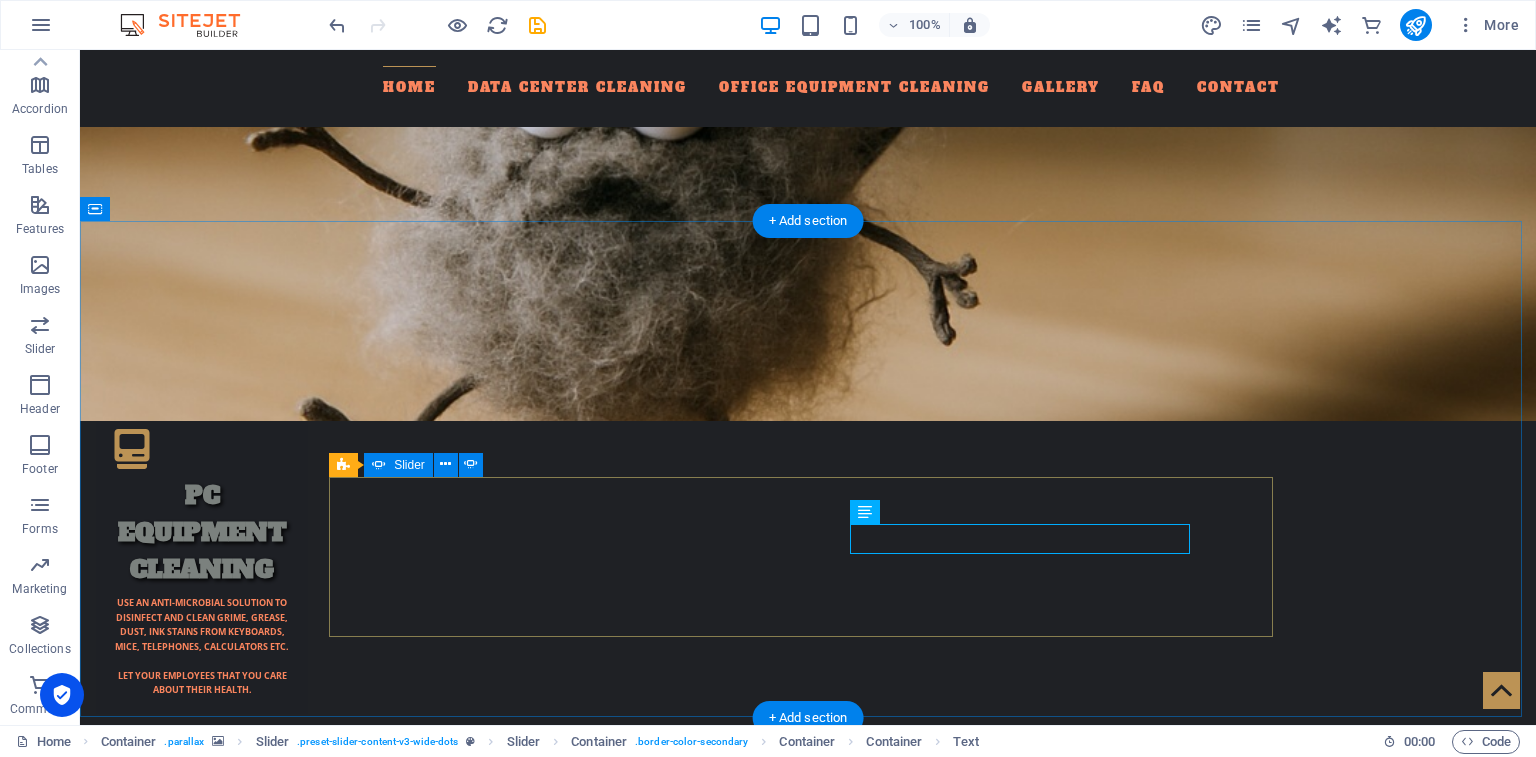 click at bounding box center (808, 6263) 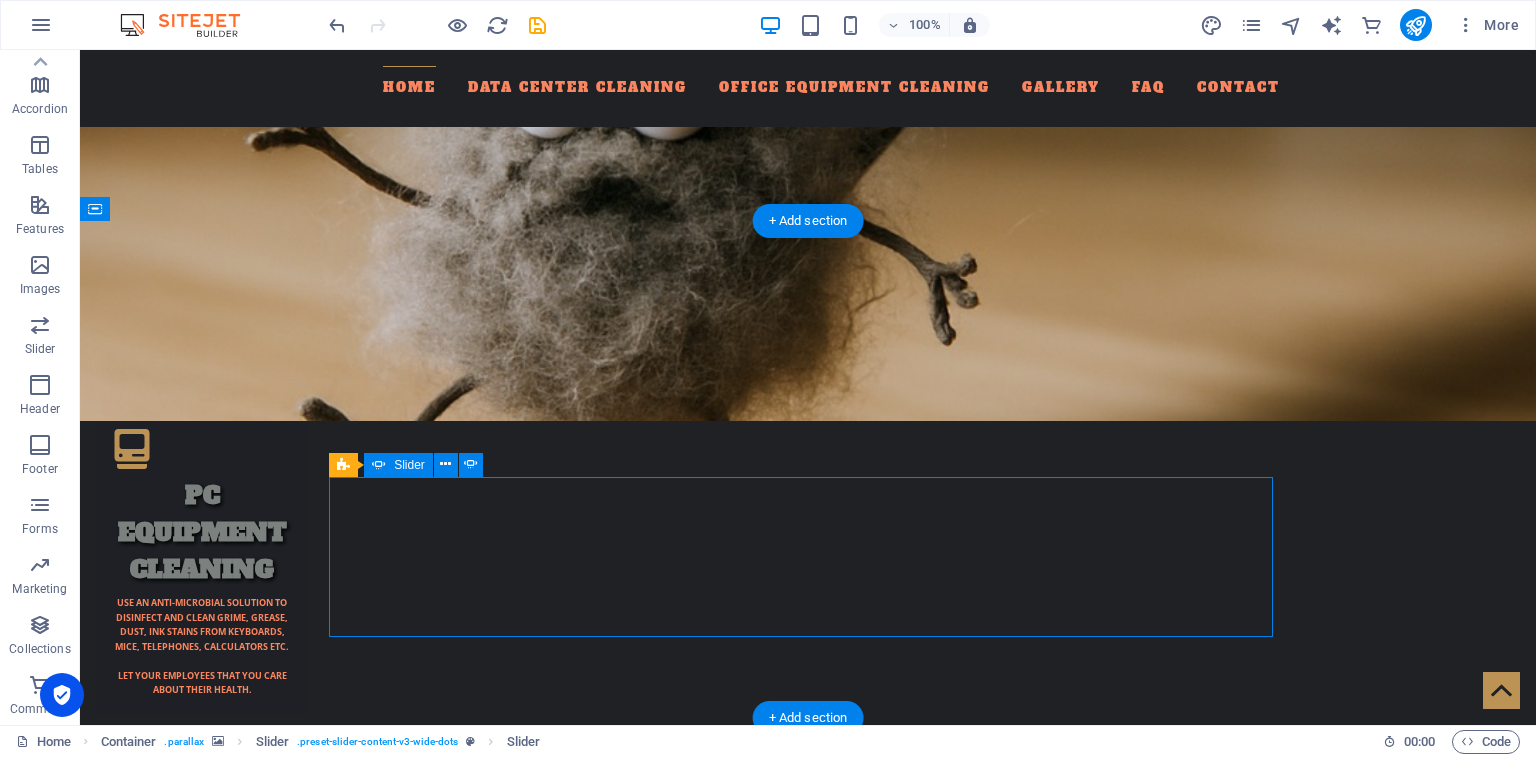 click at bounding box center [808, 6263] 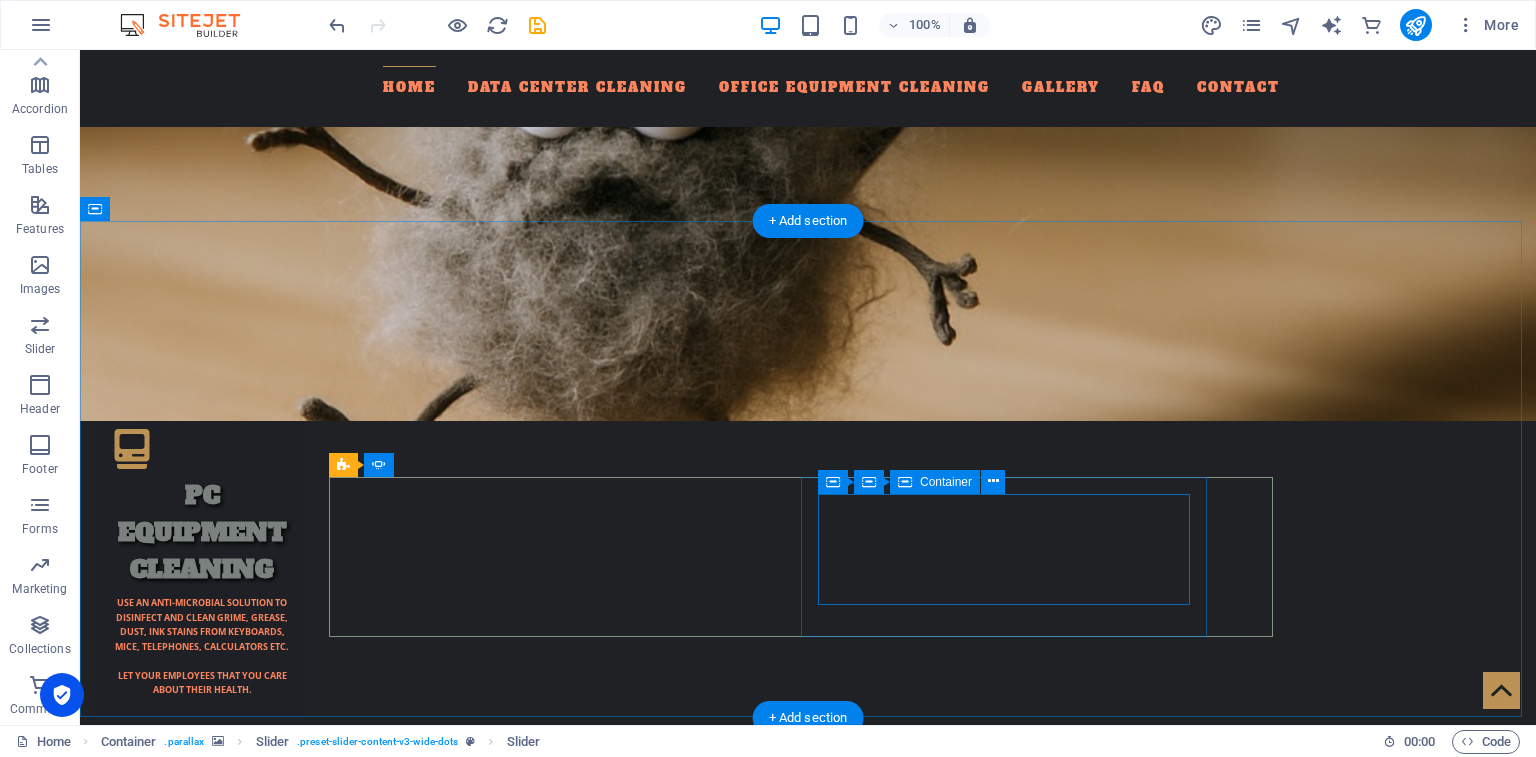click on "vERIZON  DATA CENTER Server Room Cleaning" at bounding box center [-677, 4848] 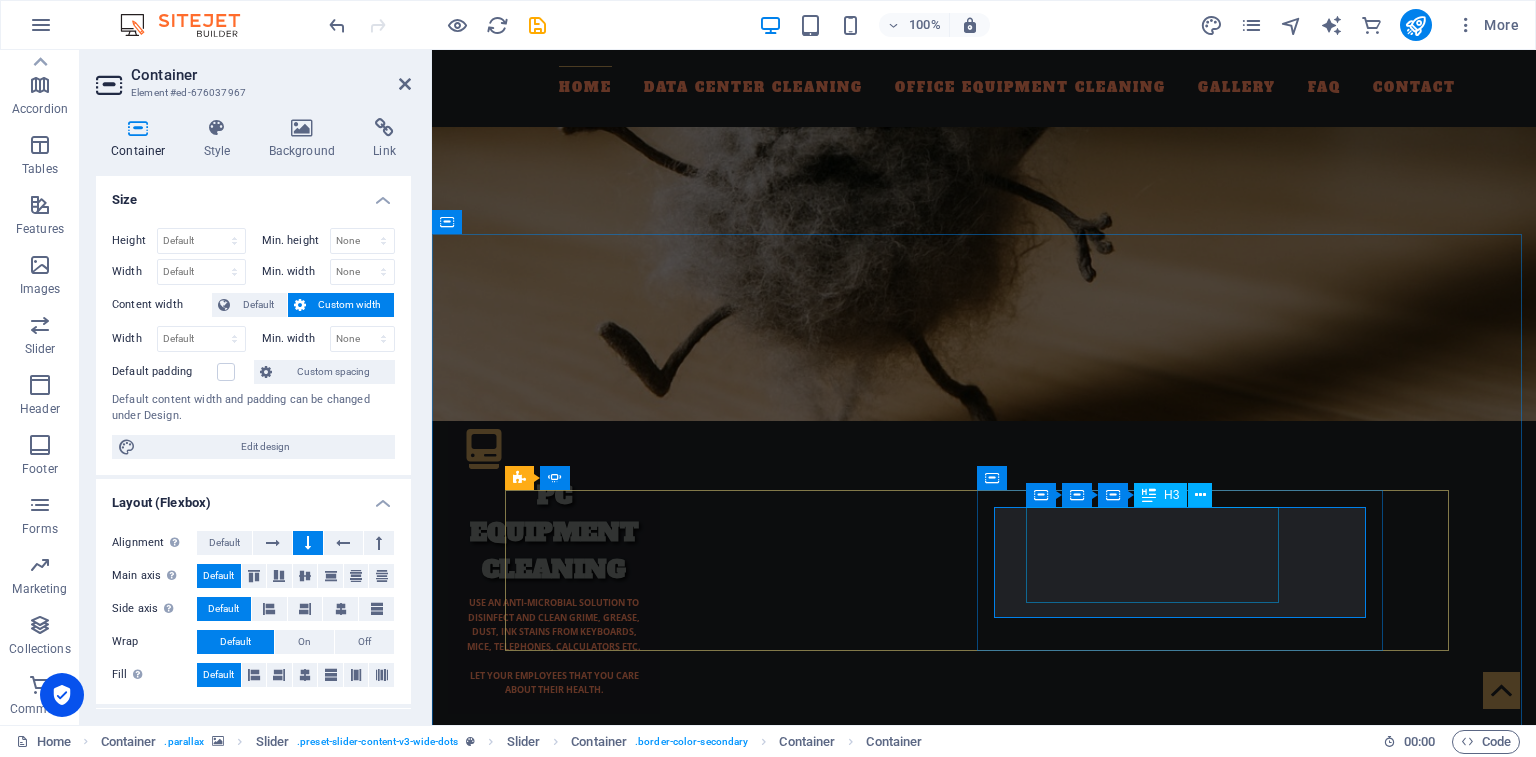 click on "vERIZON  DATA CENTER" at bounding box center (-485, 4840) 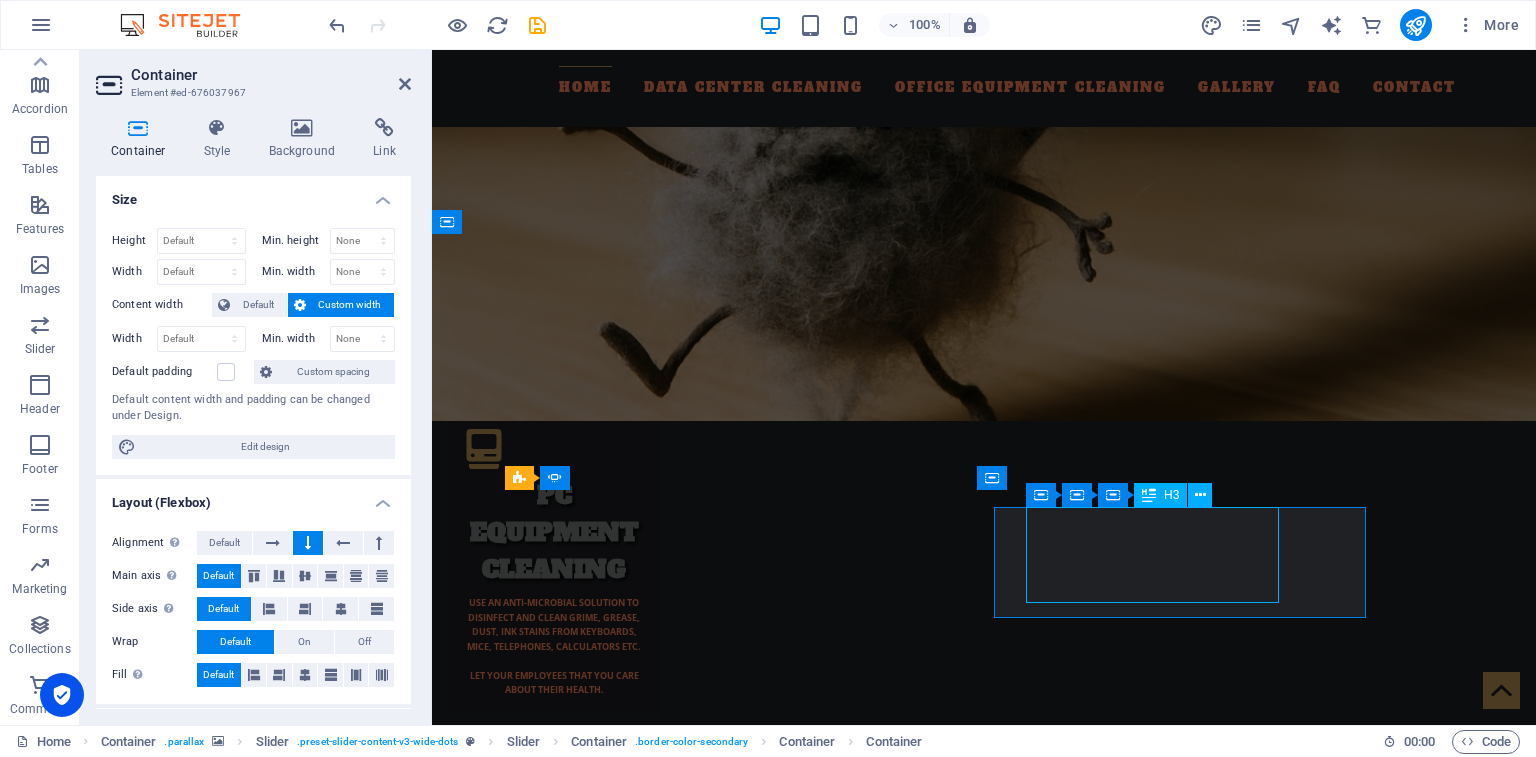 click on "vERIZON  DATA CENTER" at bounding box center (-485, 4840) 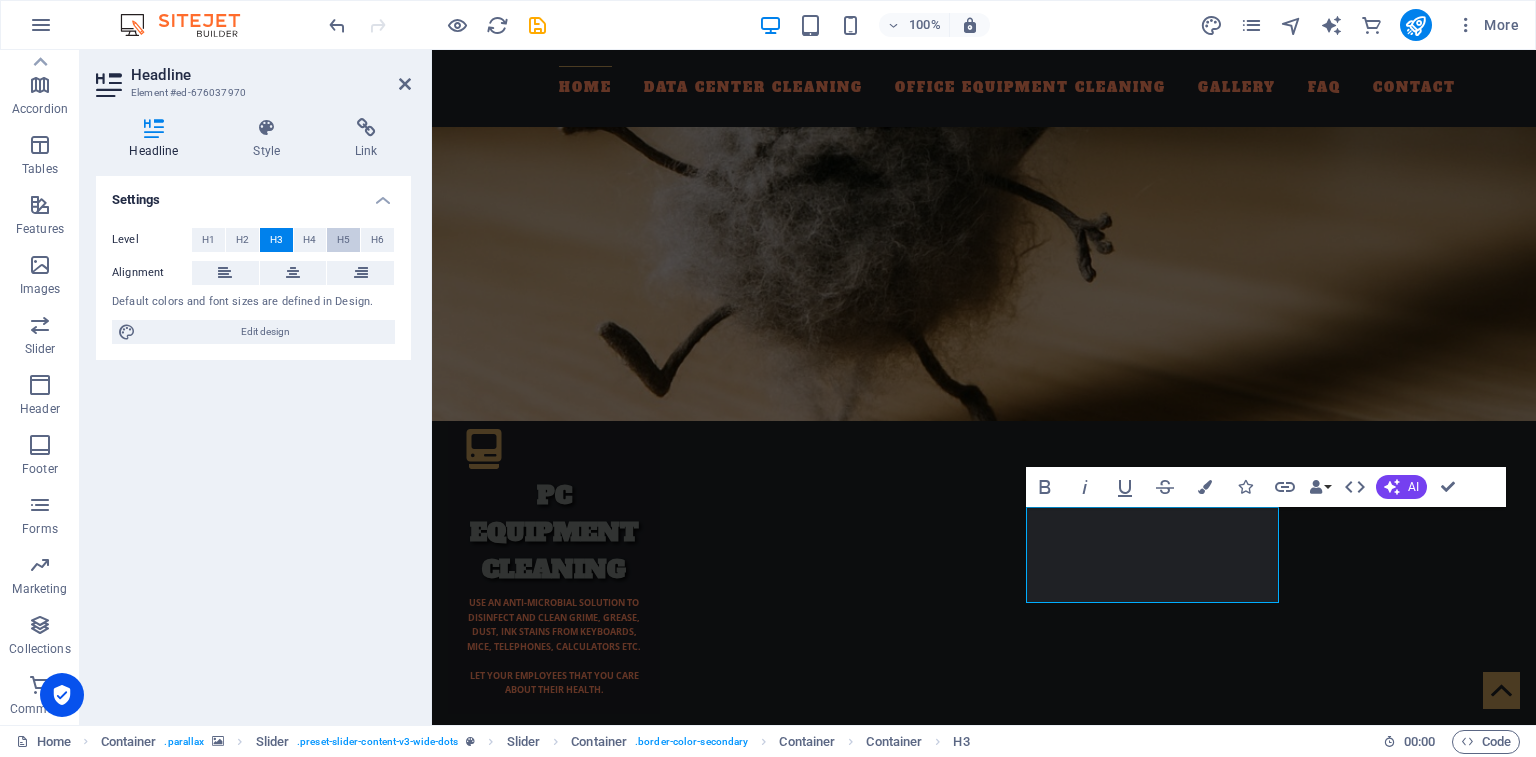 click on "H5" at bounding box center (343, 240) 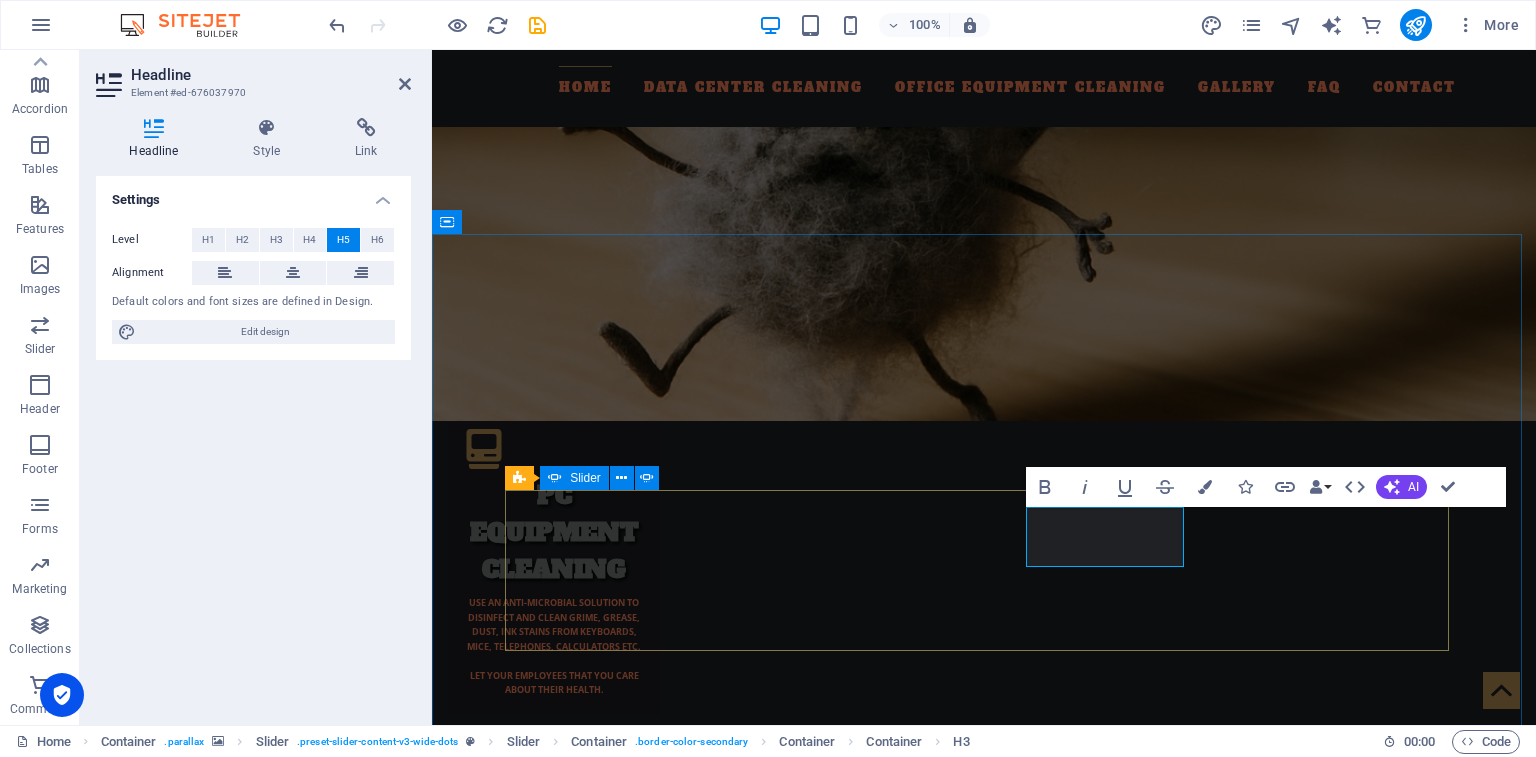 click at bounding box center [984, 6191] 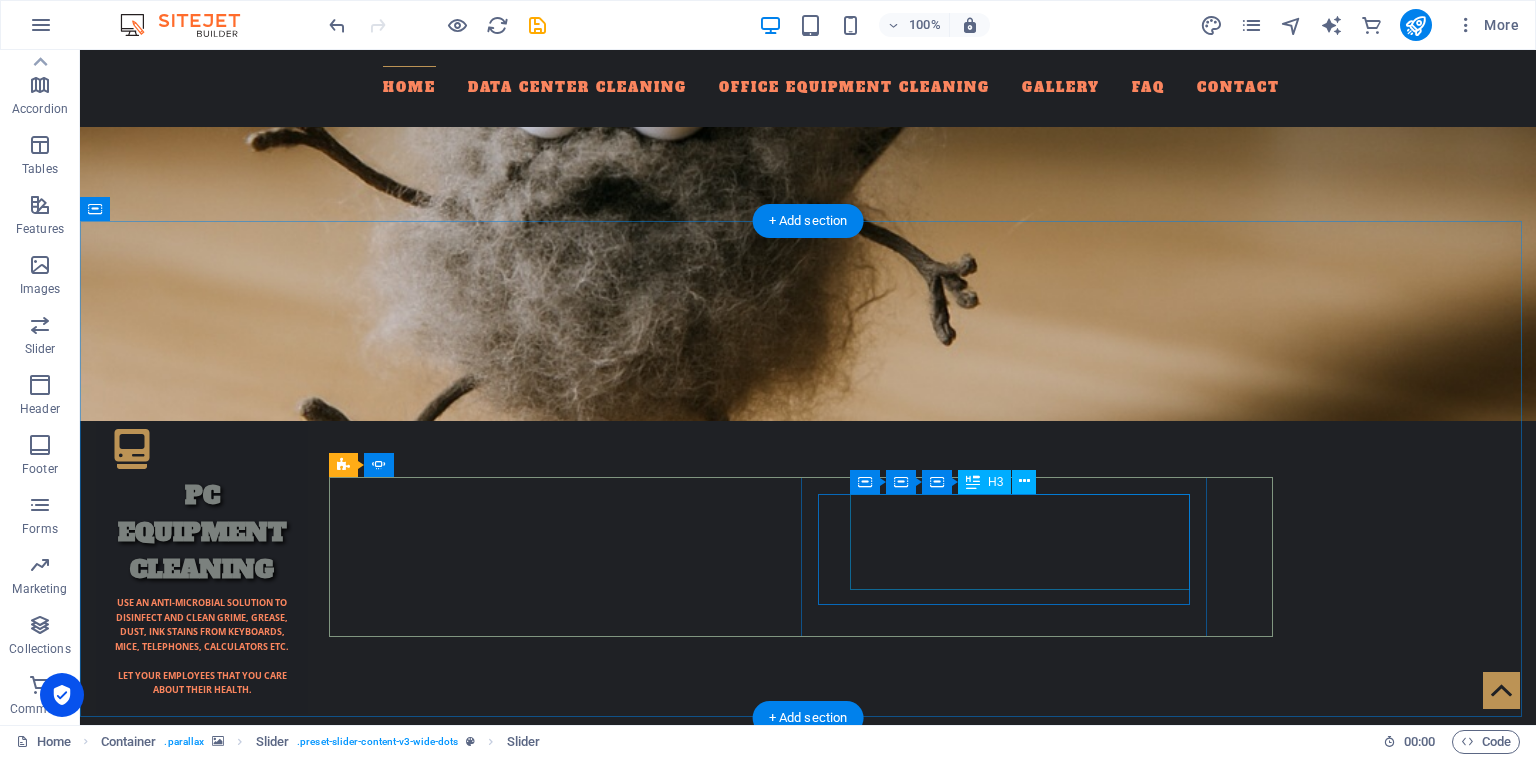 click on "Electronic Arts        (EA sports)" at bounding box center (-1083, 4965) 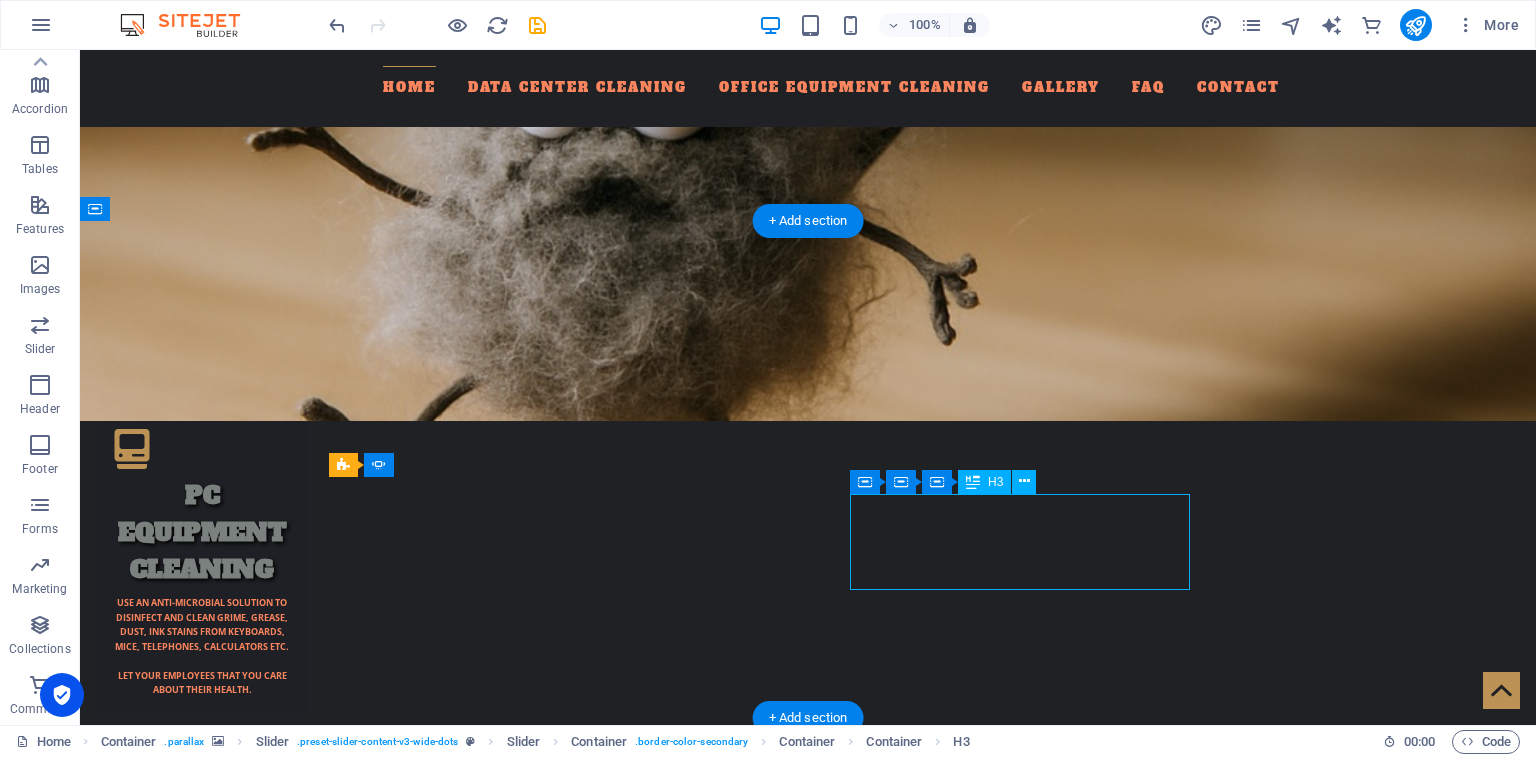 click on "Electronic Arts        (EA sports)" at bounding box center (-1083, 4965) 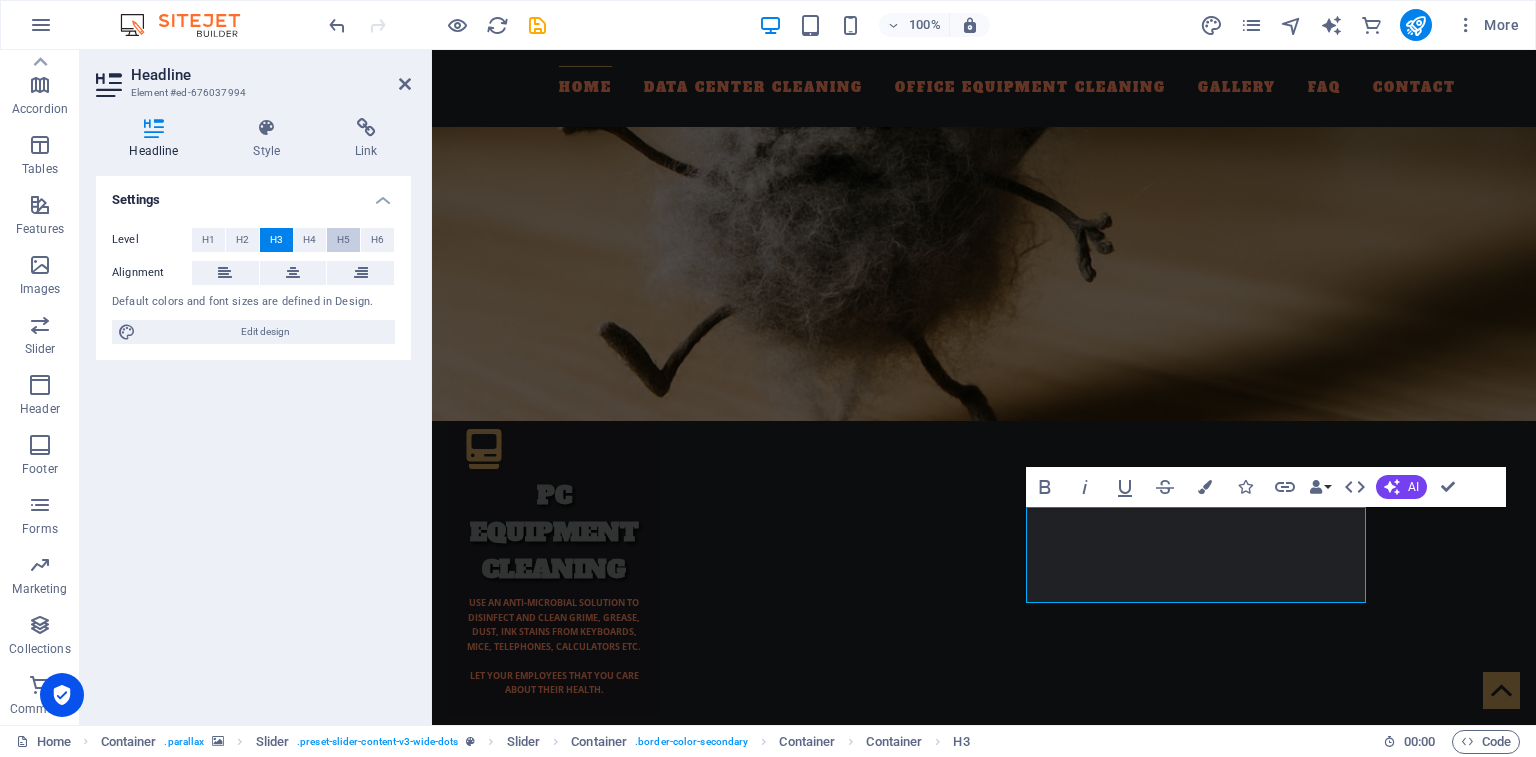 click on "H5" at bounding box center [343, 240] 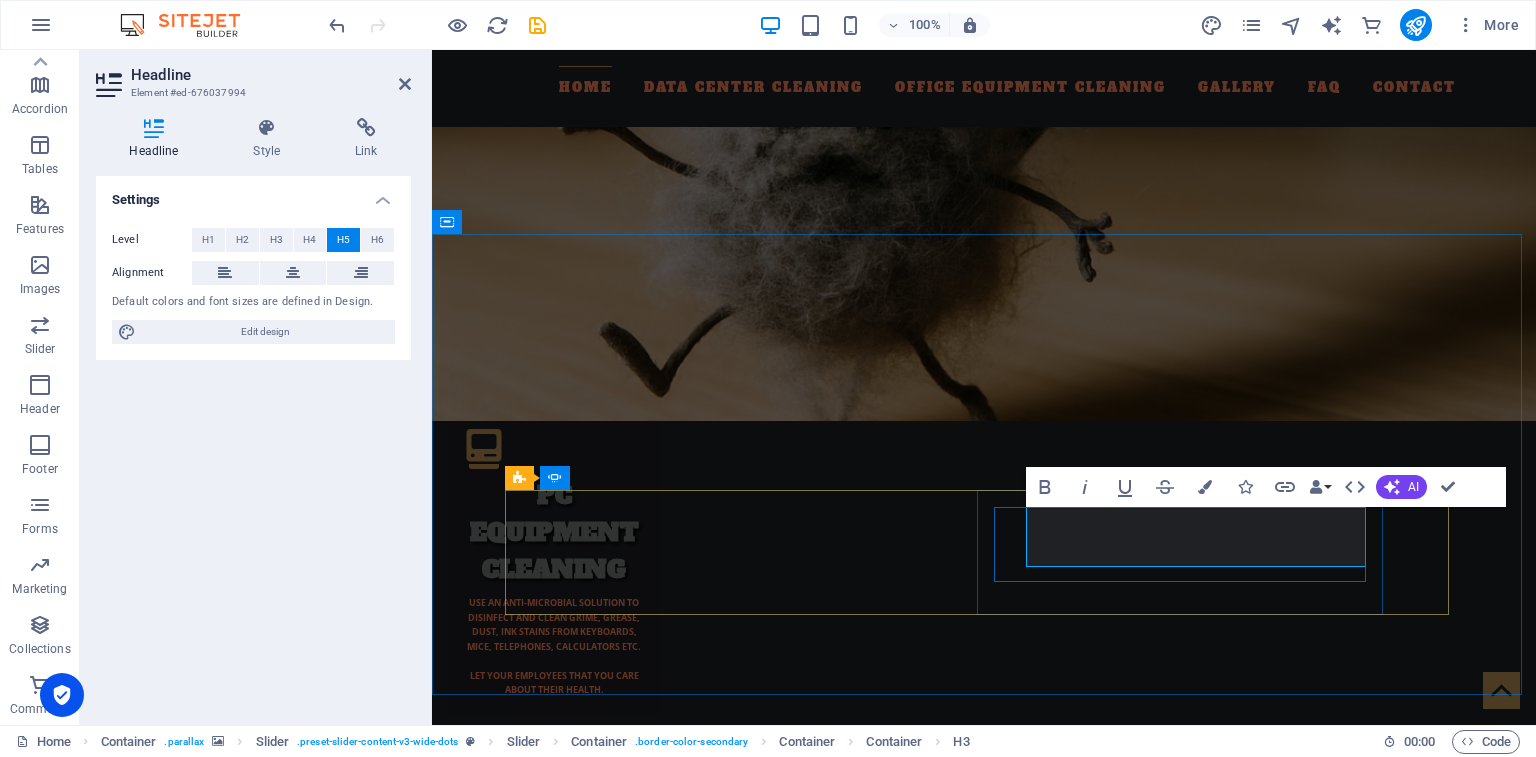 click on "Electronic Arts        (EA sports)" at bounding box center [-907, 4947] 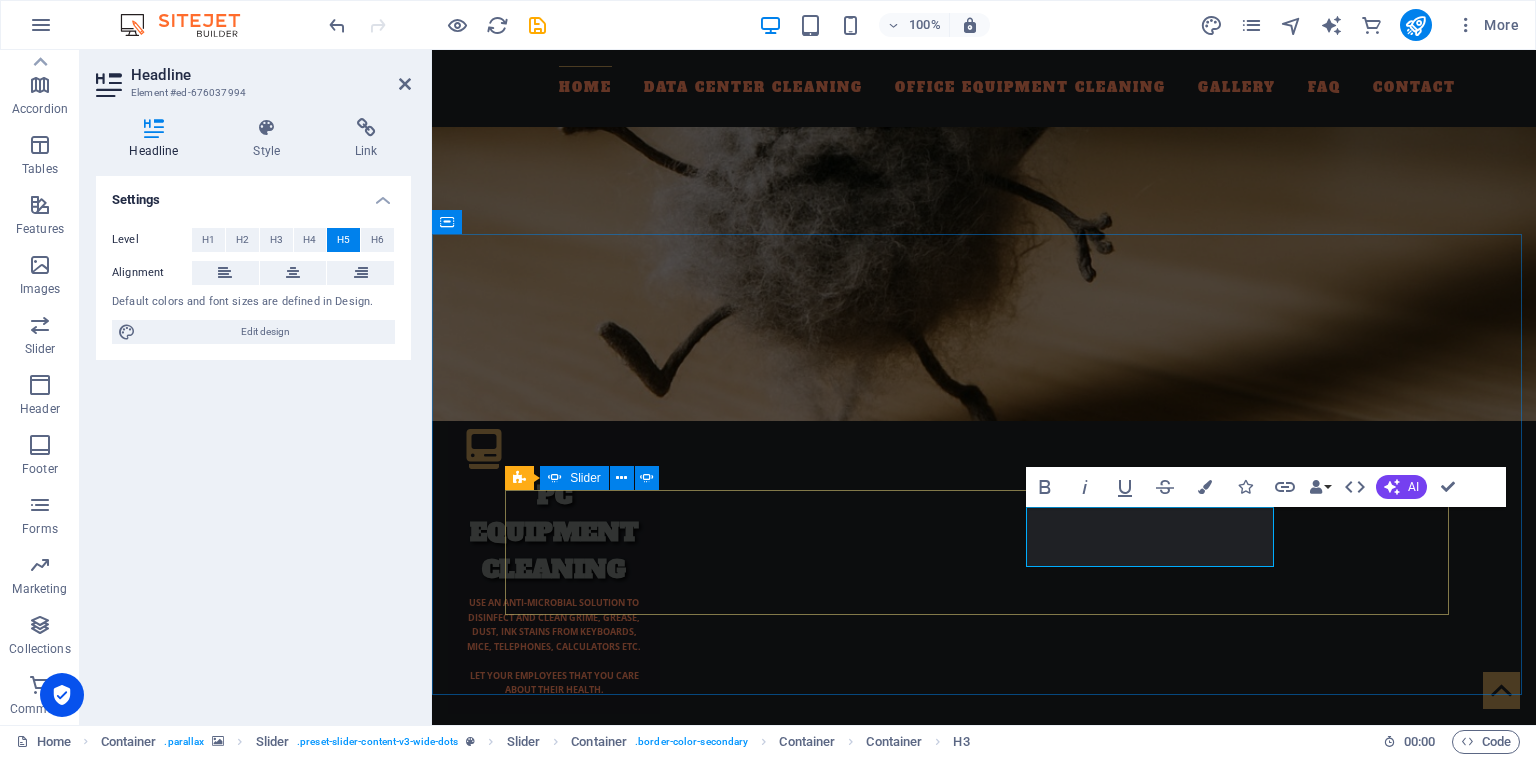 click at bounding box center [984, 6119] 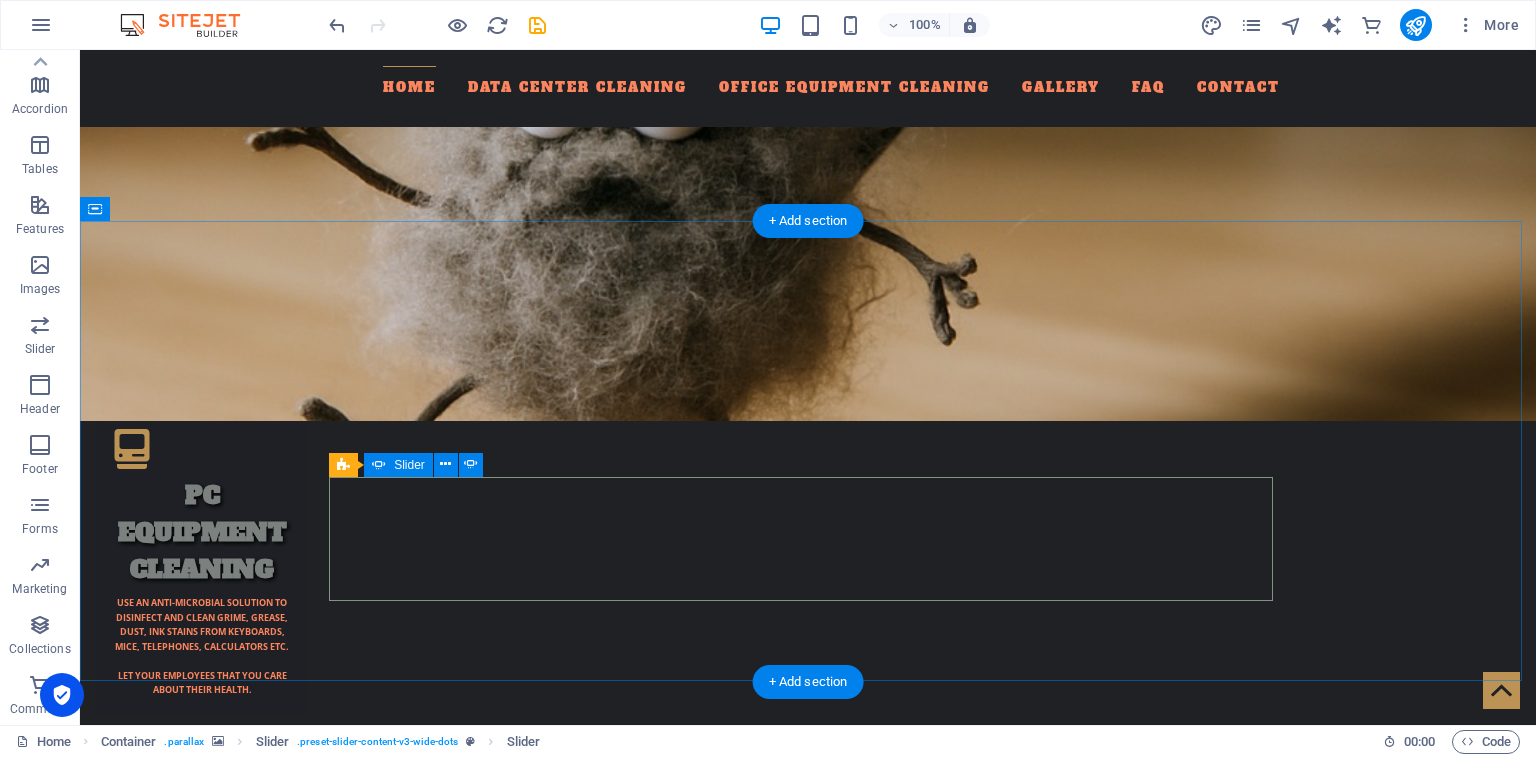 click at bounding box center (808, 6119) 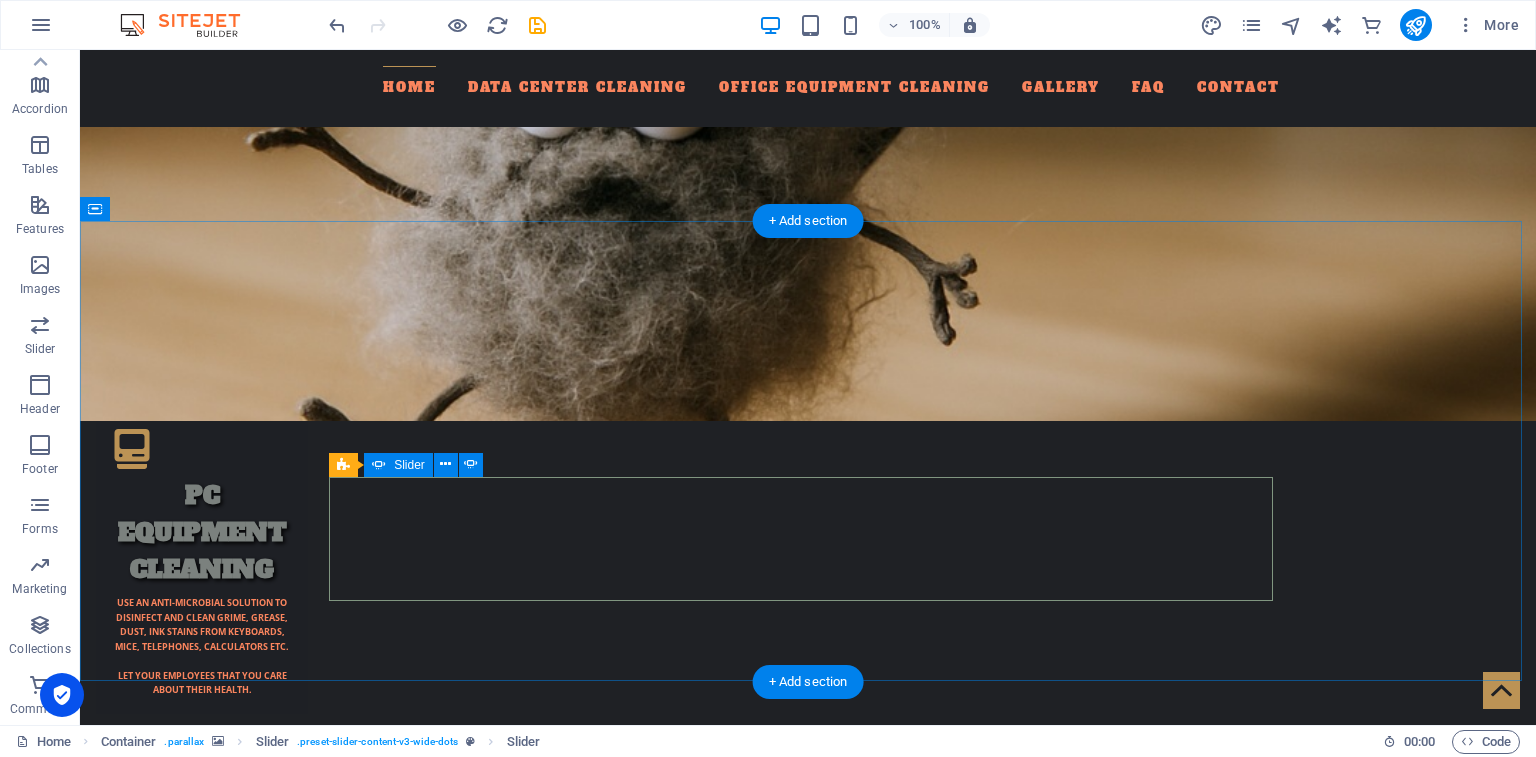 click at bounding box center (808, 6119) 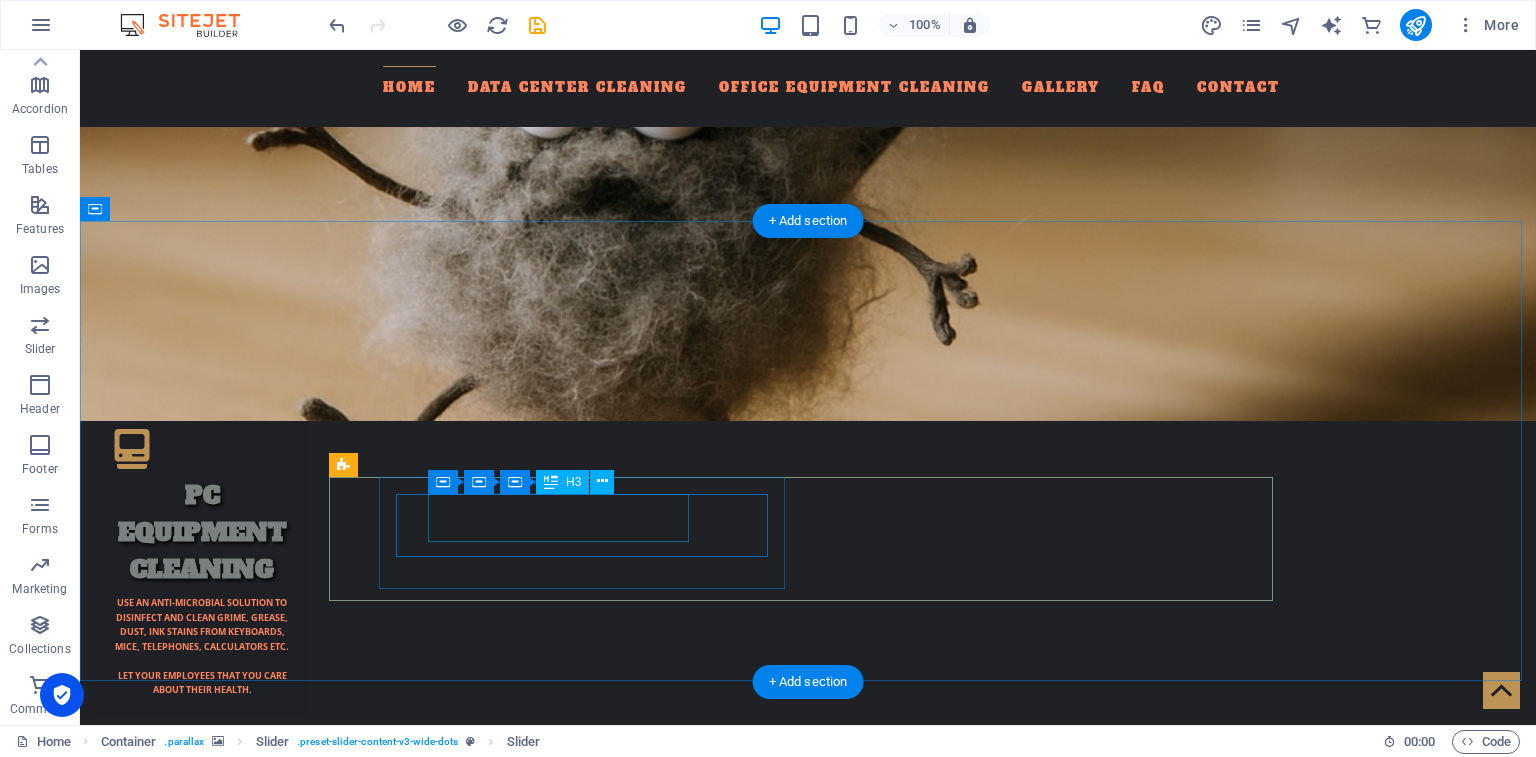 click on "Canada Post" at bounding box center (-2349, 5222) 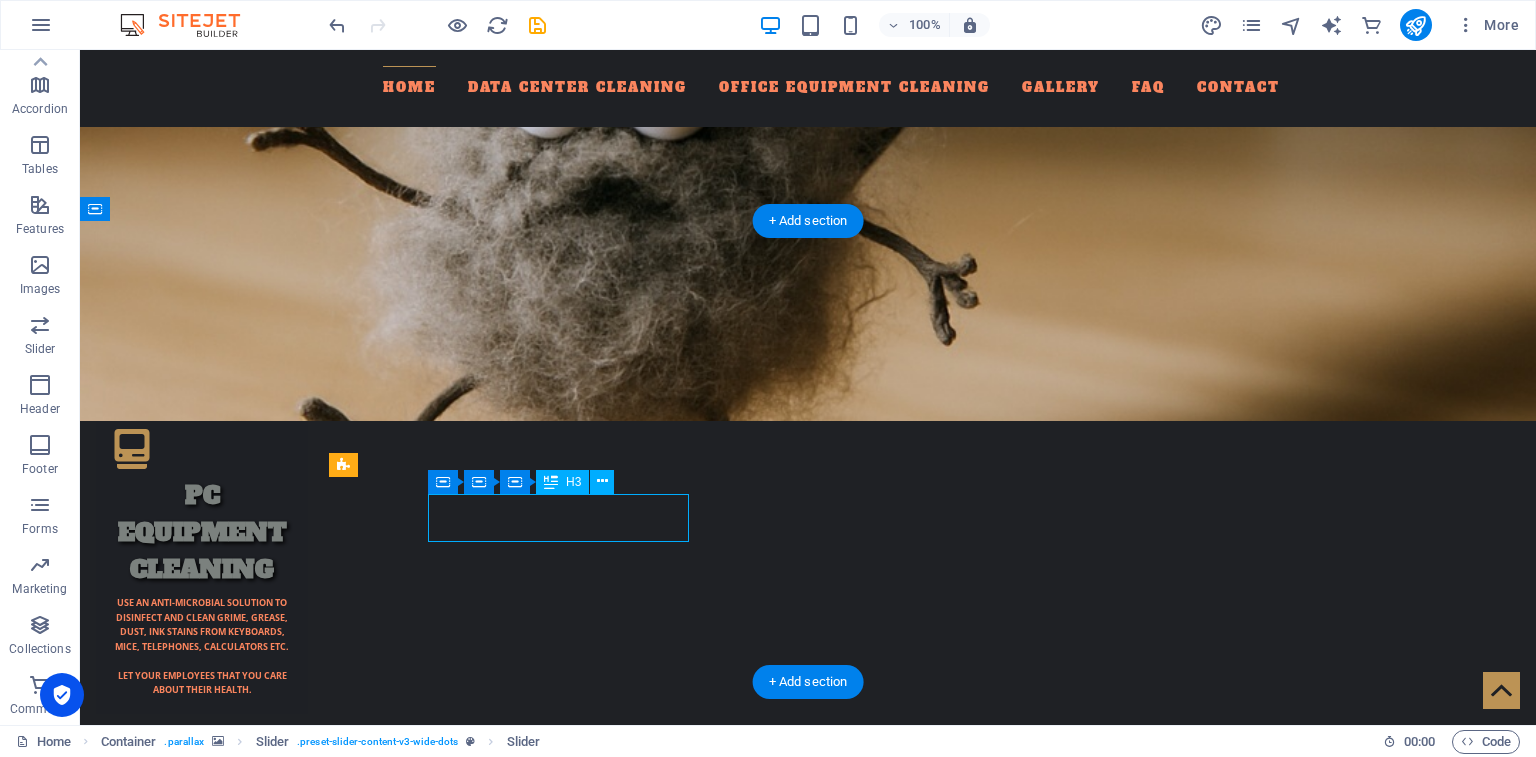 click on "Canada Post" at bounding box center (-2349, 5222) 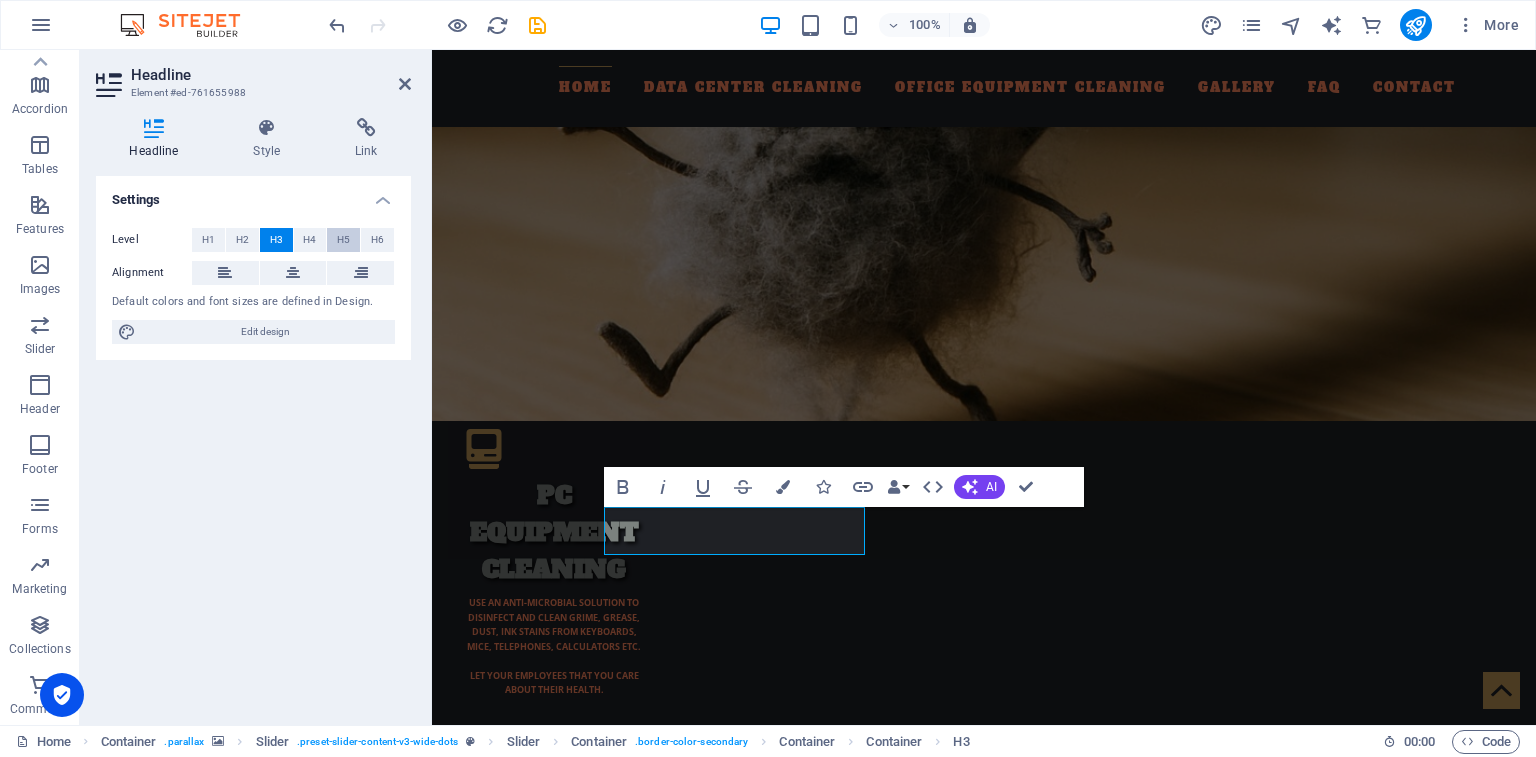 click on "H5" at bounding box center [343, 240] 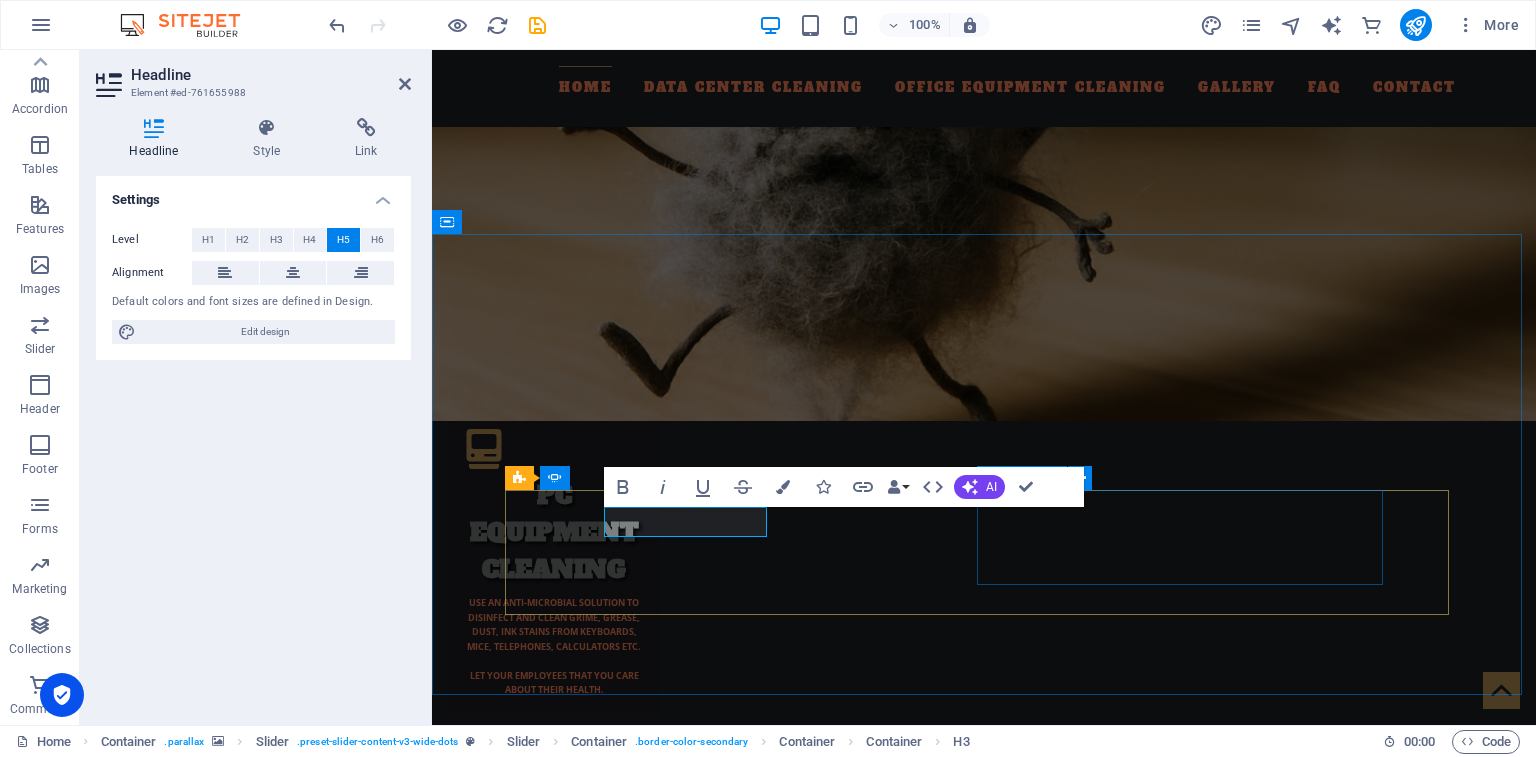 click on "KPMG  Workstation / PC Cleaning  & Network Closet Cleaning" at bounding box center (-2189, 5325) 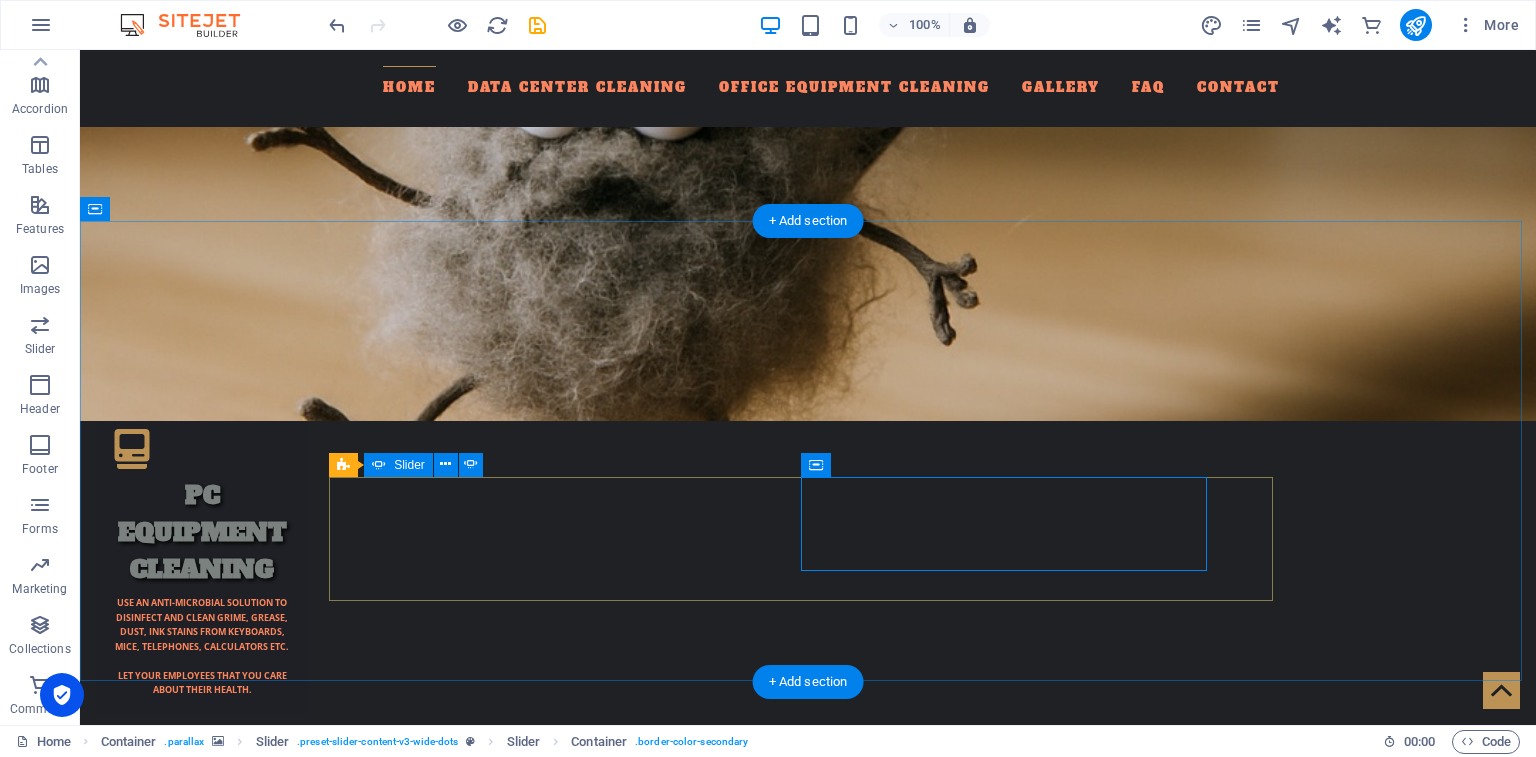 click at bounding box center (808, 6101) 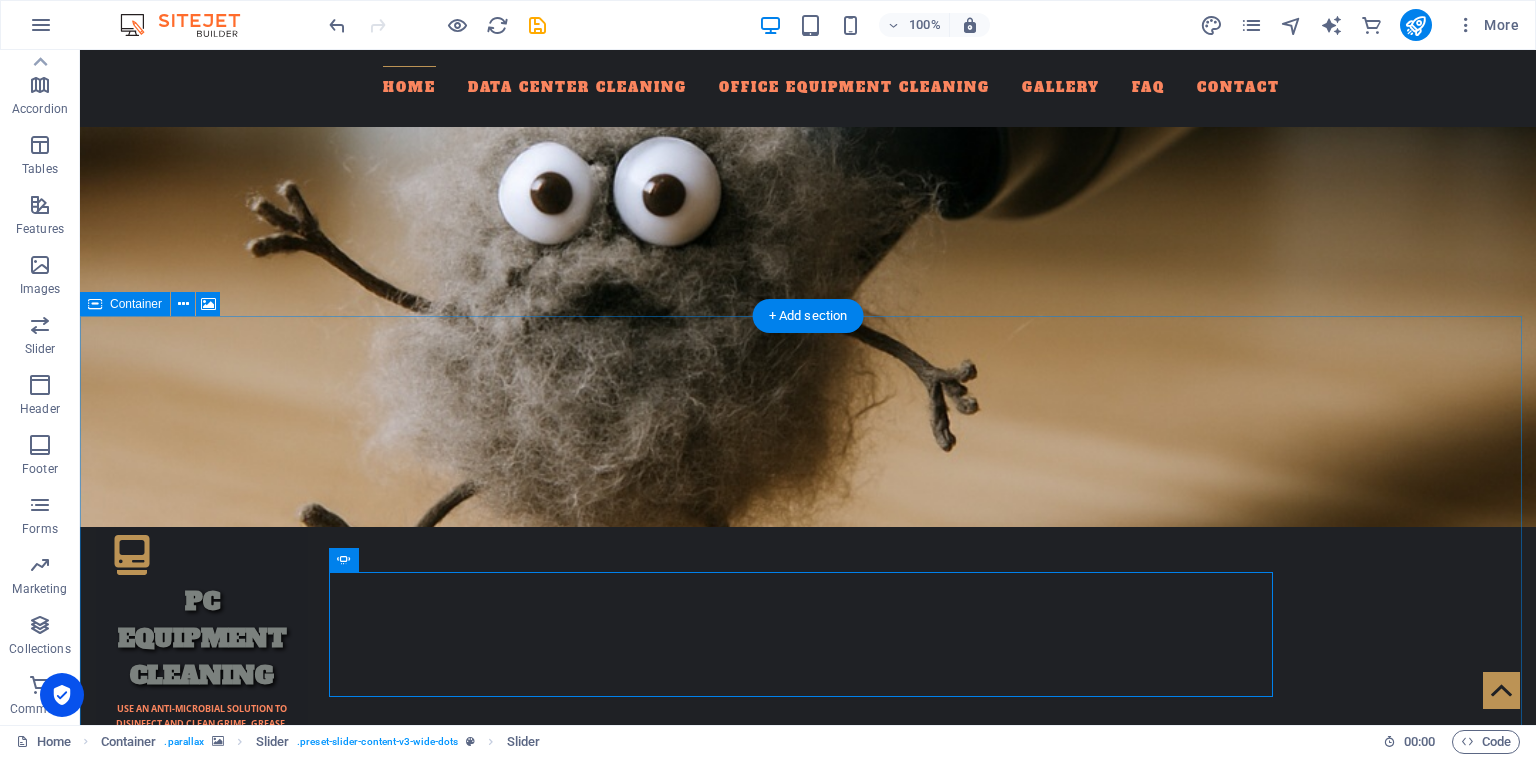 scroll, scrollTop: 2422, scrollLeft: 0, axis: vertical 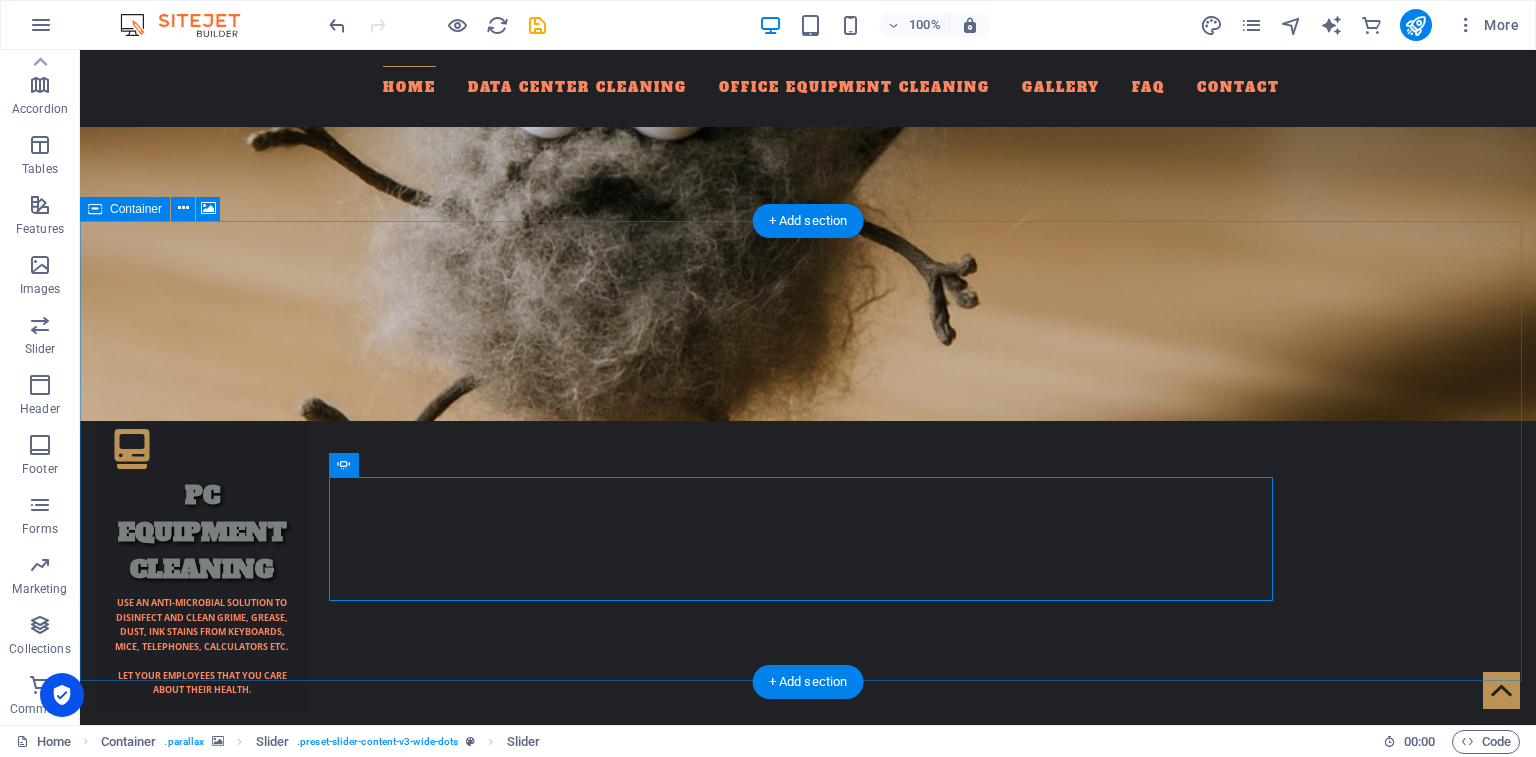 click at bounding box center (808, 3513) 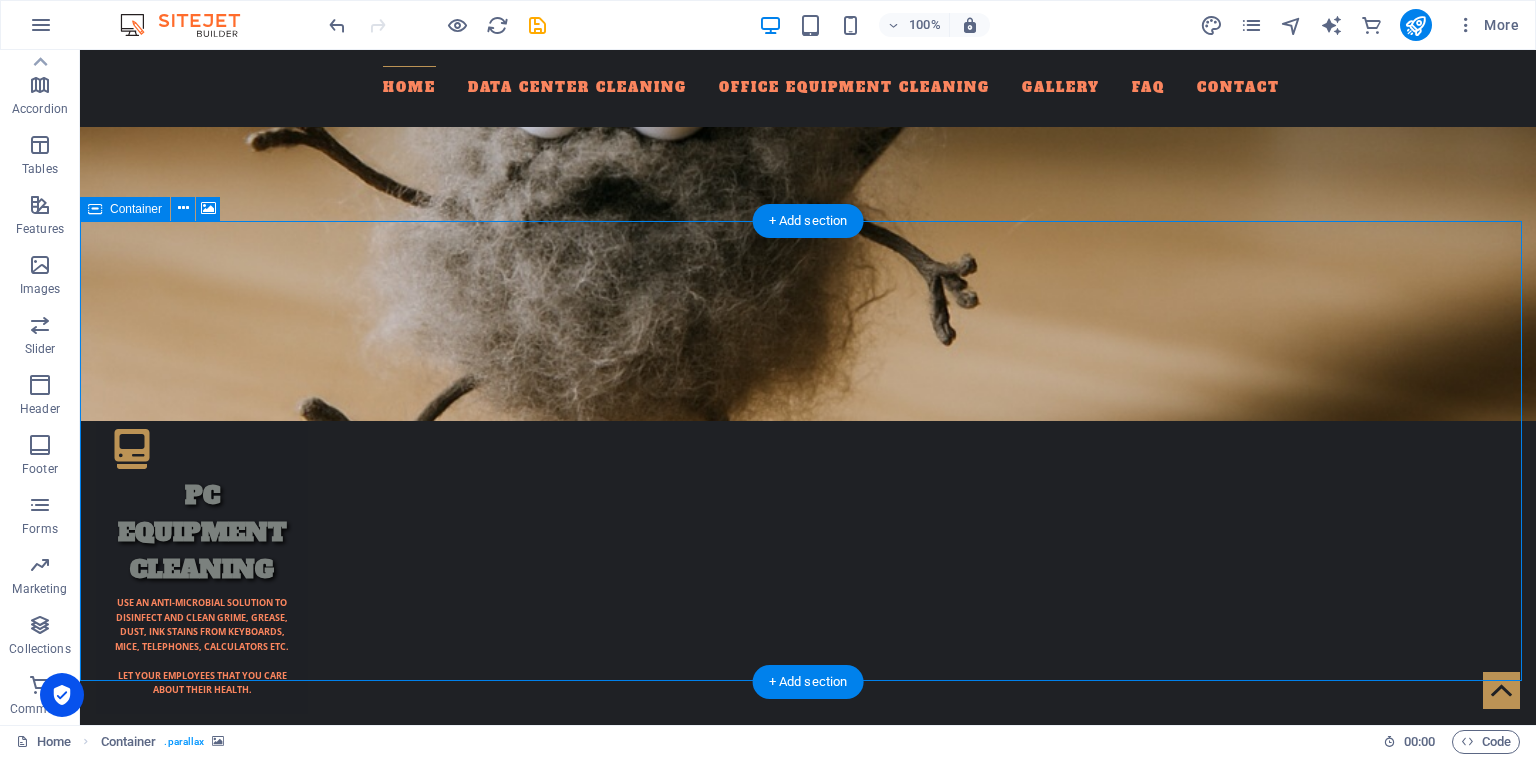 click at bounding box center (808, 3513) 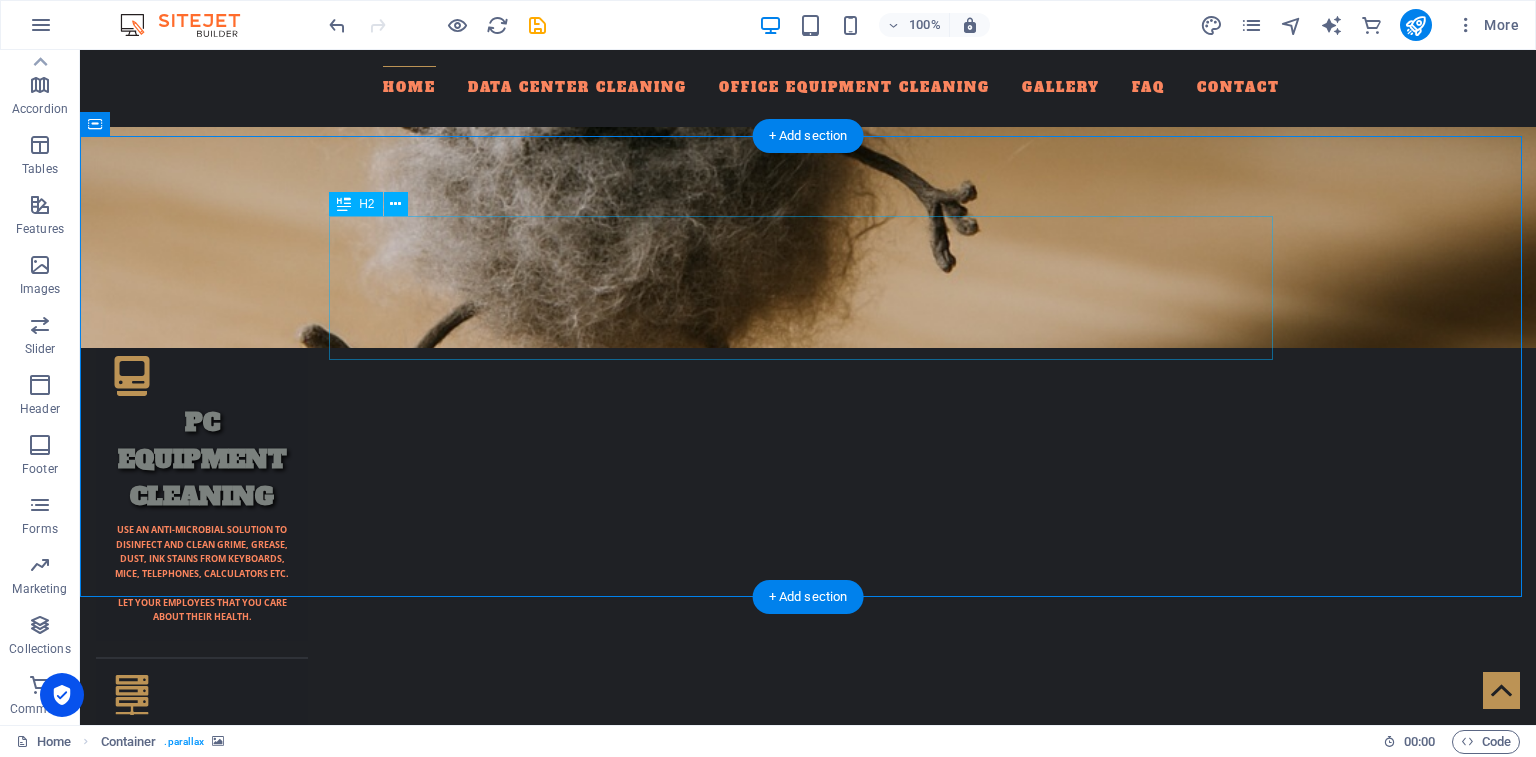 scroll, scrollTop: 2527, scrollLeft: 0, axis: vertical 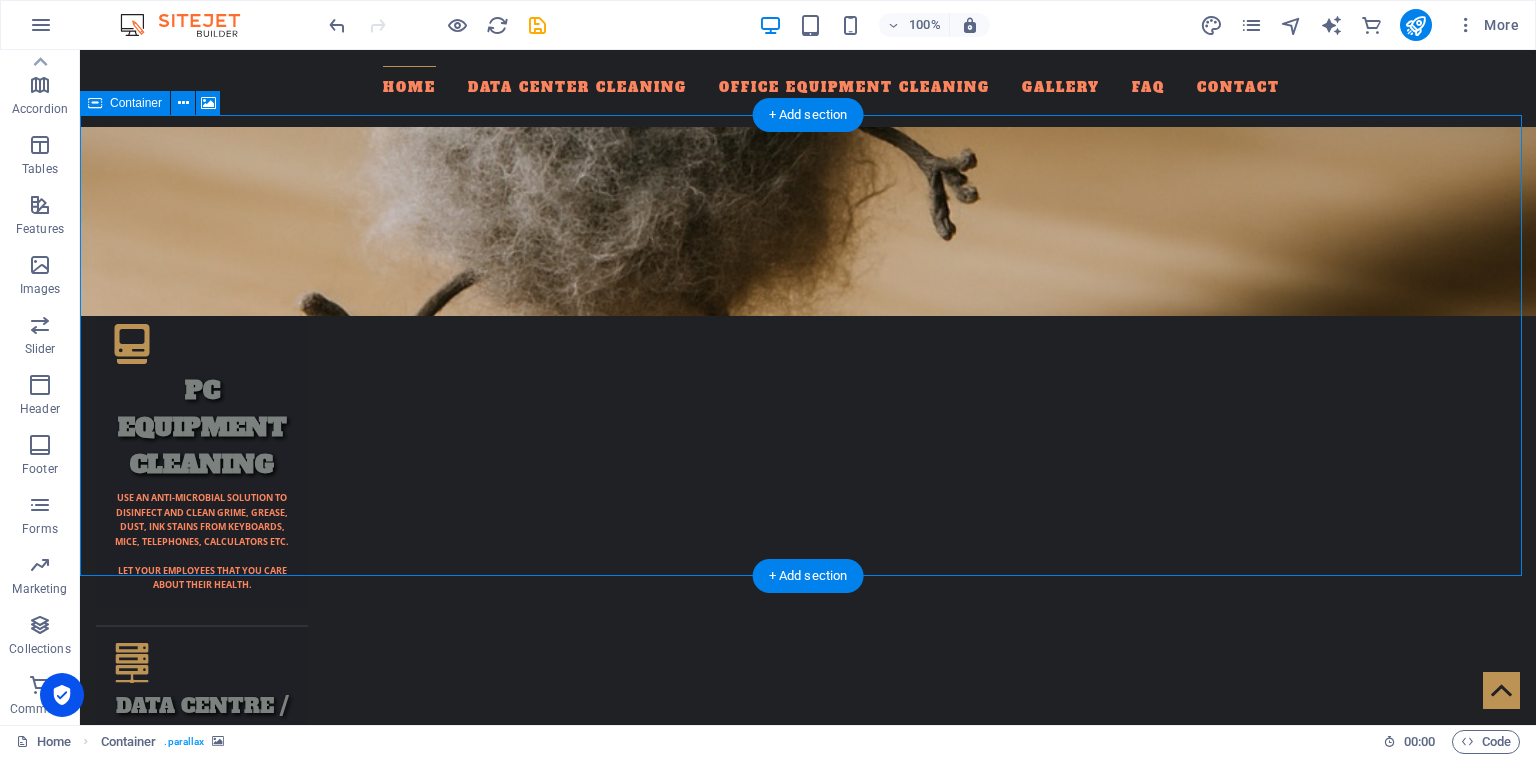 click at bounding box center [808, 3513] 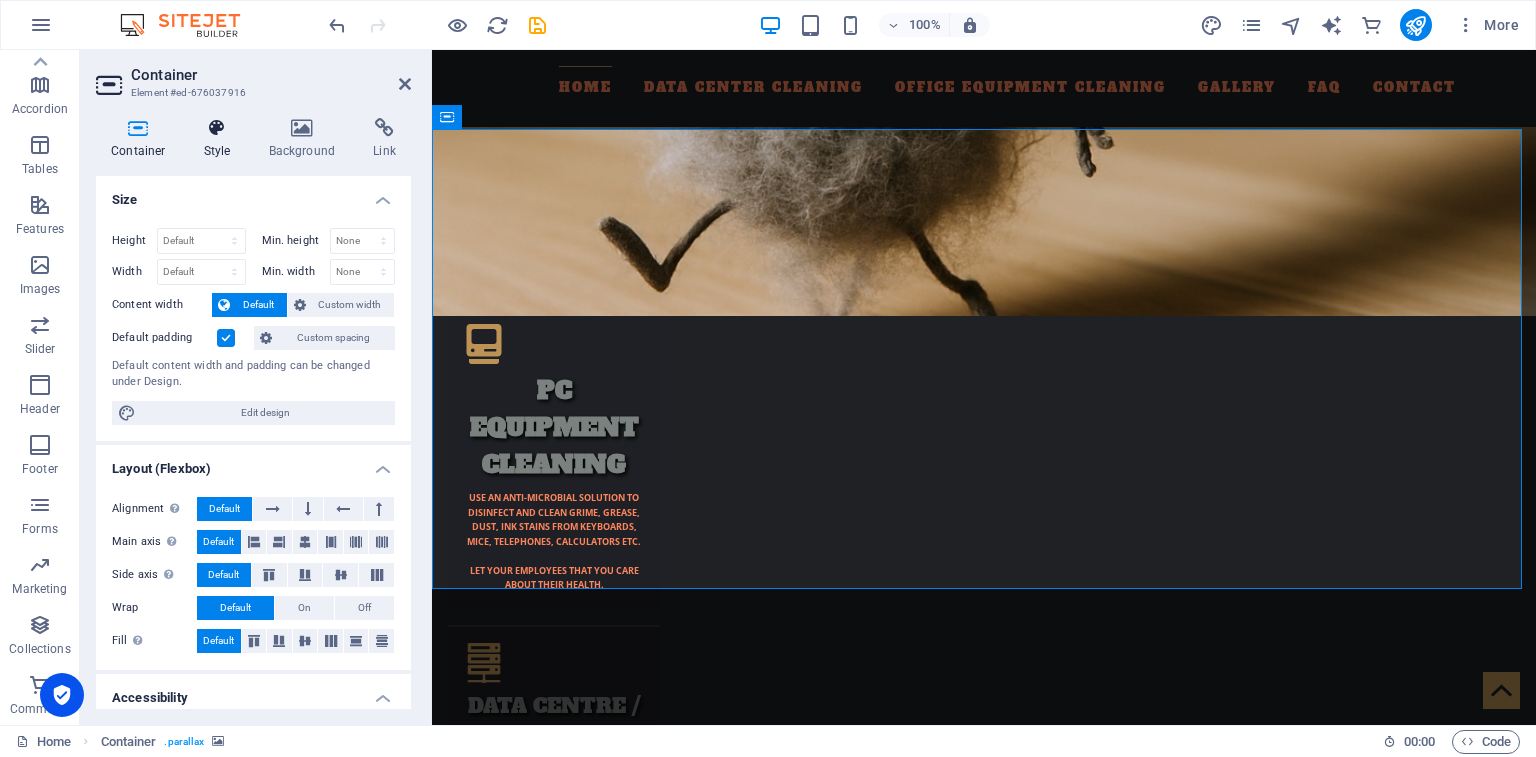 click at bounding box center (217, 128) 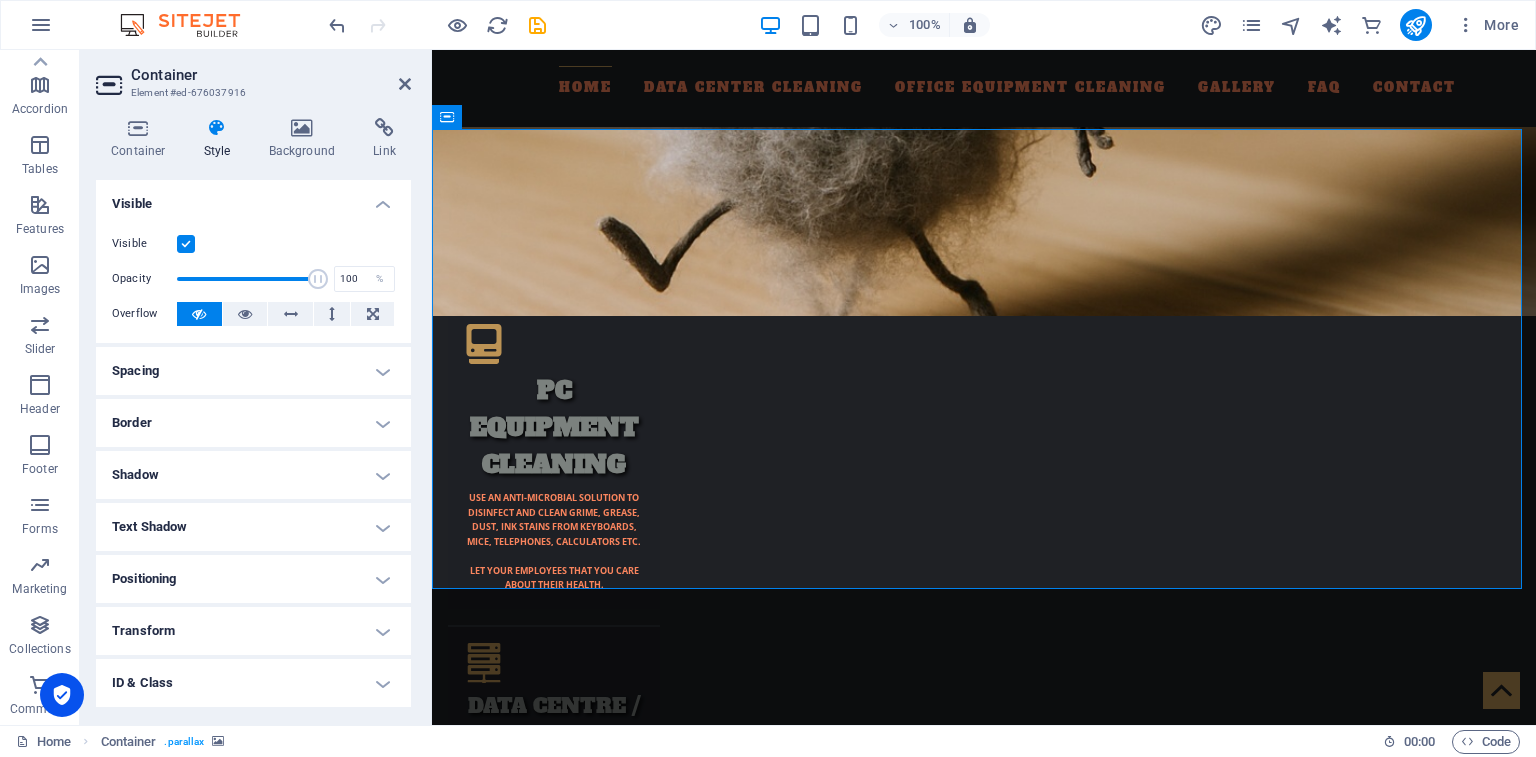 click at bounding box center [186, 244] 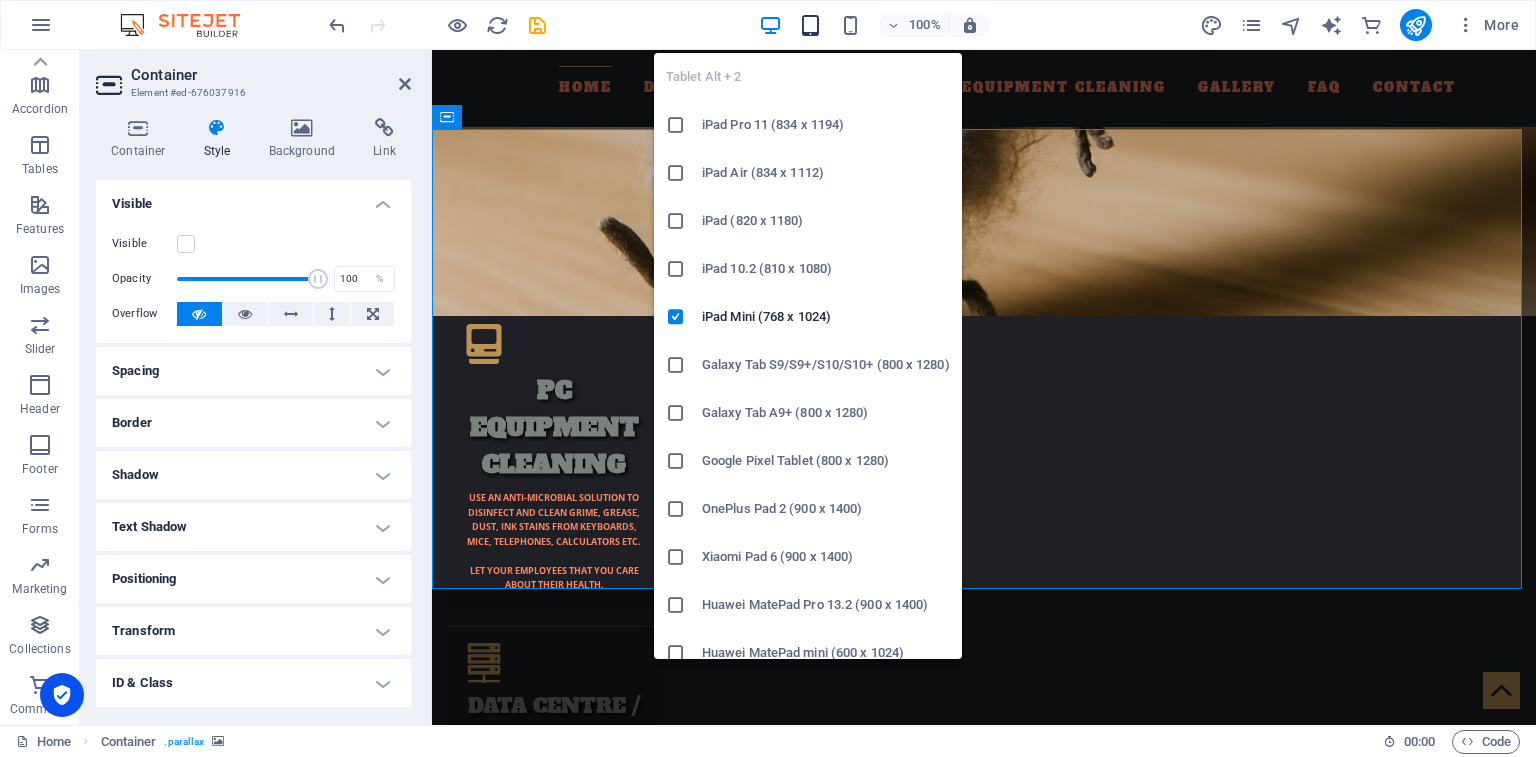 click at bounding box center [810, 25] 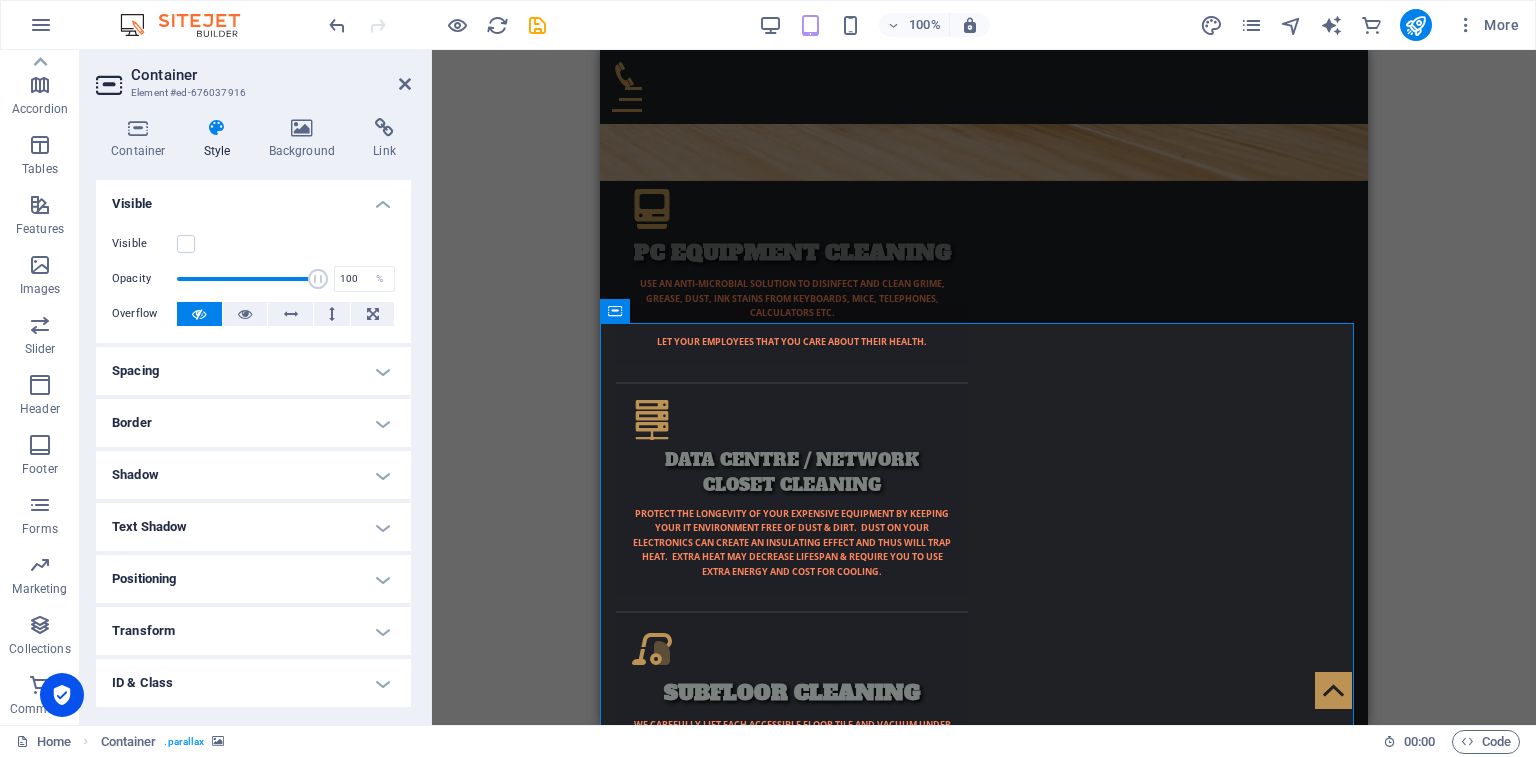 click on "100%" at bounding box center (874, 25) 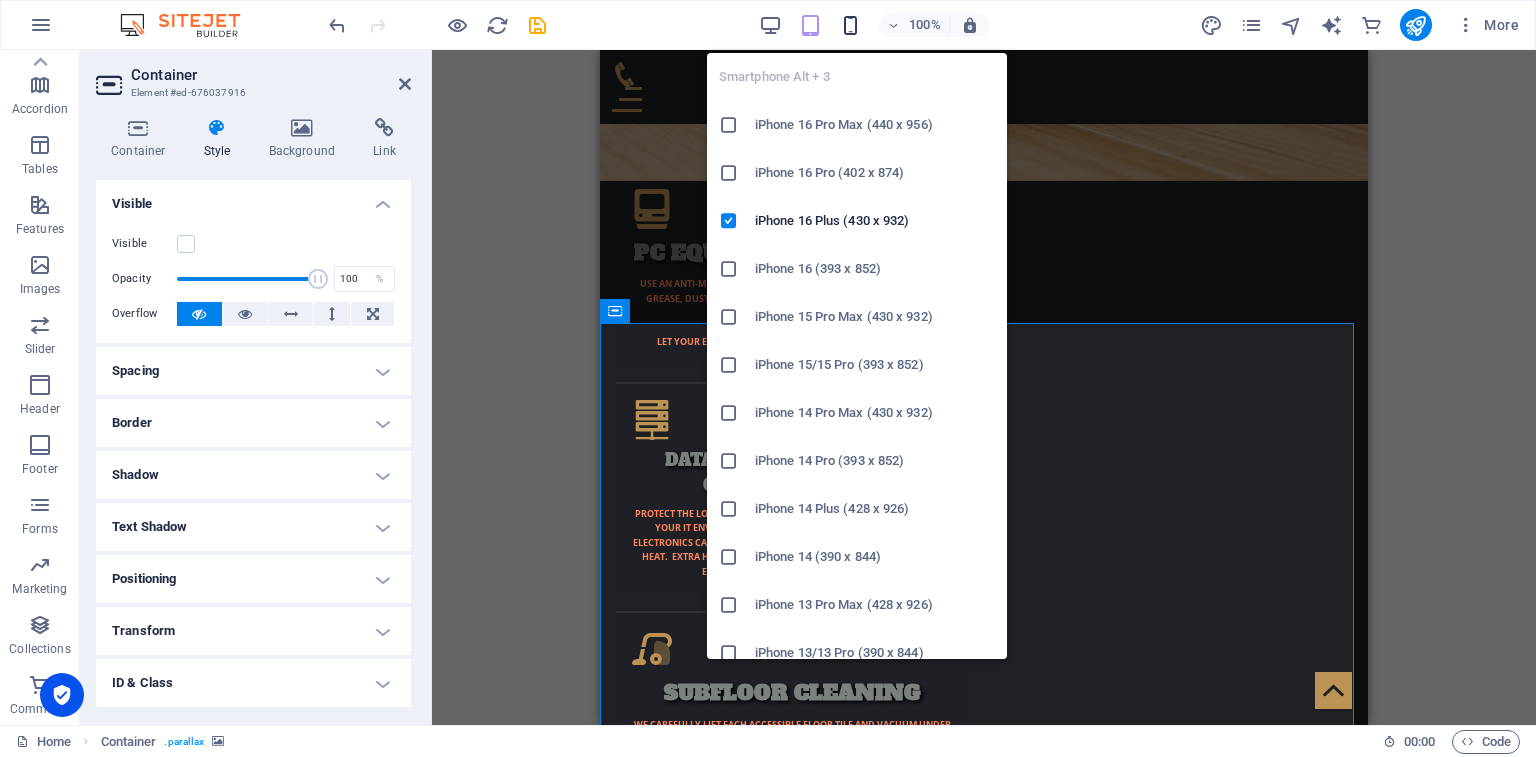 click at bounding box center [850, 25] 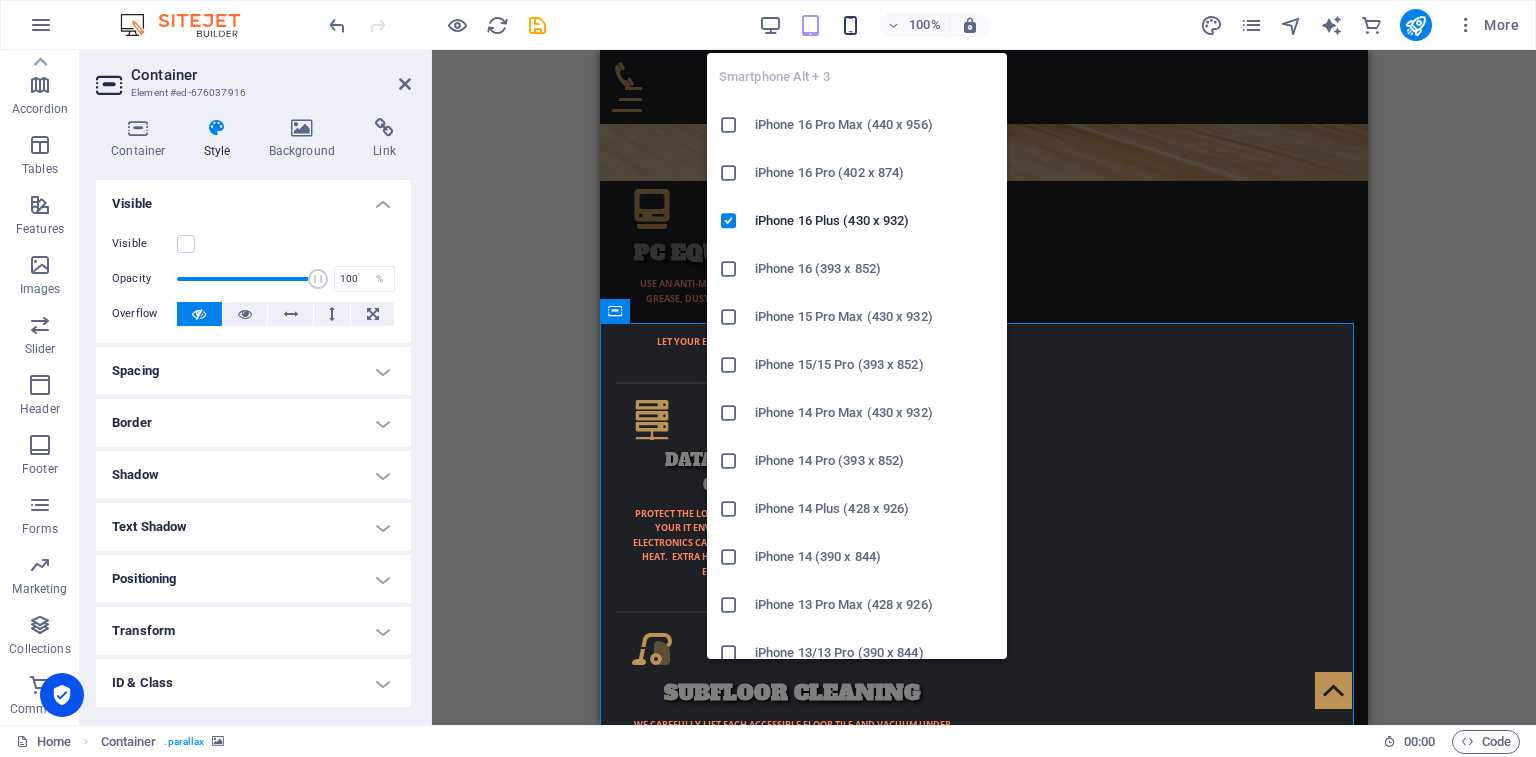 scroll, scrollTop: 3534, scrollLeft: 0, axis: vertical 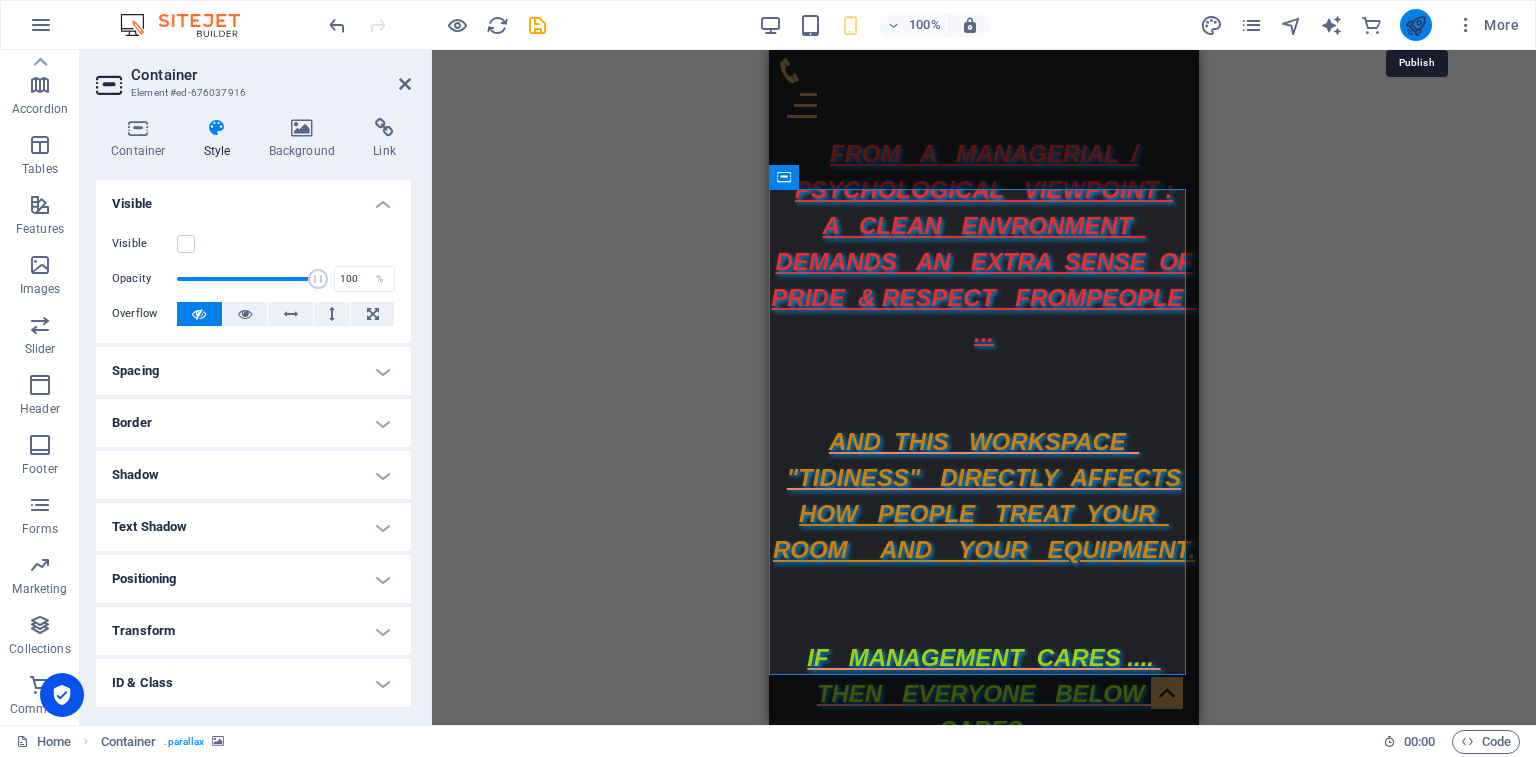 click at bounding box center [1415, 25] 